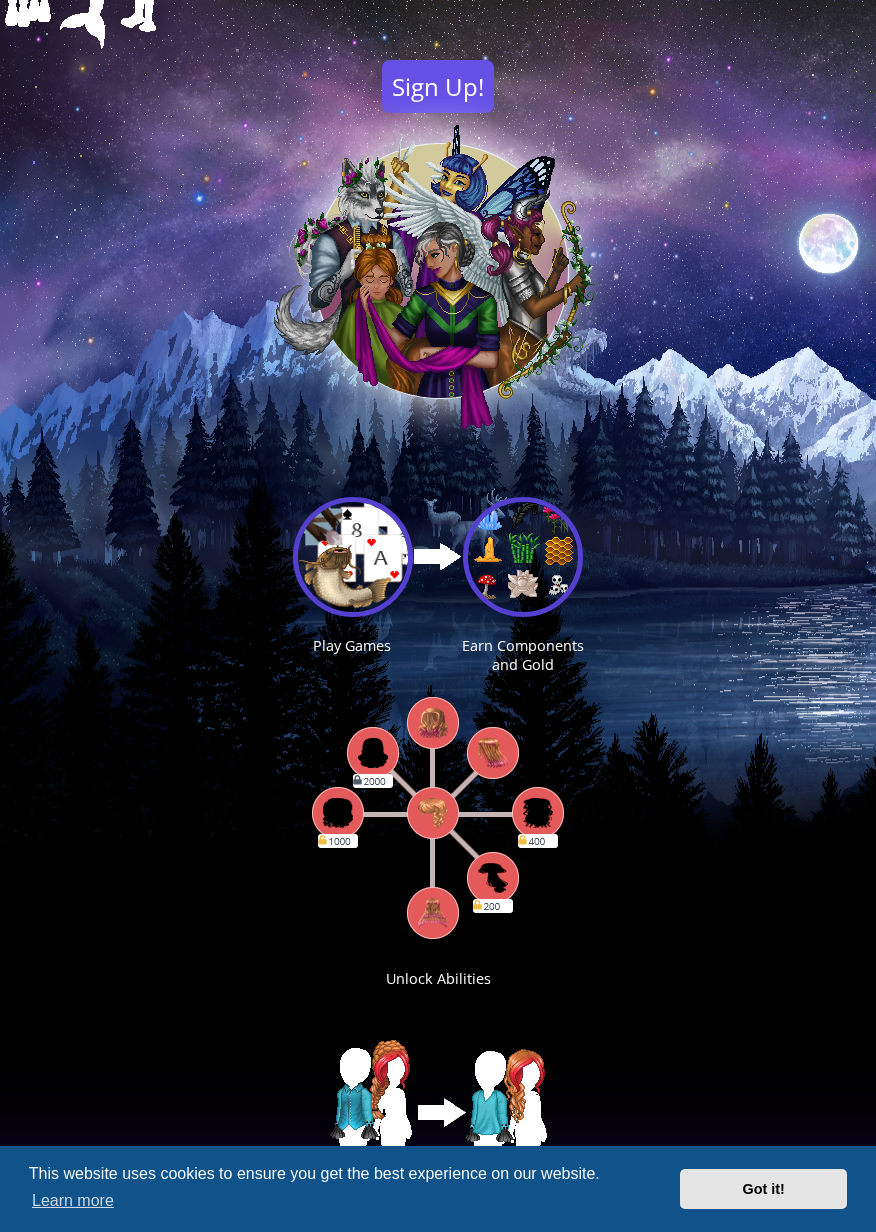 scroll, scrollTop: 0, scrollLeft: 0, axis: both 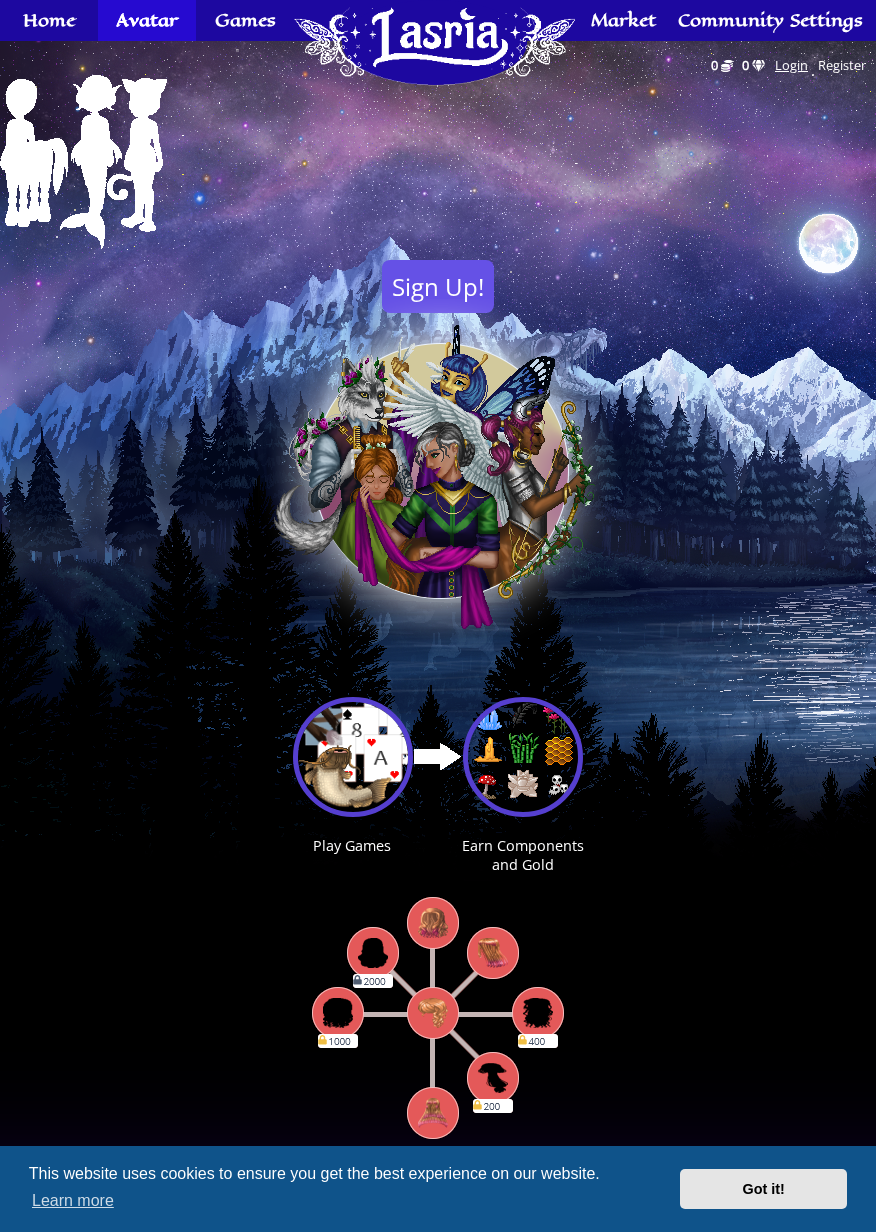 click on "Login" at bounding box center (791, 65) 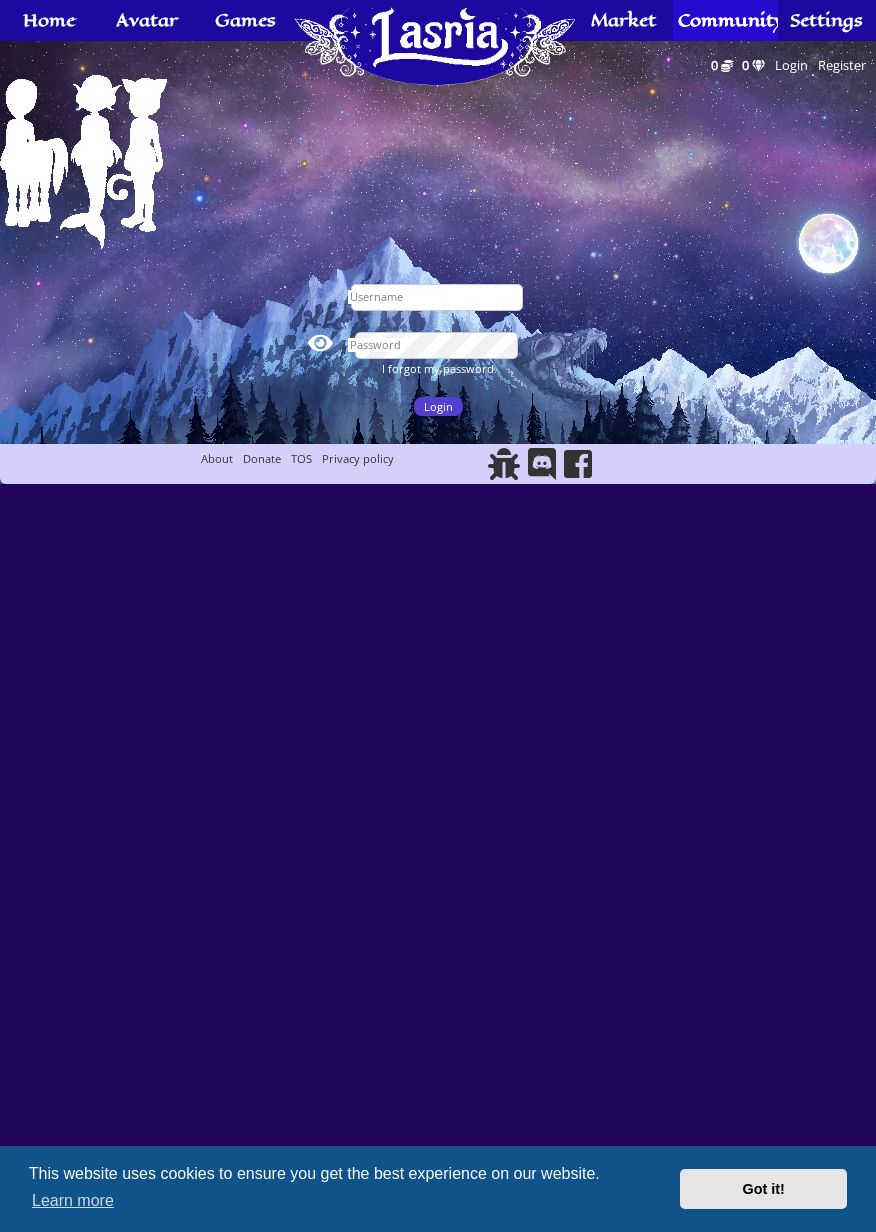 scroll, scrollTop: 0, scrollLeft: 0, axis: both 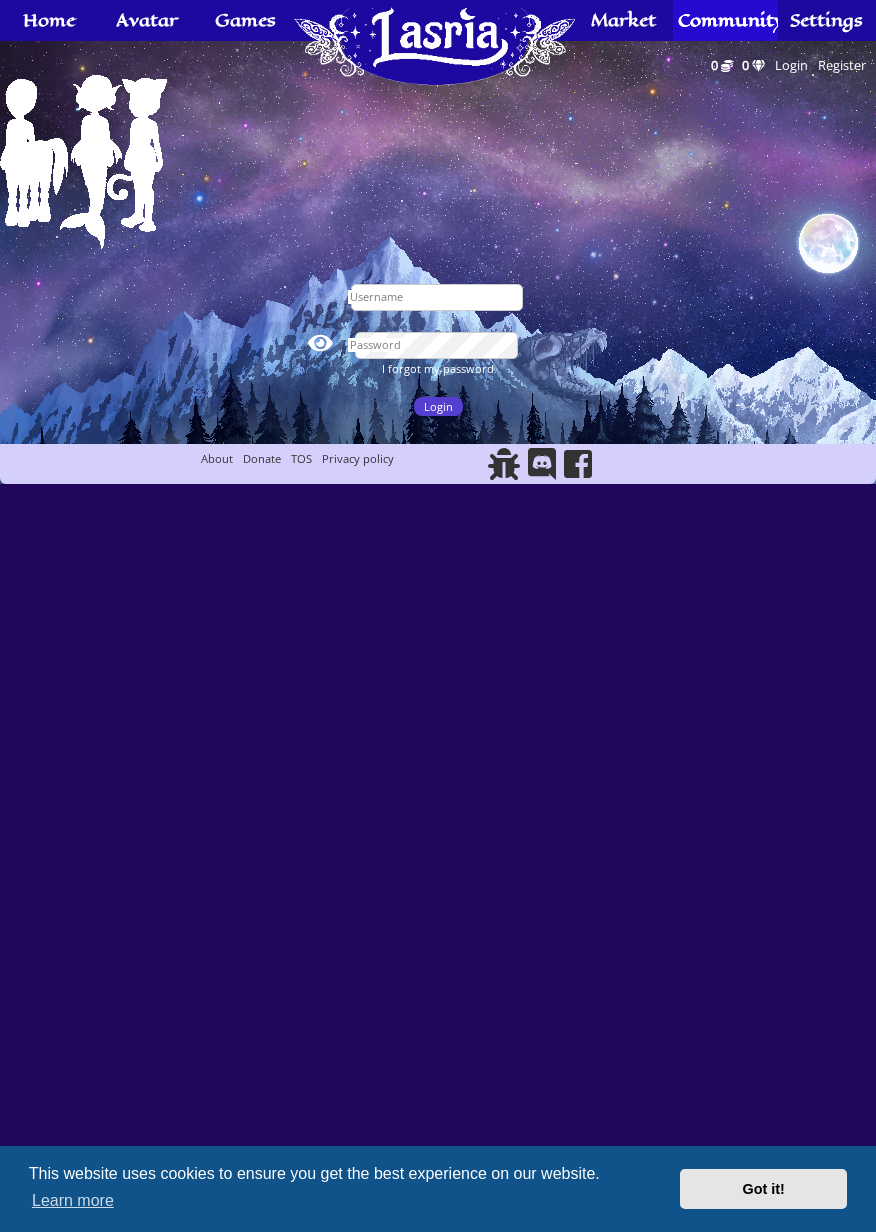 click on "Username" at bounding box center (437, 297) 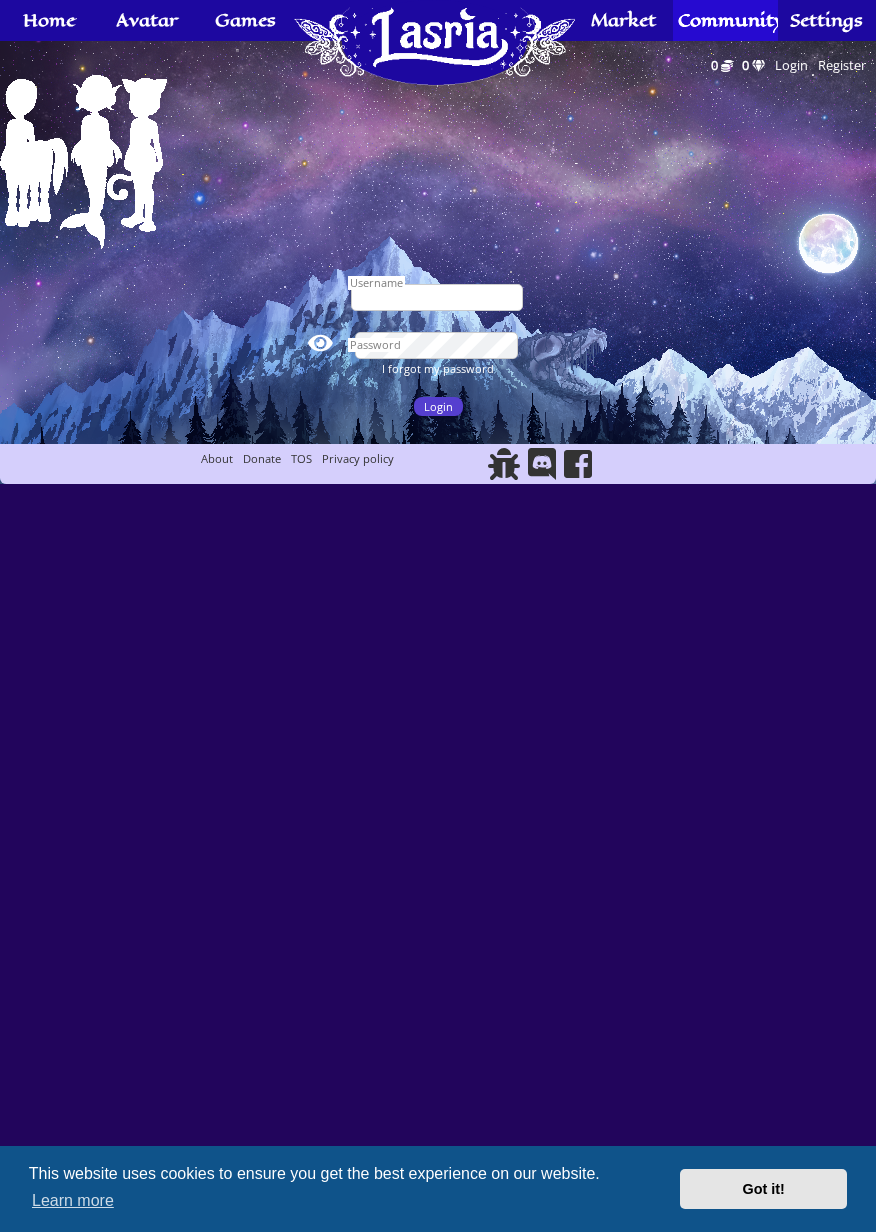type on "Kenome" 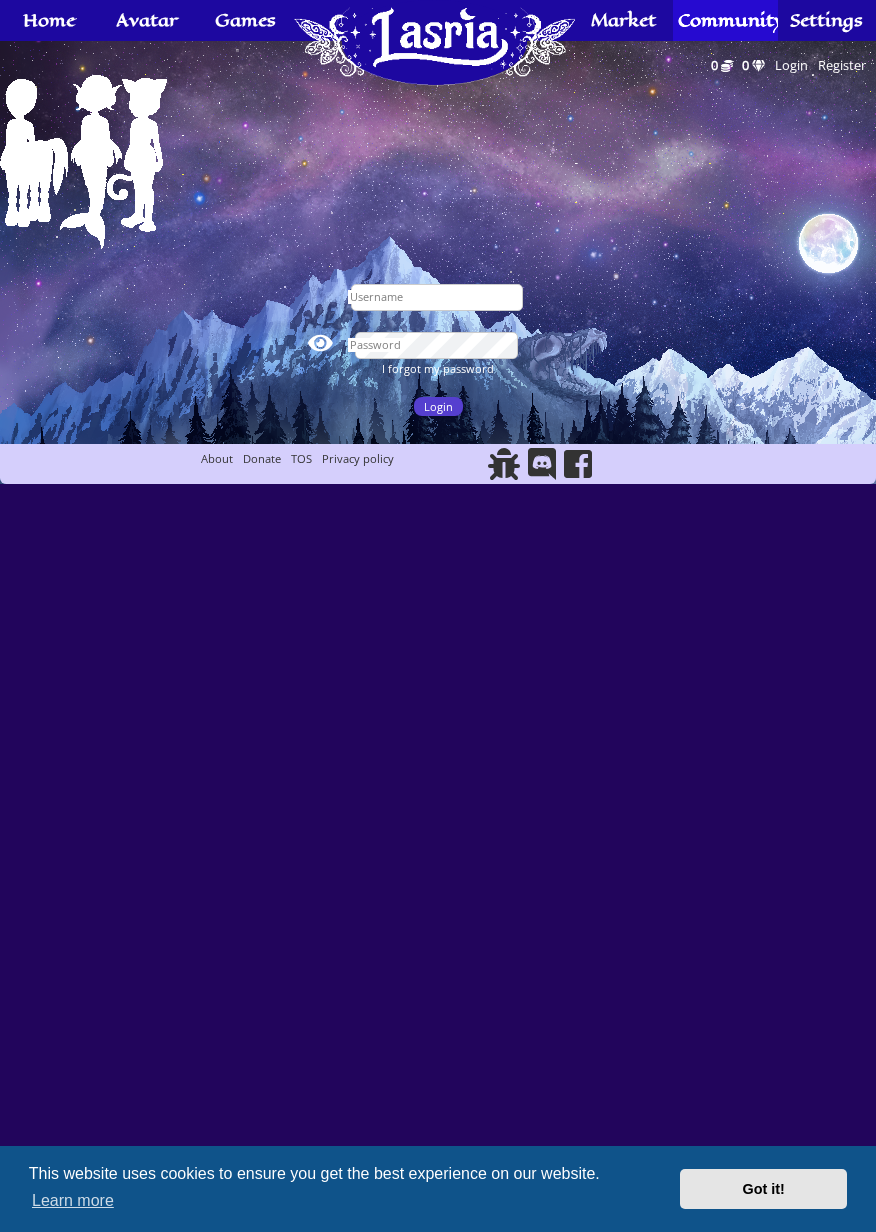 click on "Login" at bounding box center [438, 406] 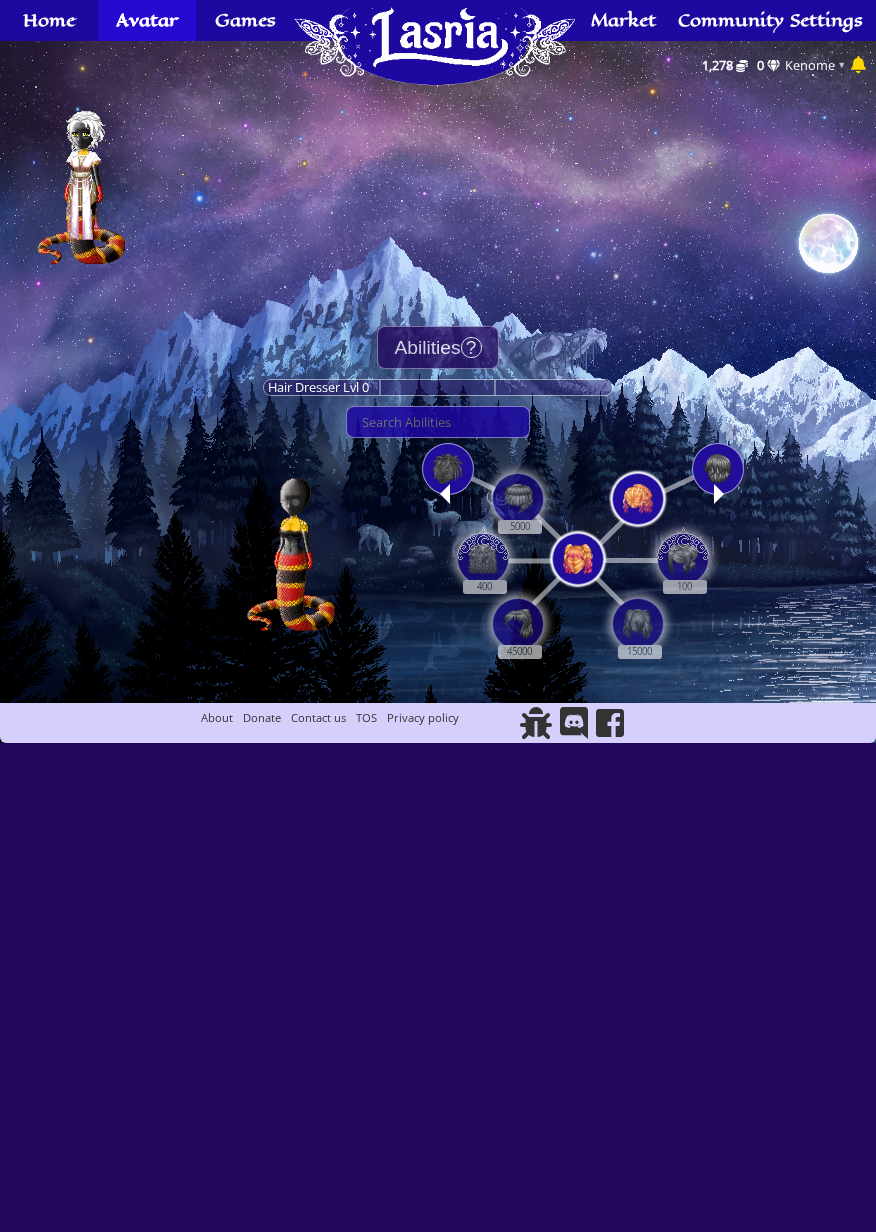 scroll, scrollTop: 0, scrollLeft: 0, axis: both 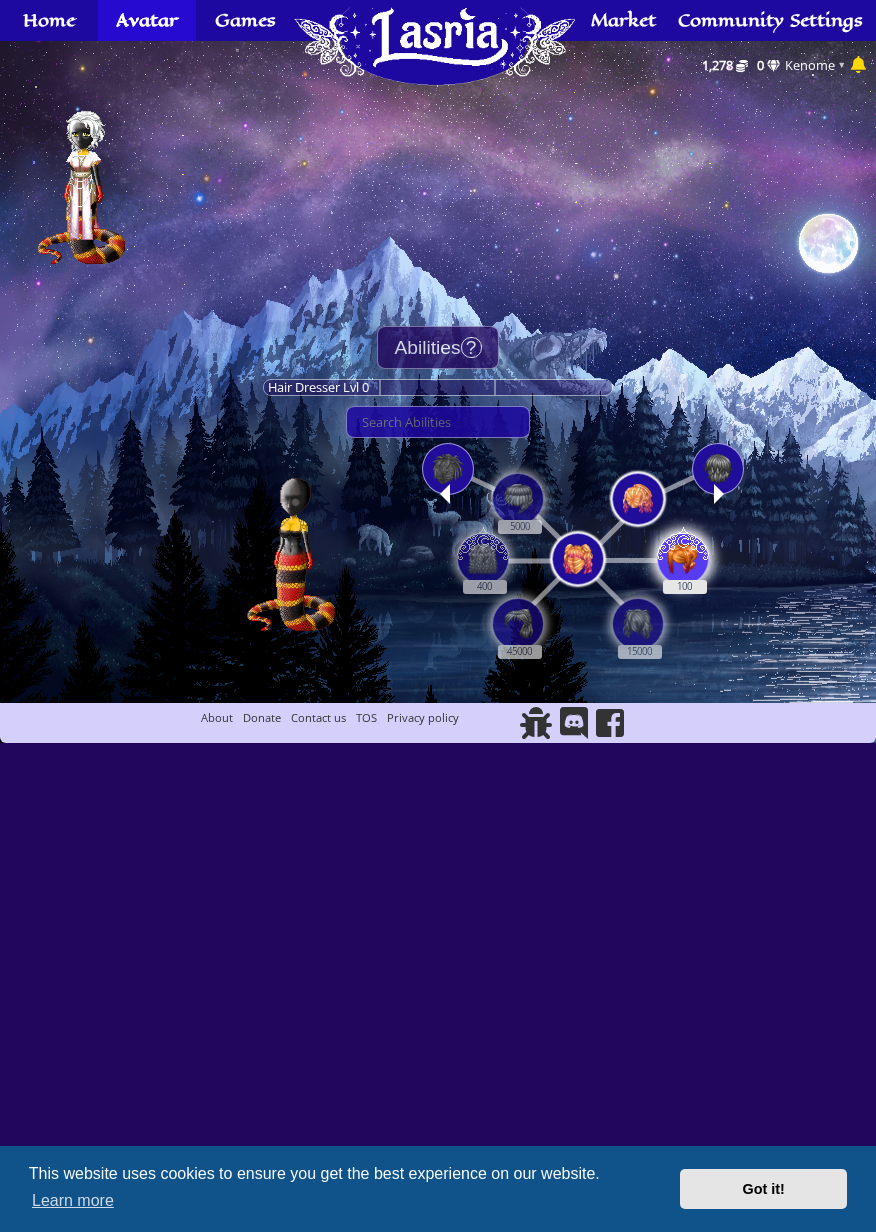 click at bounding box center (683, 556) 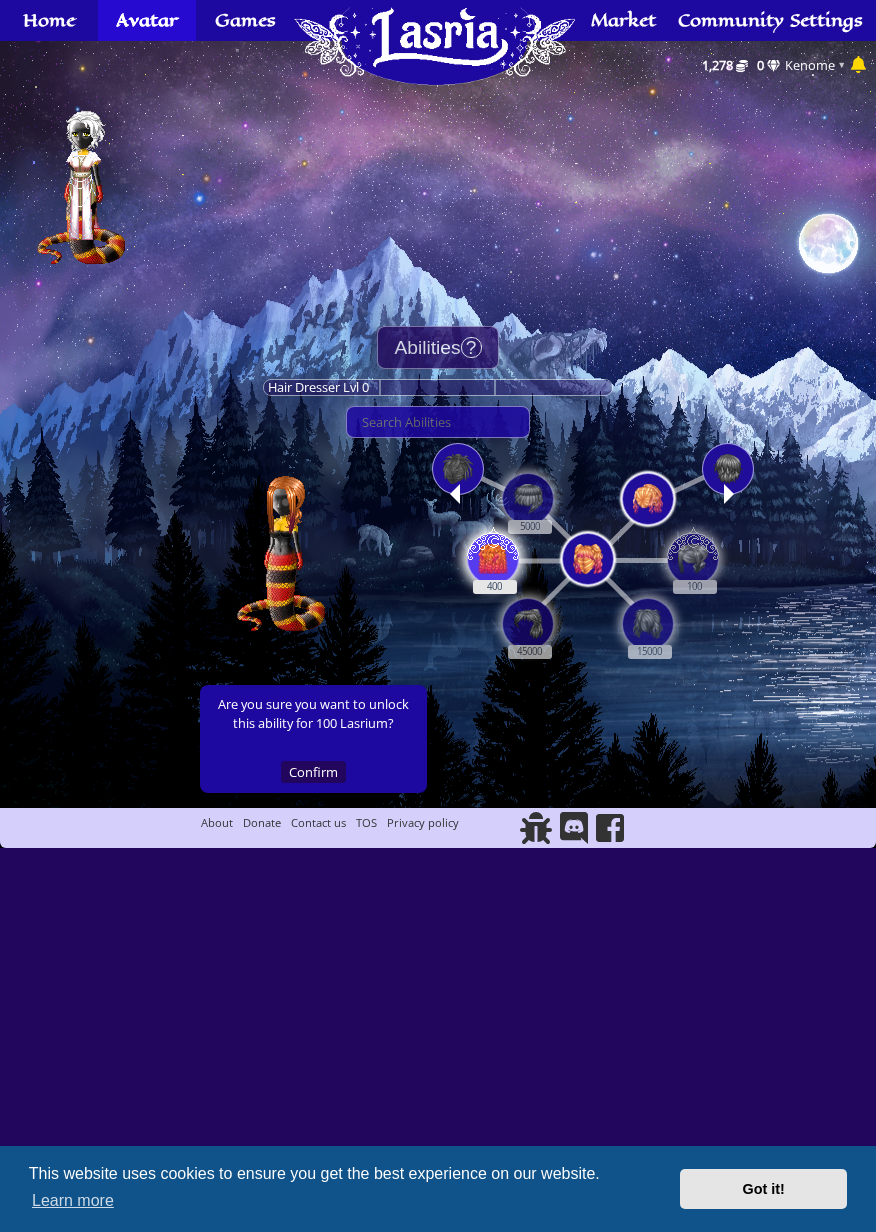 click at bounding box center [493, 556] 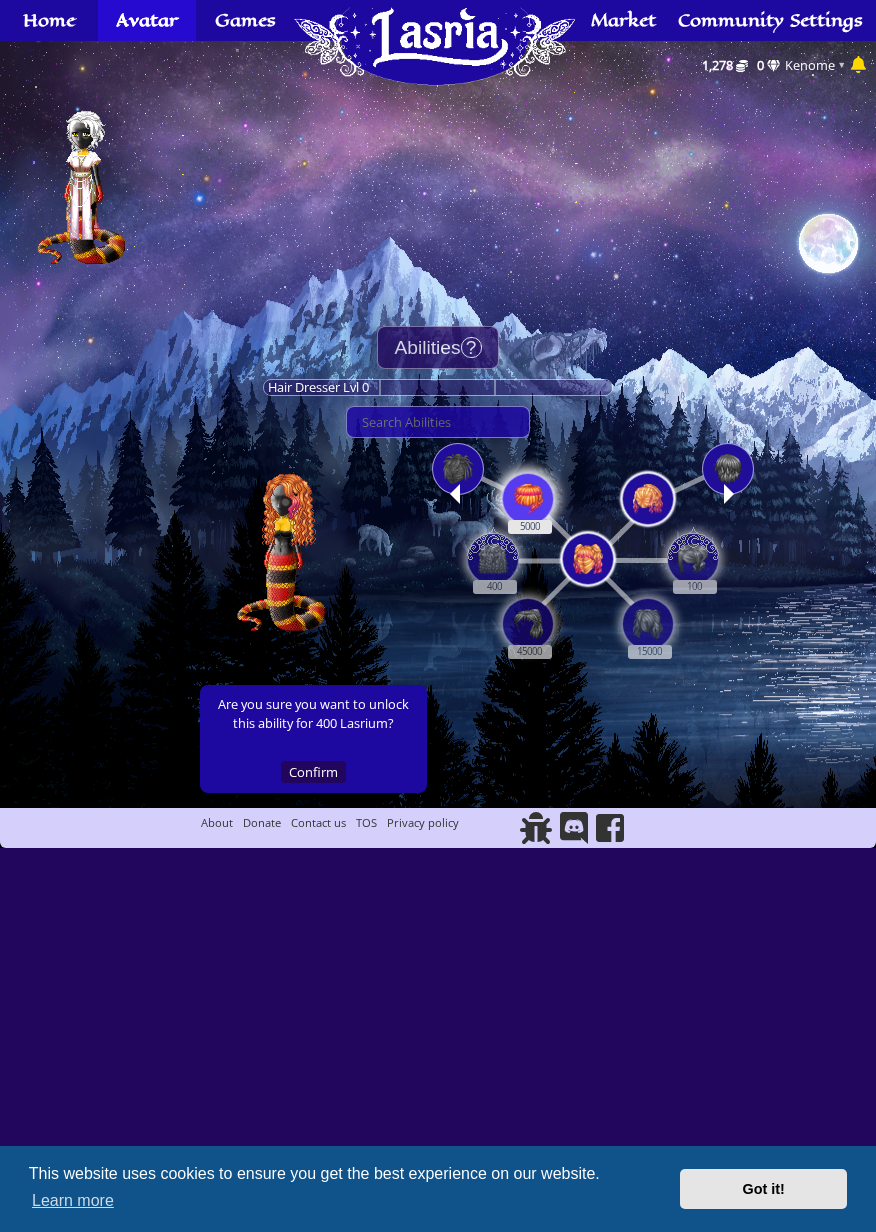 click at bounding box center [528, 499] 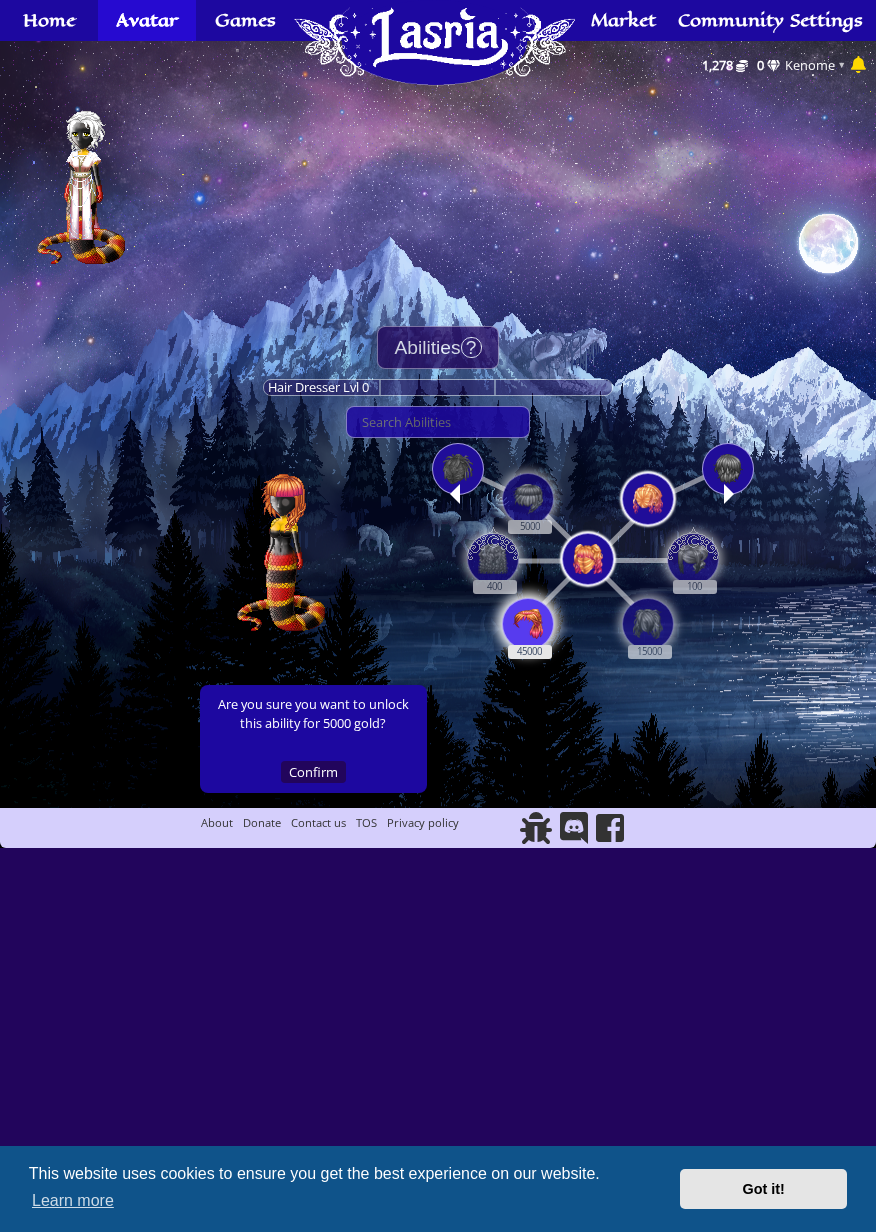 click at bounding box center (528, 624) 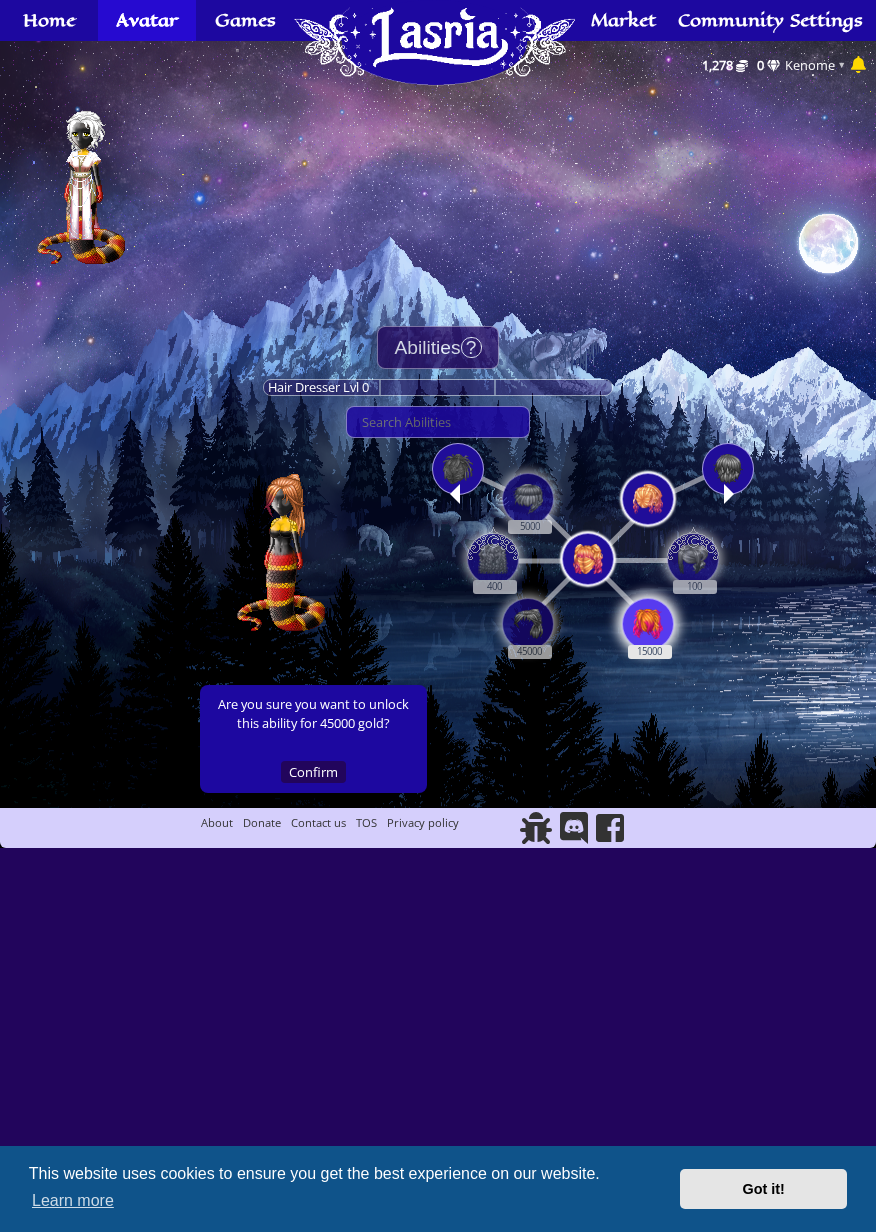 click at bounding box center [648, 624] 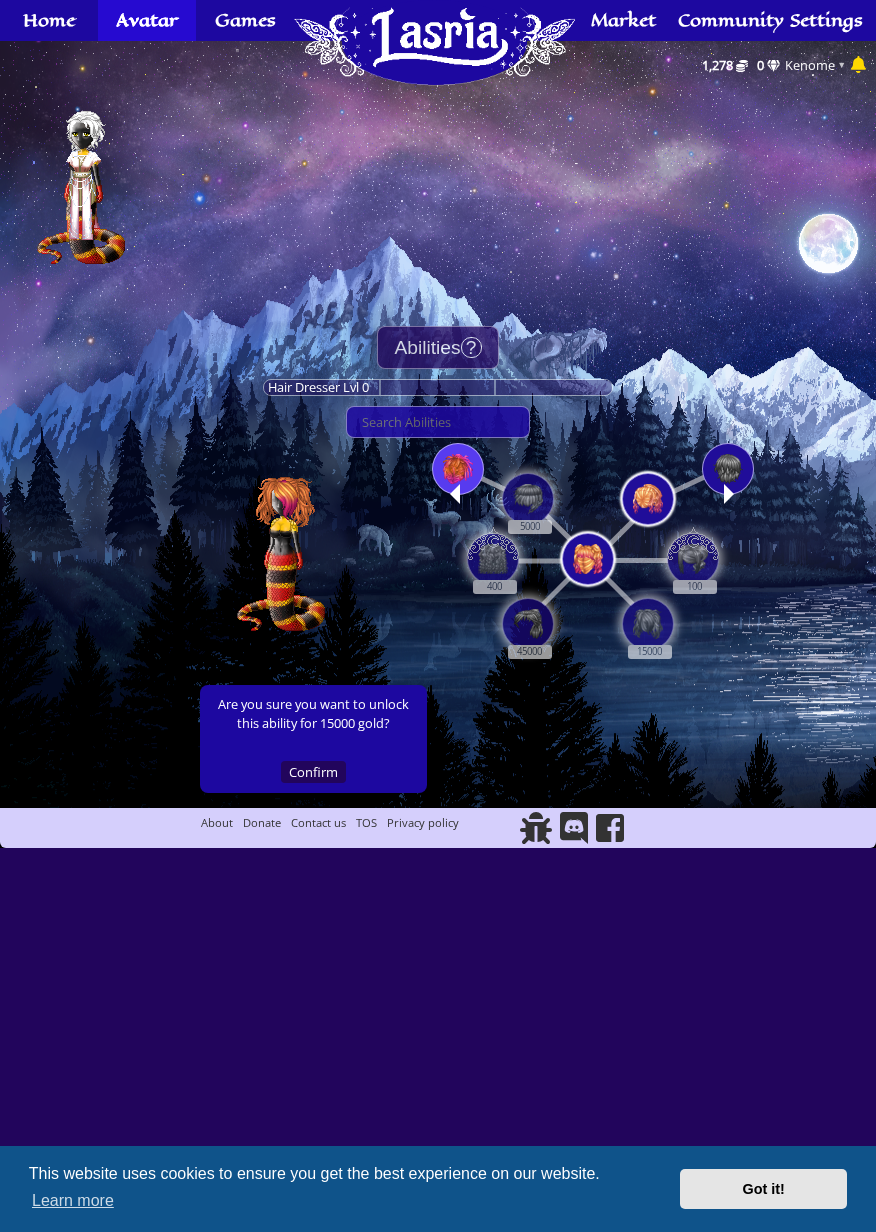 click at bounding box center [458, 469] 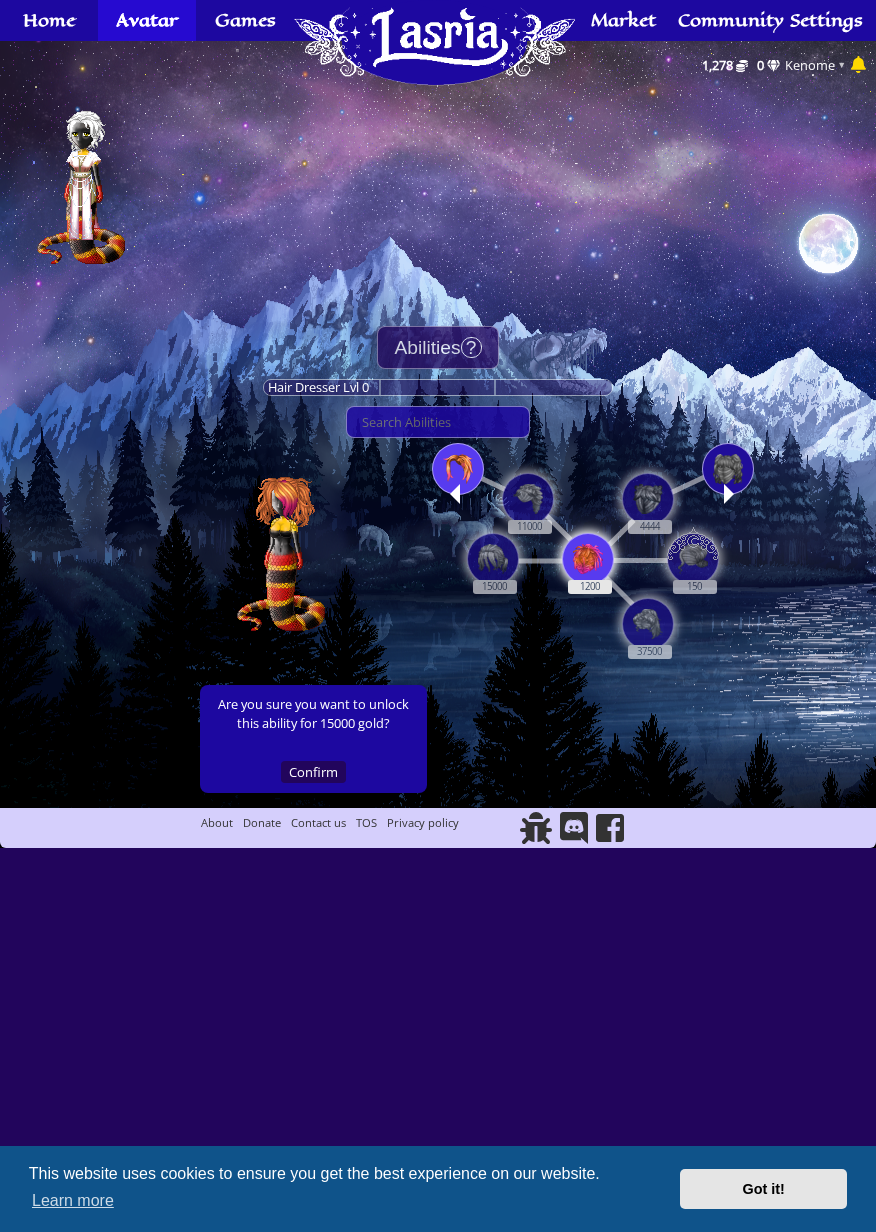 click at bounding box center [588, 559] 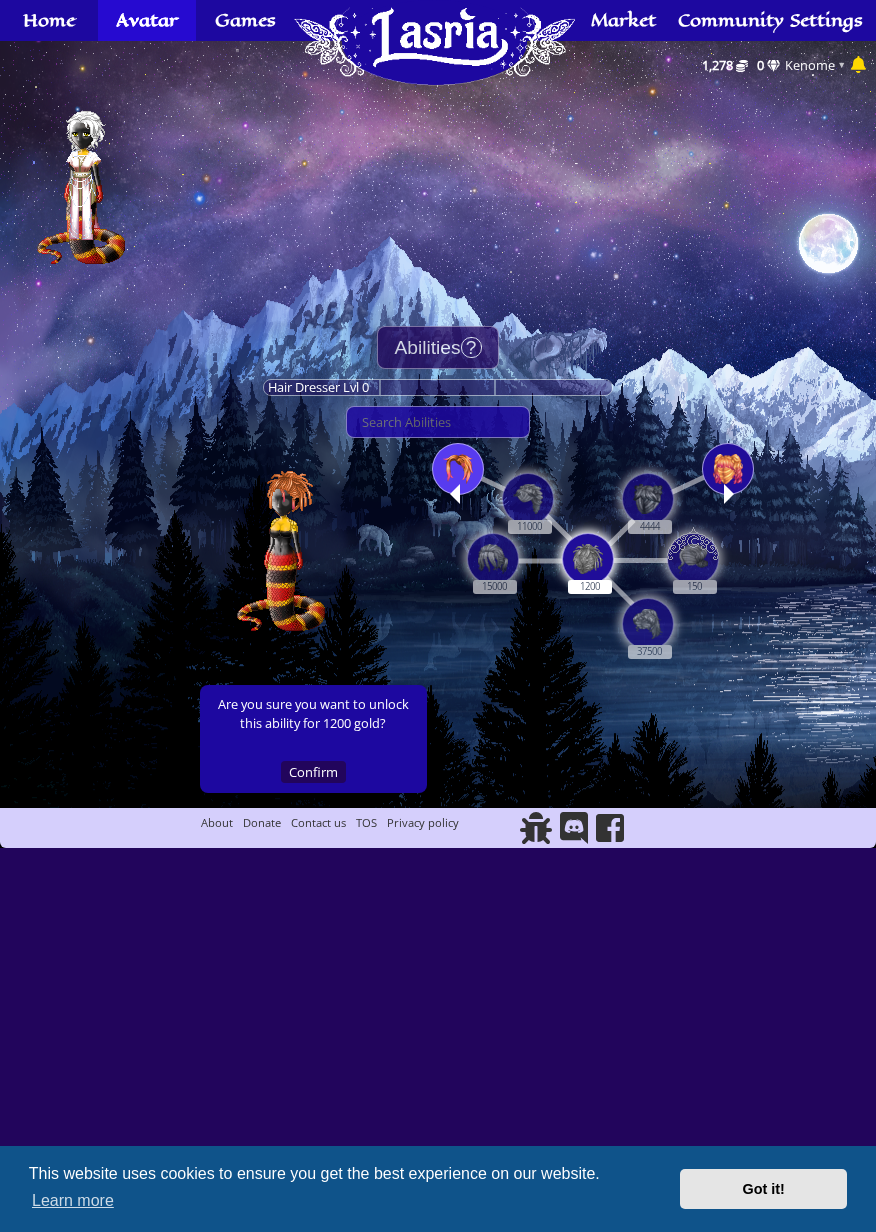click at bounding box center [729, 494] 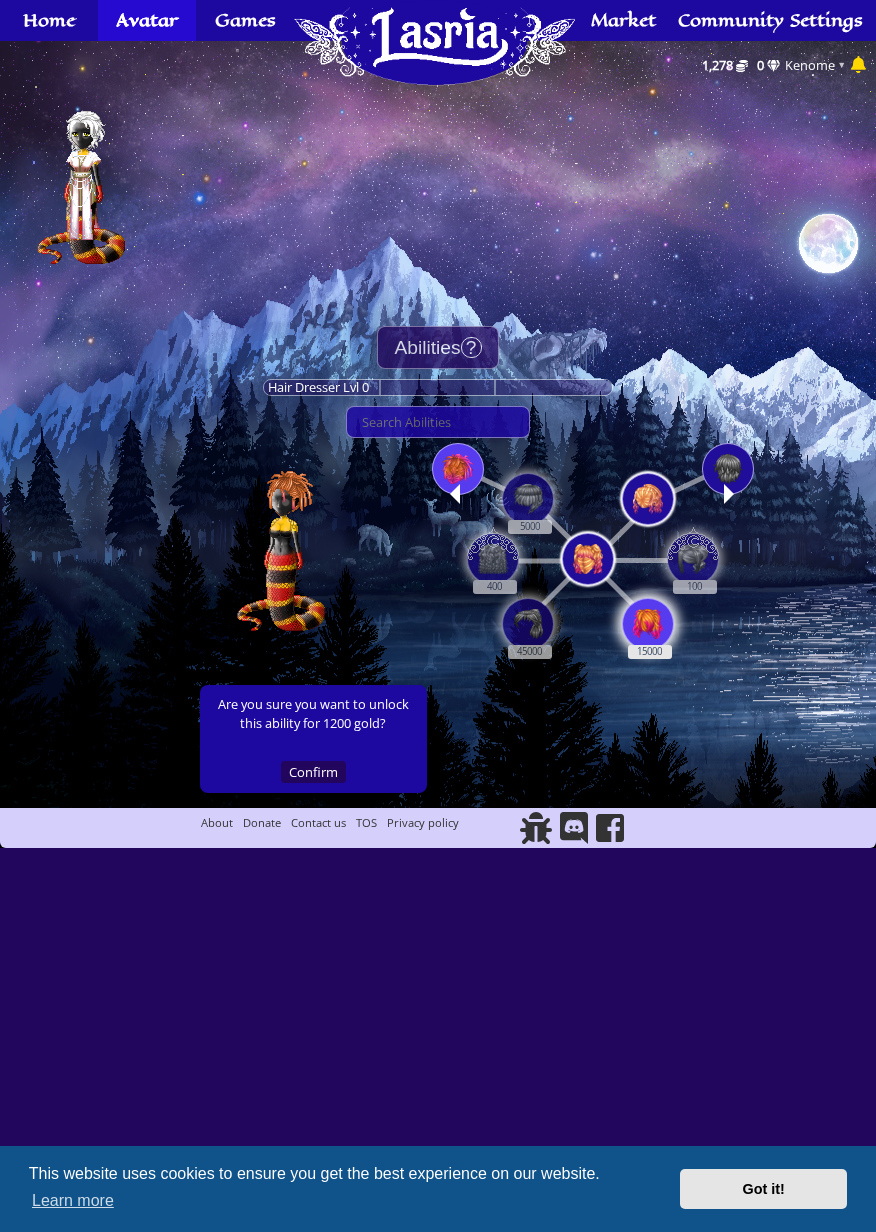 click at bounding box center (648, 624) 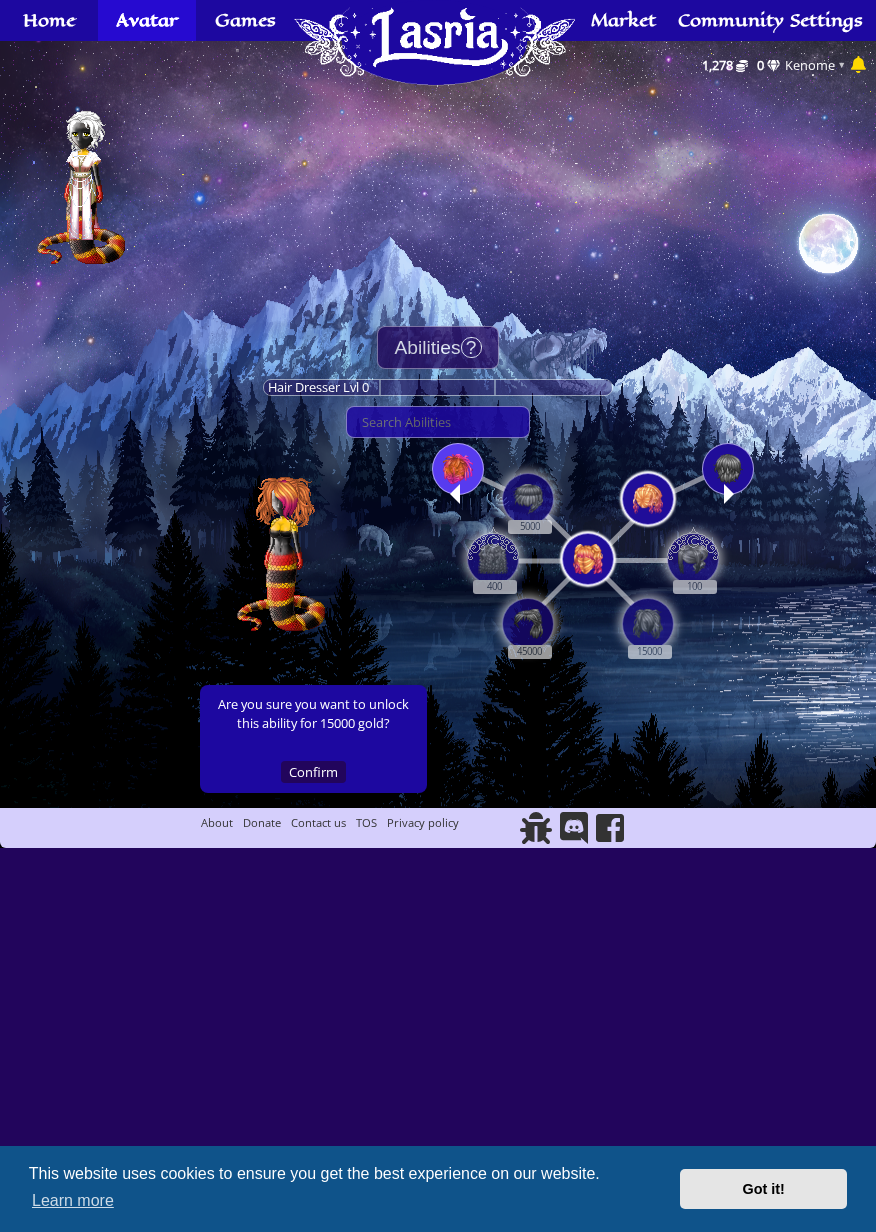 click at bounding box center [455, 494] 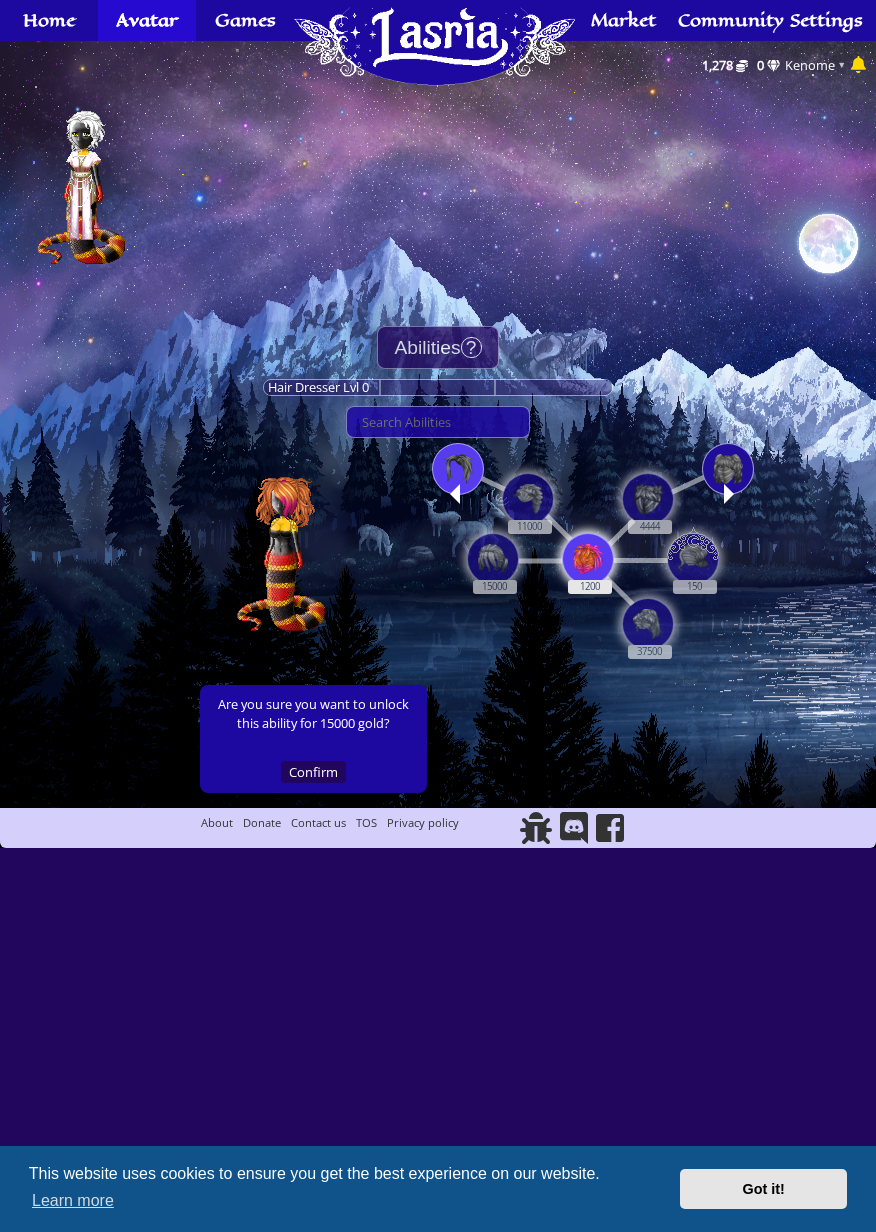 click at bounding box center [588, 559] 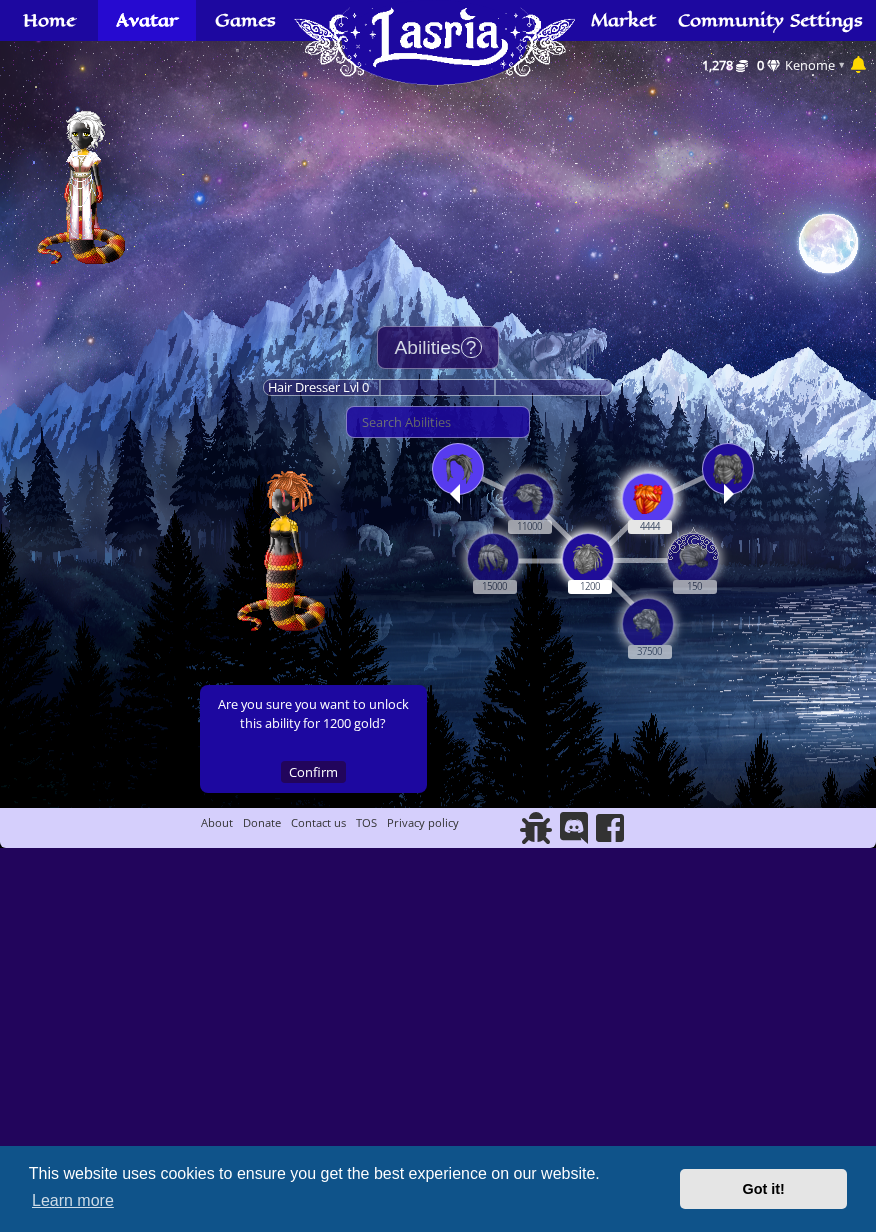 click at bounding box center [648, 499] 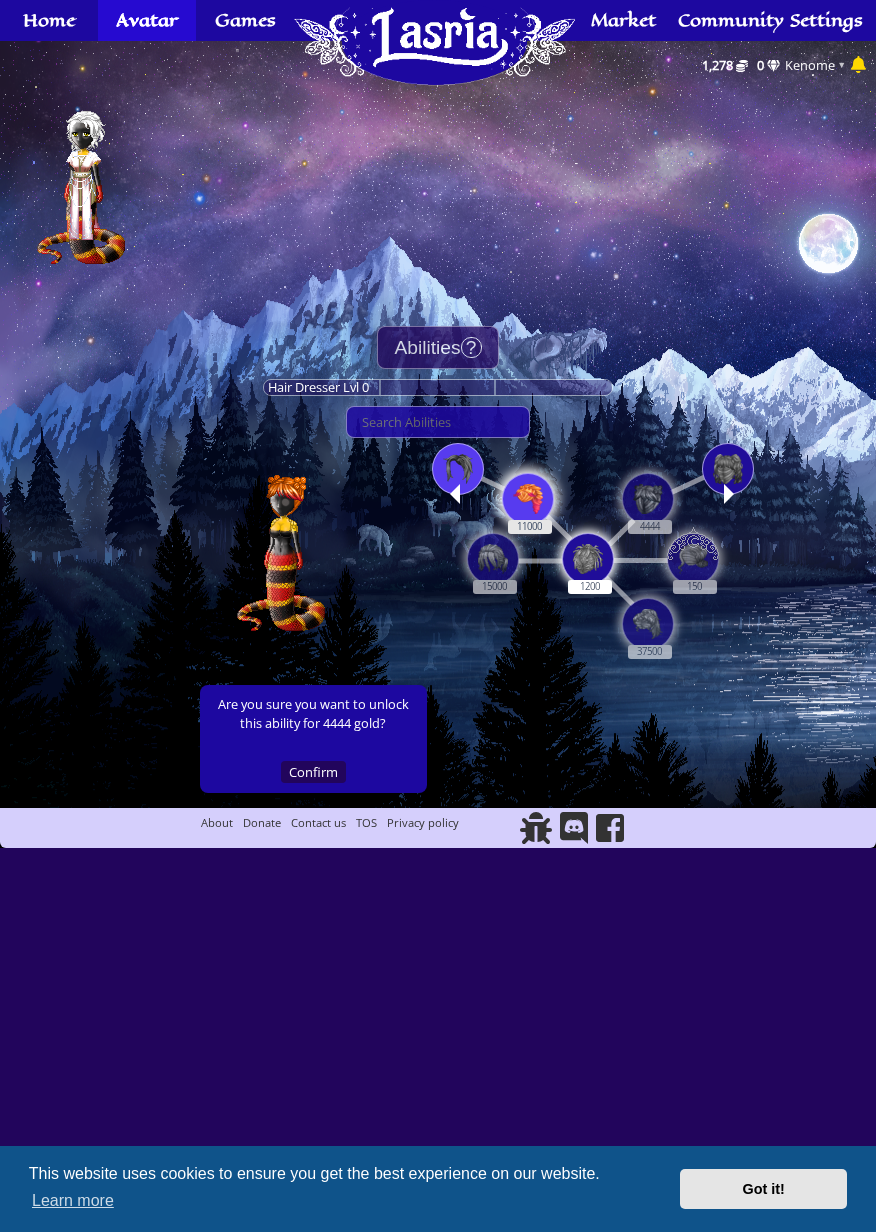 click at bounding box center [528, 499] 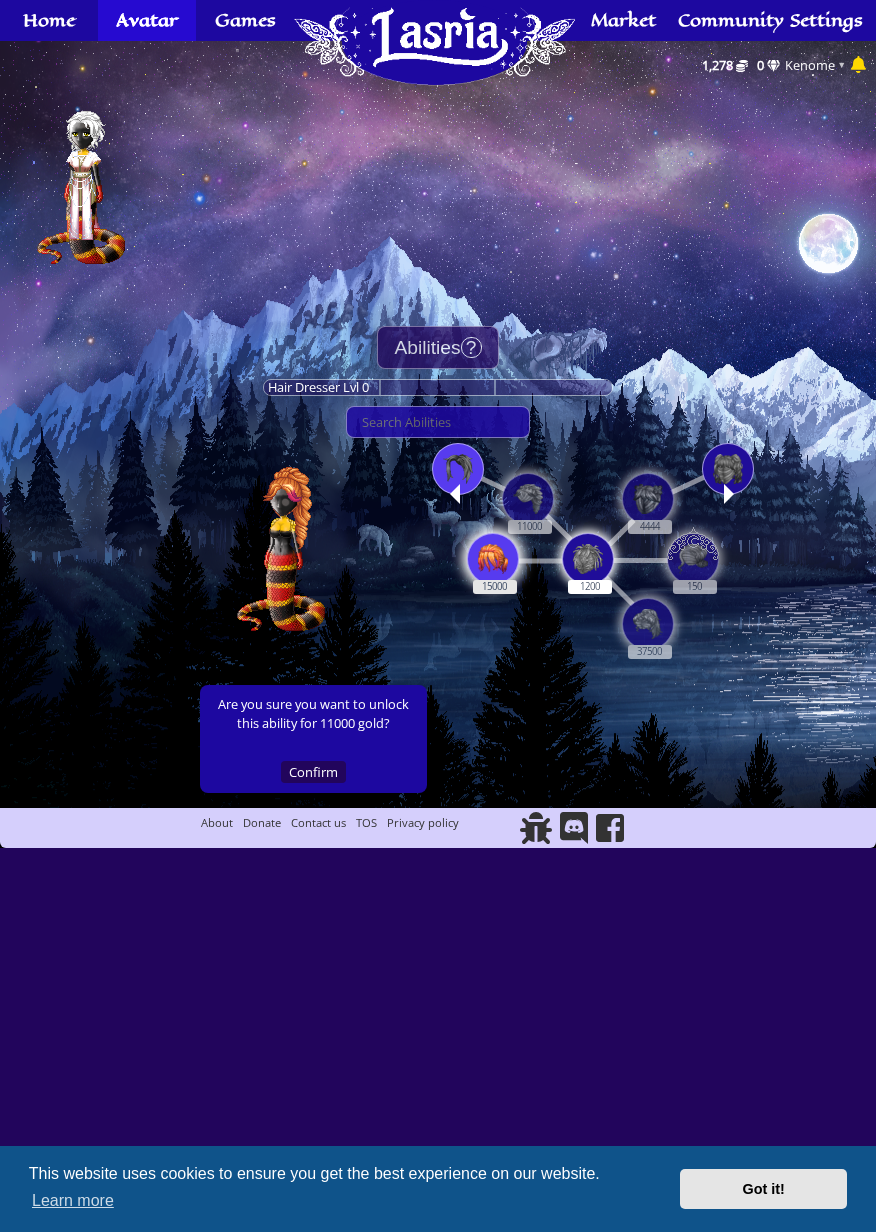 click at bounding box center [493, 559] 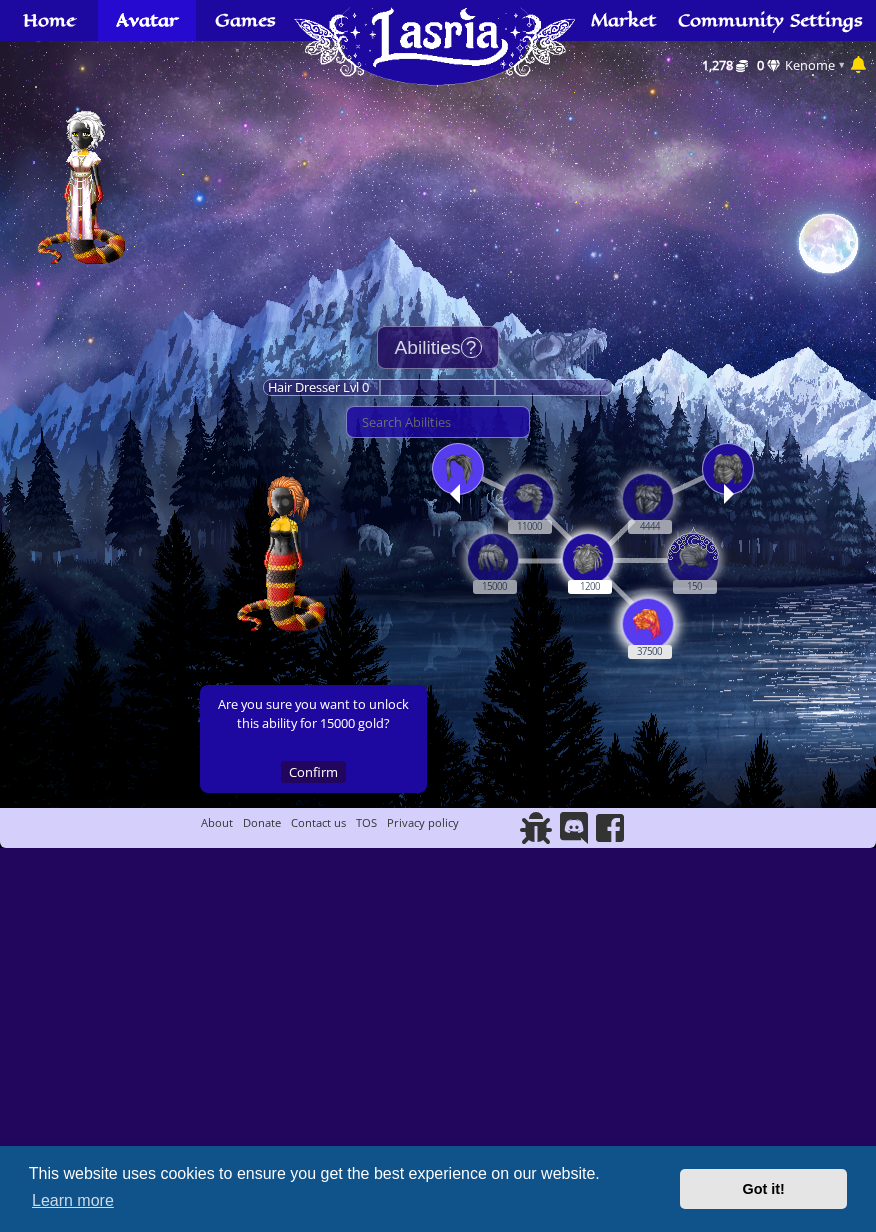 click at bounding box center [648, 624] 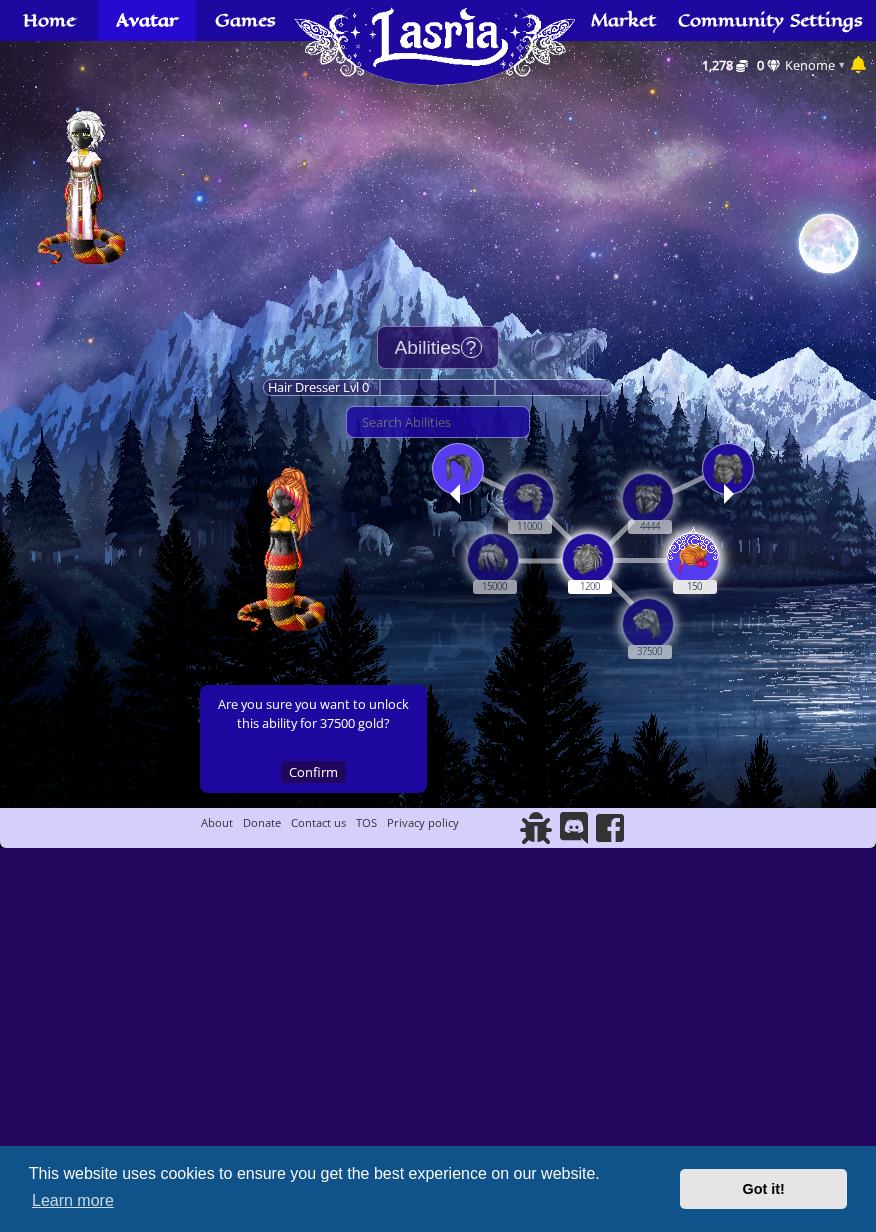 click at bounding box center (693, 556) 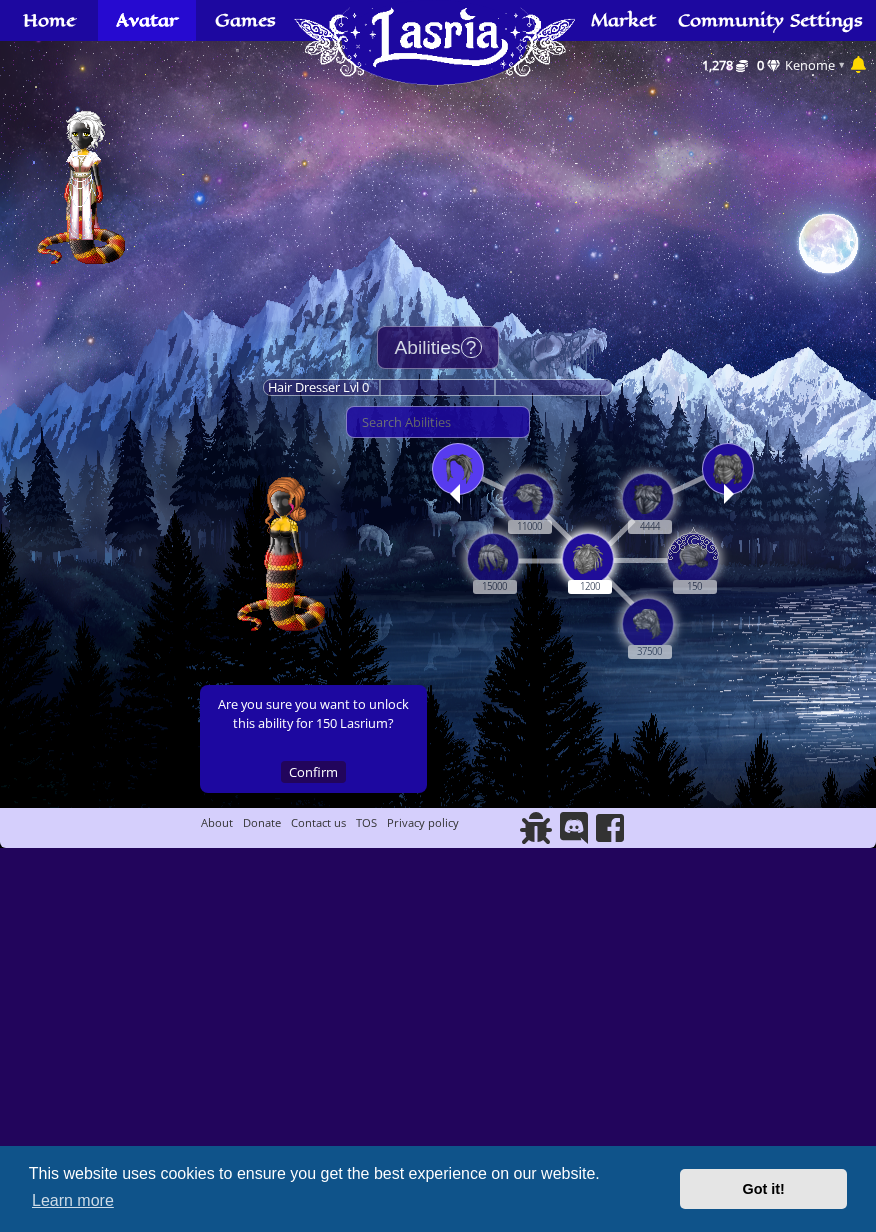 click at bounding box center [458, 469] 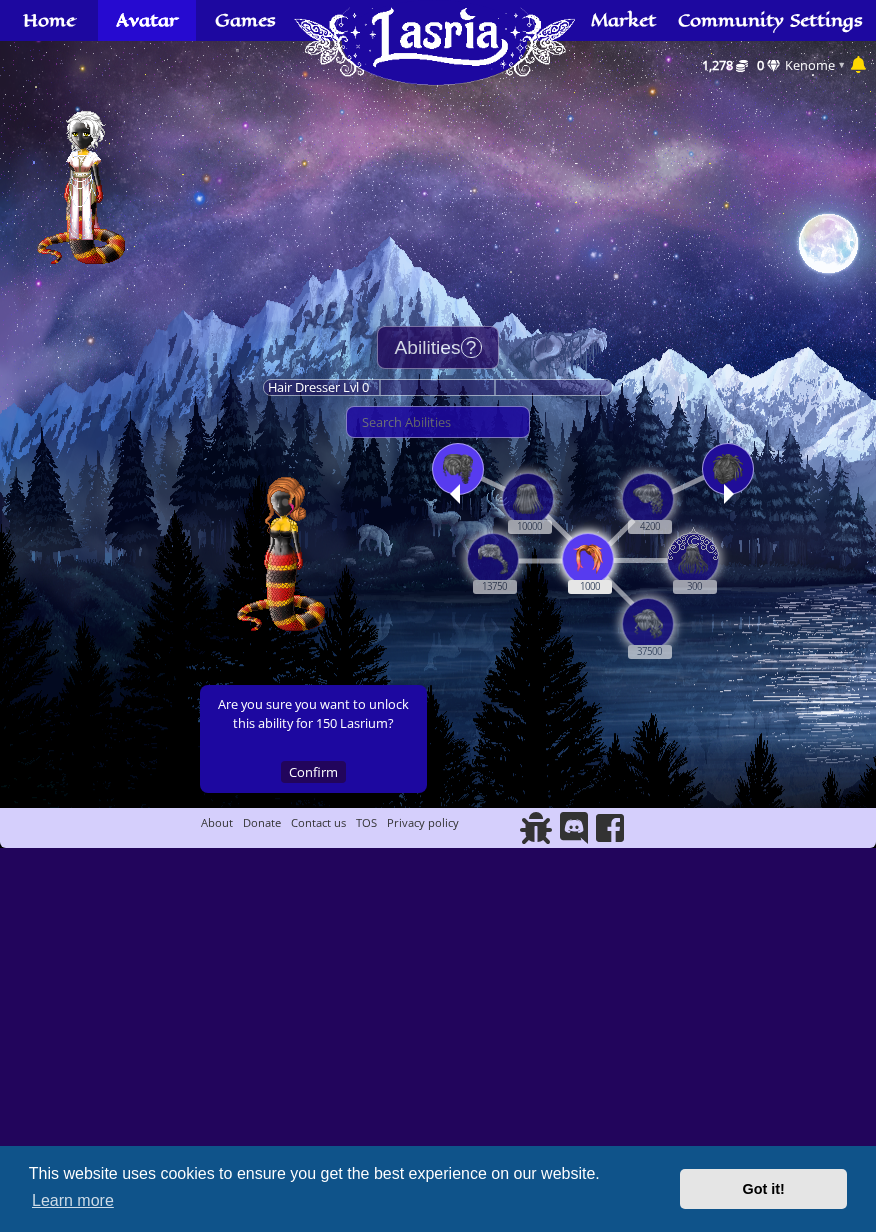 click at bounding box center [588, 559] 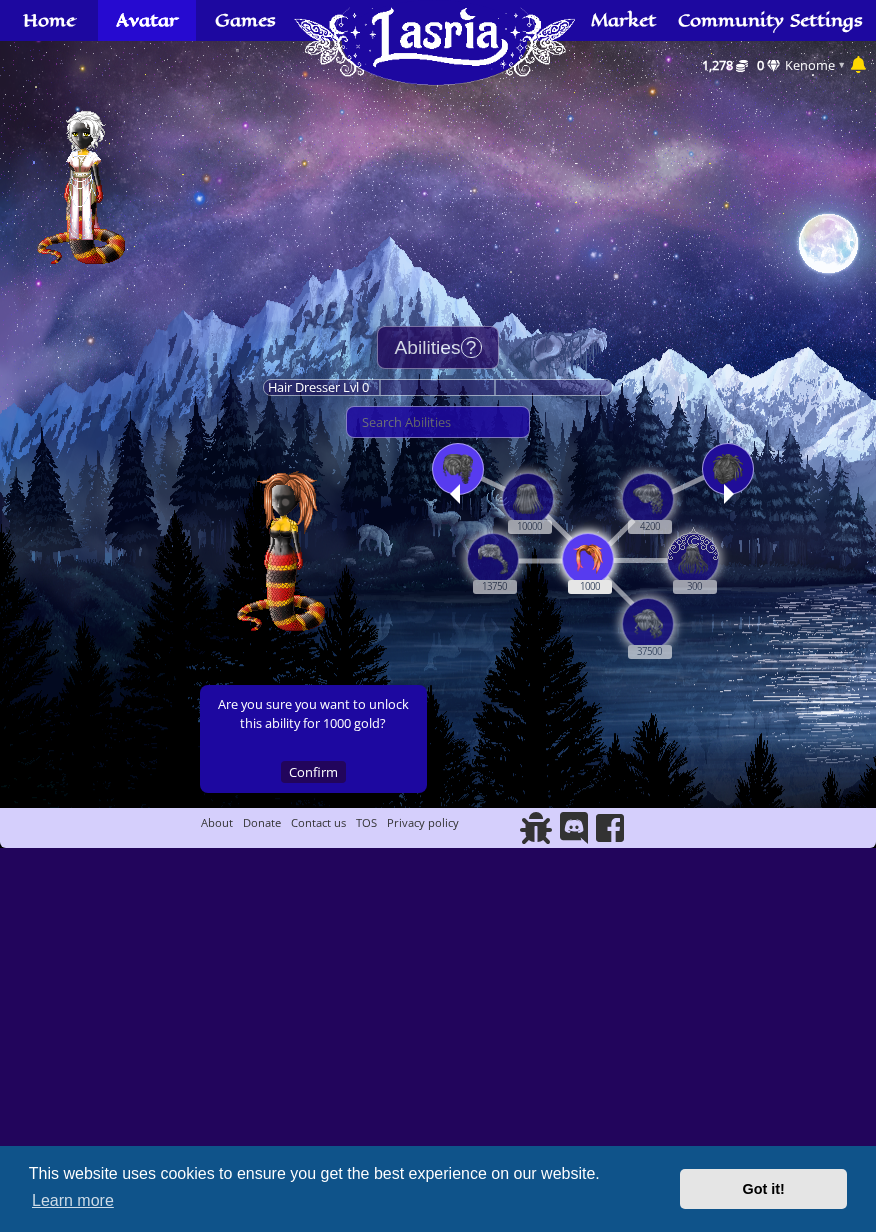 click at bounding box center (588, 559) 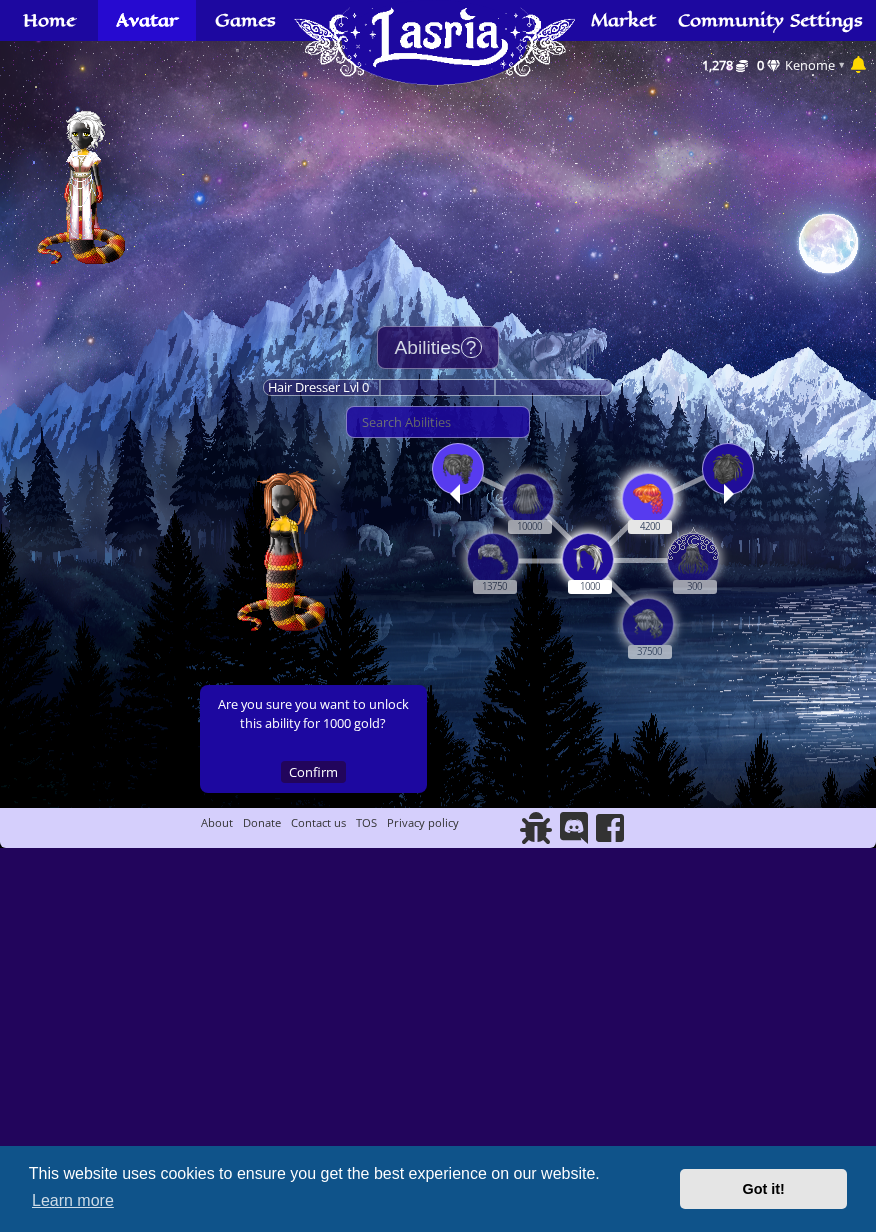 click at bounding box center (648, 499) 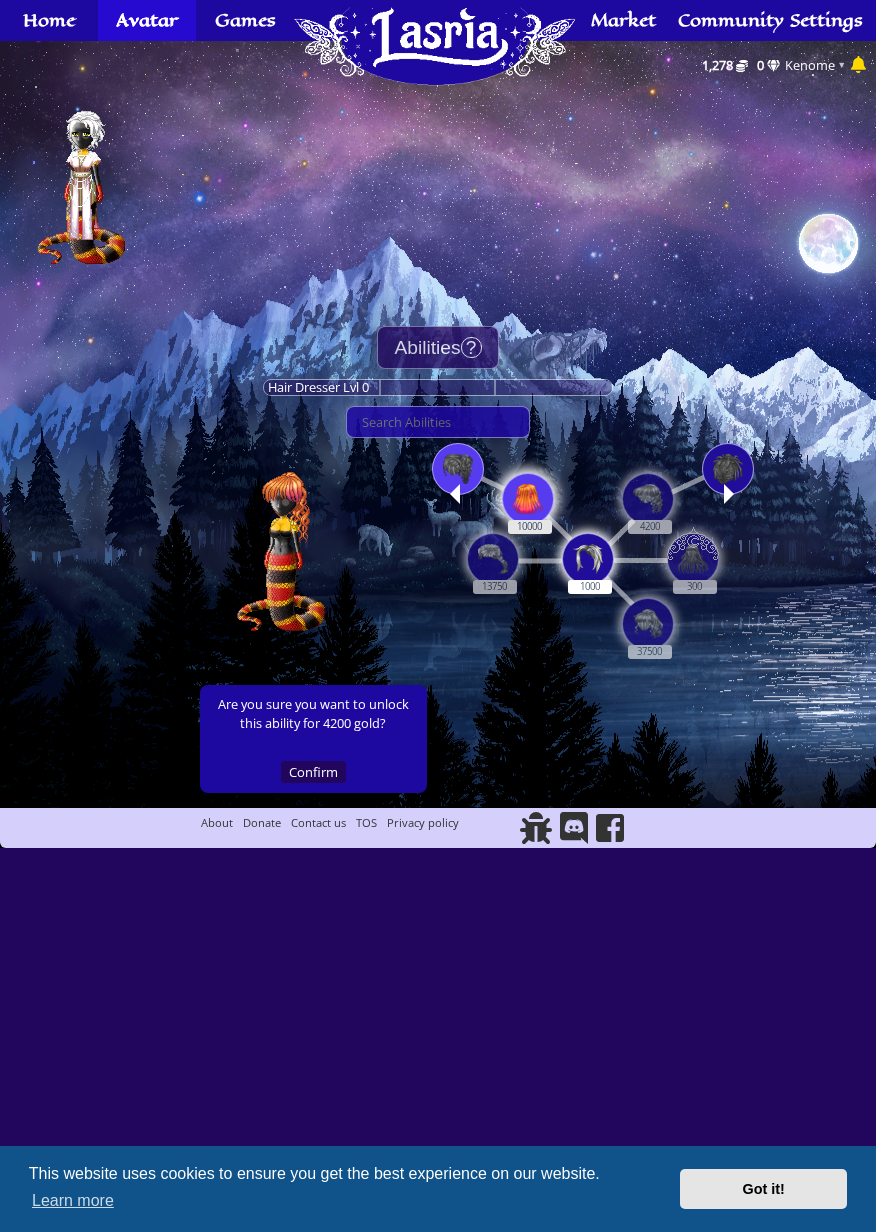 click at bounding box center (528, 499) 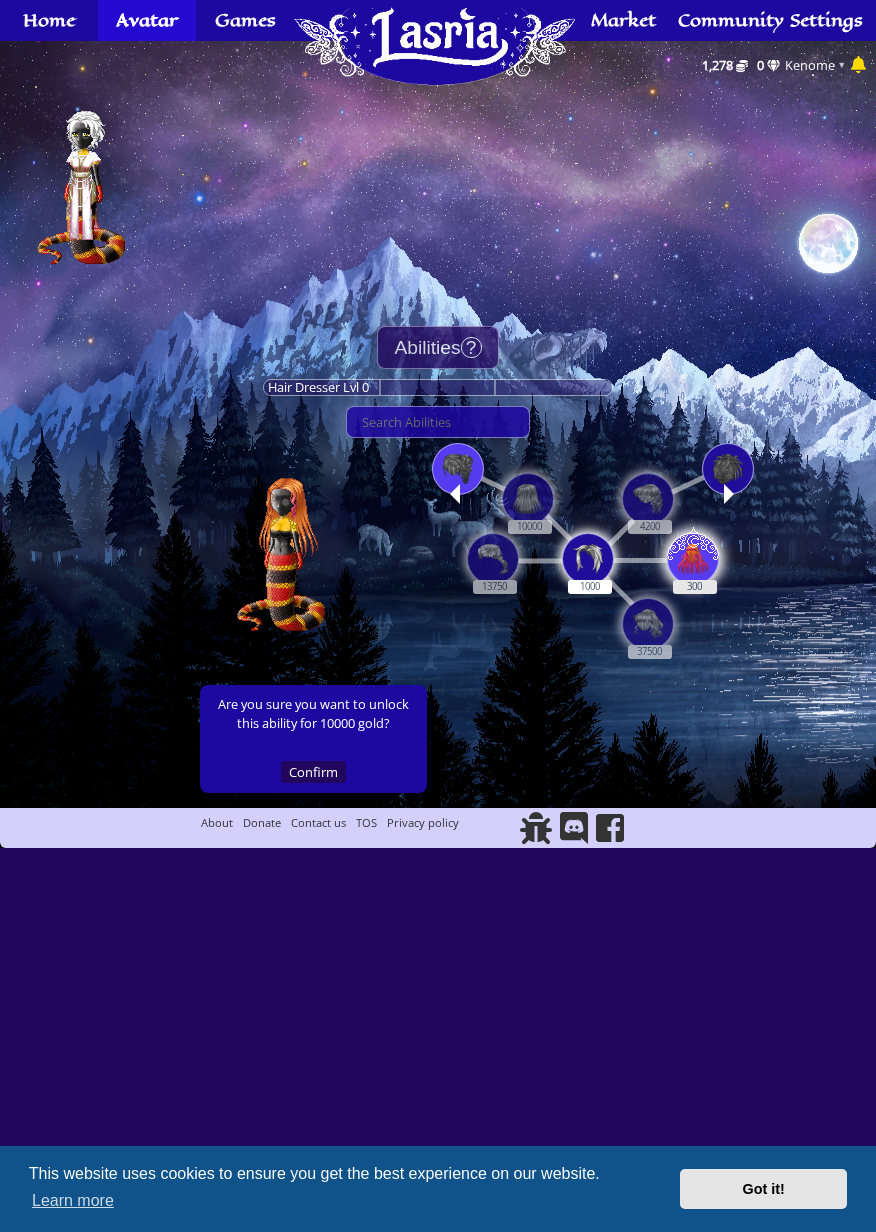 click at bounding box center [693, 556] 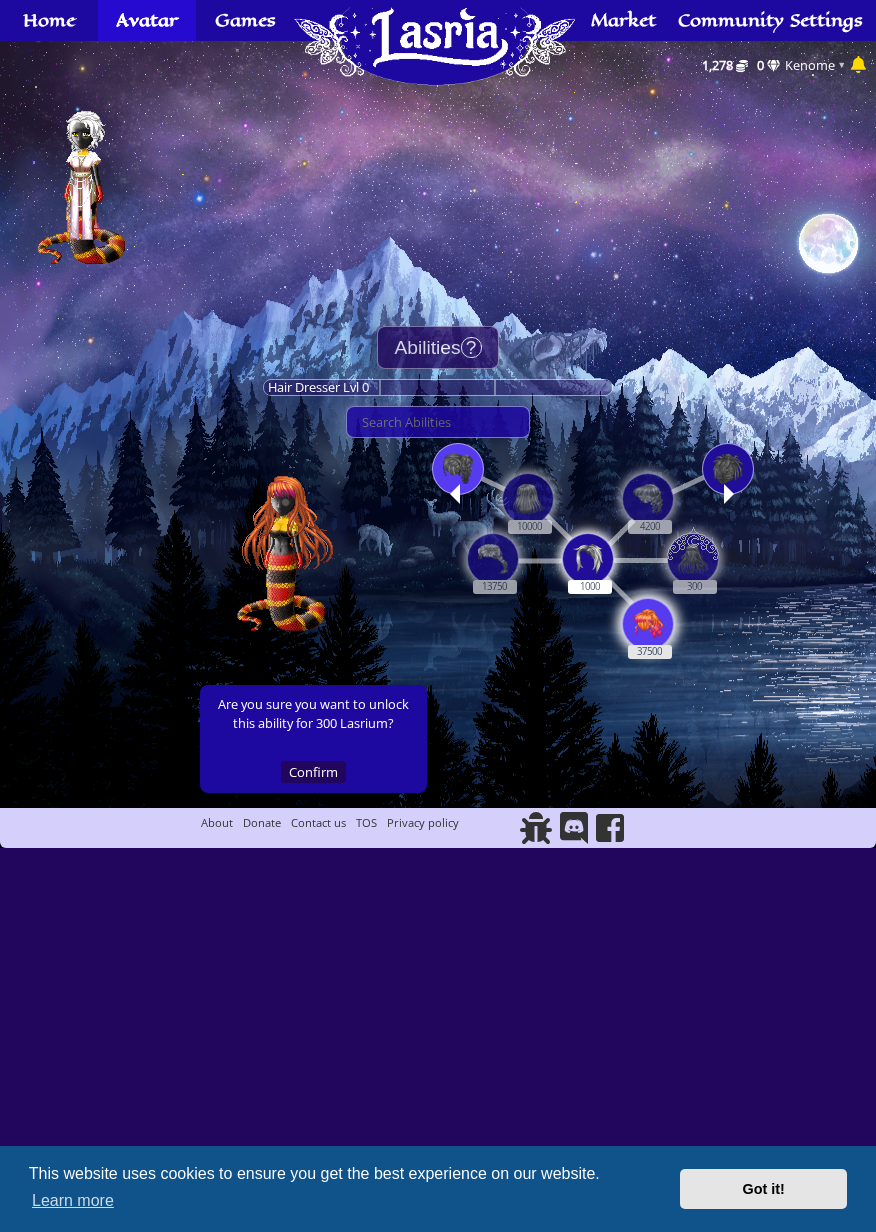 click at bounding box center [648, 624] 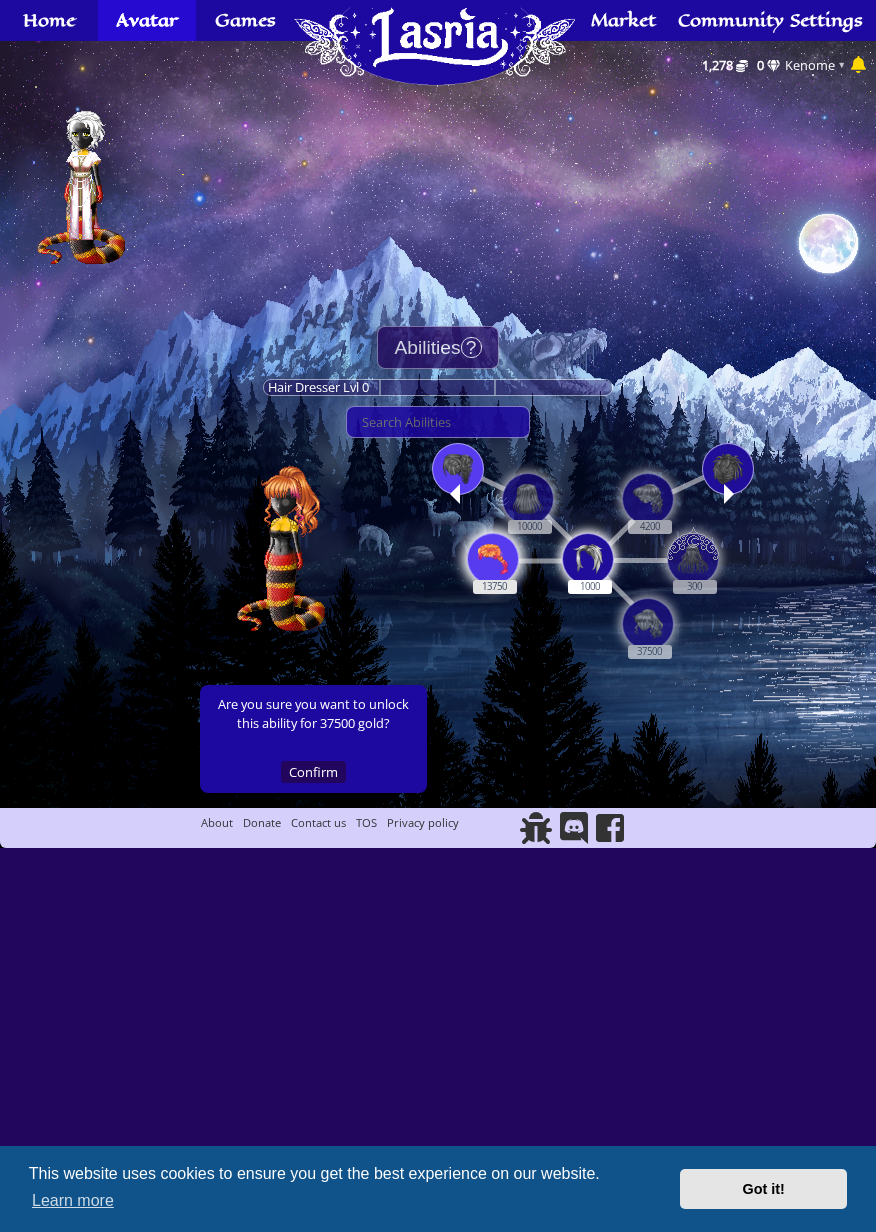 click at bounding box center (493, 559) 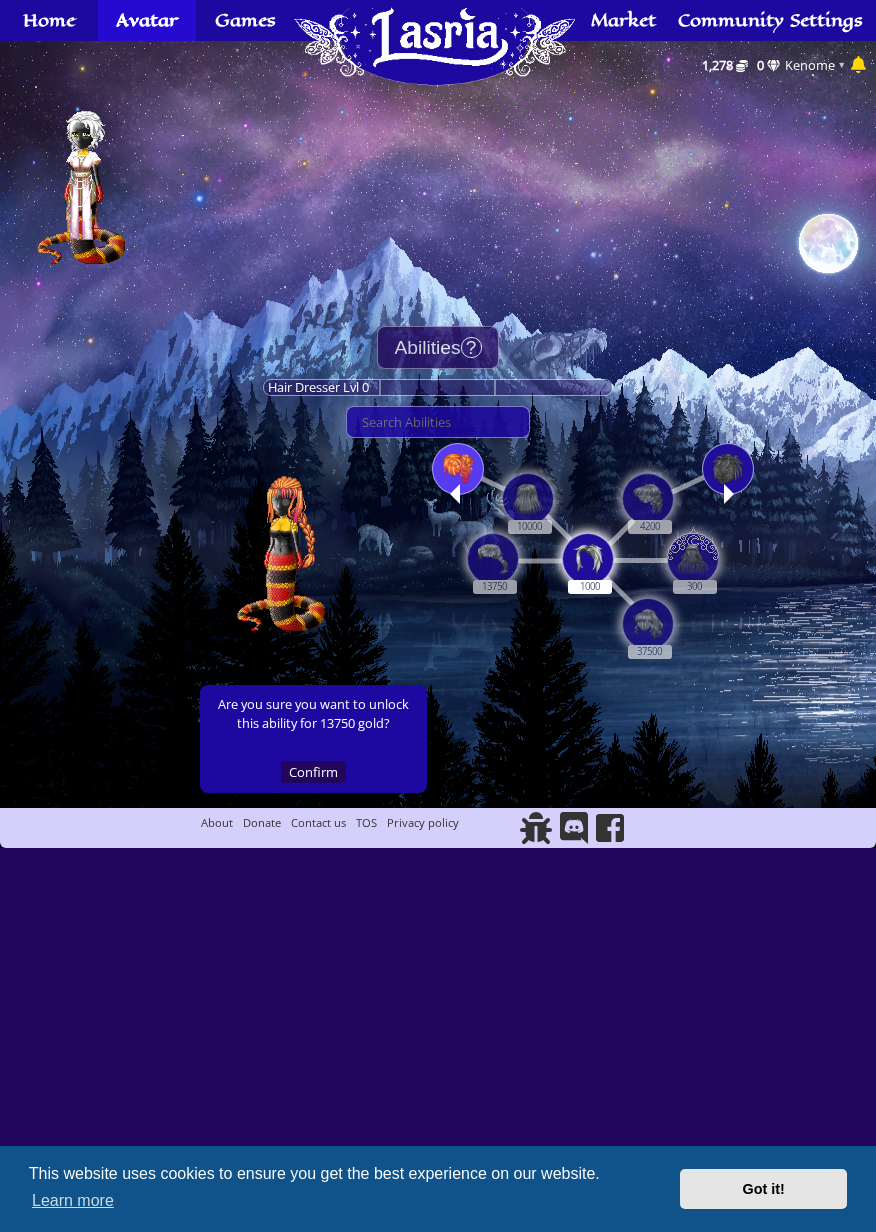 click at bounding box center [455, 494] 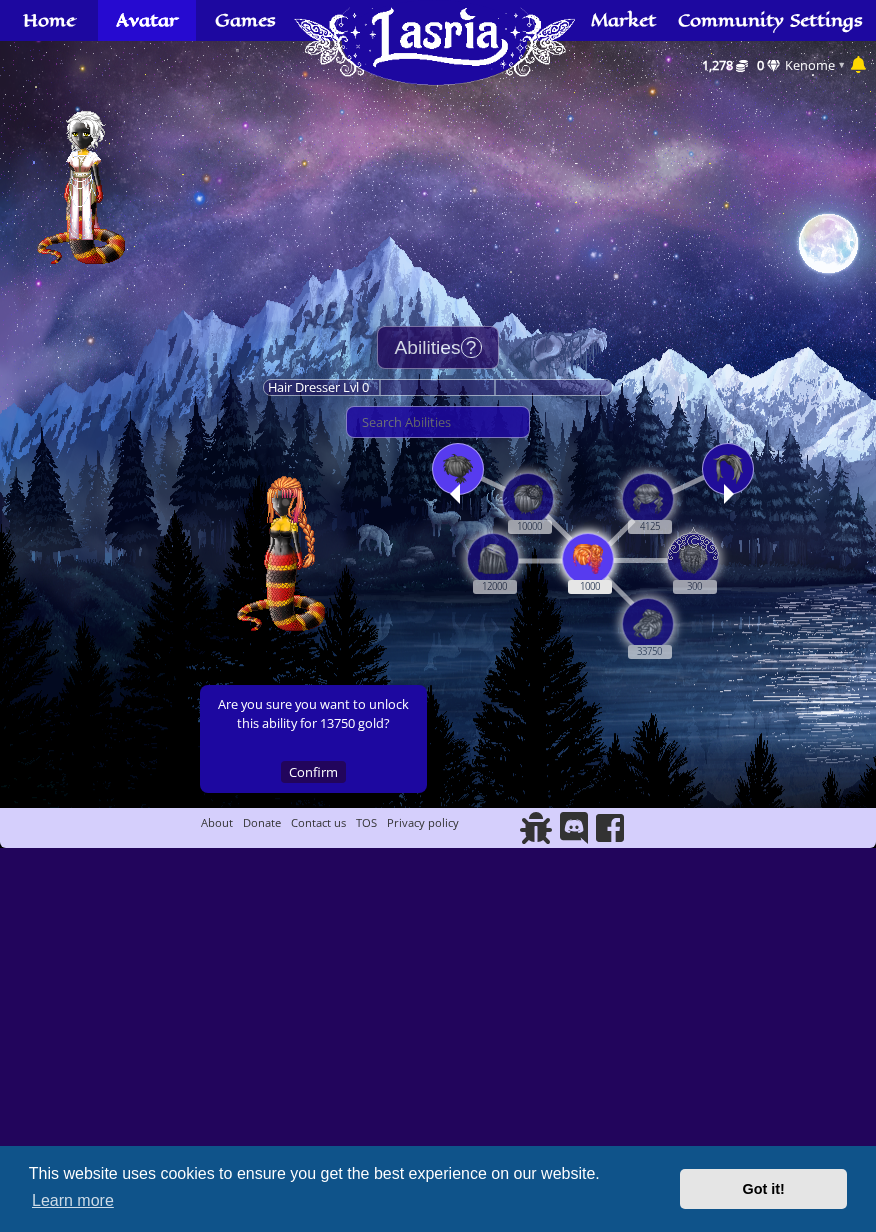 click on "1000" at bounding box center [588, 560] 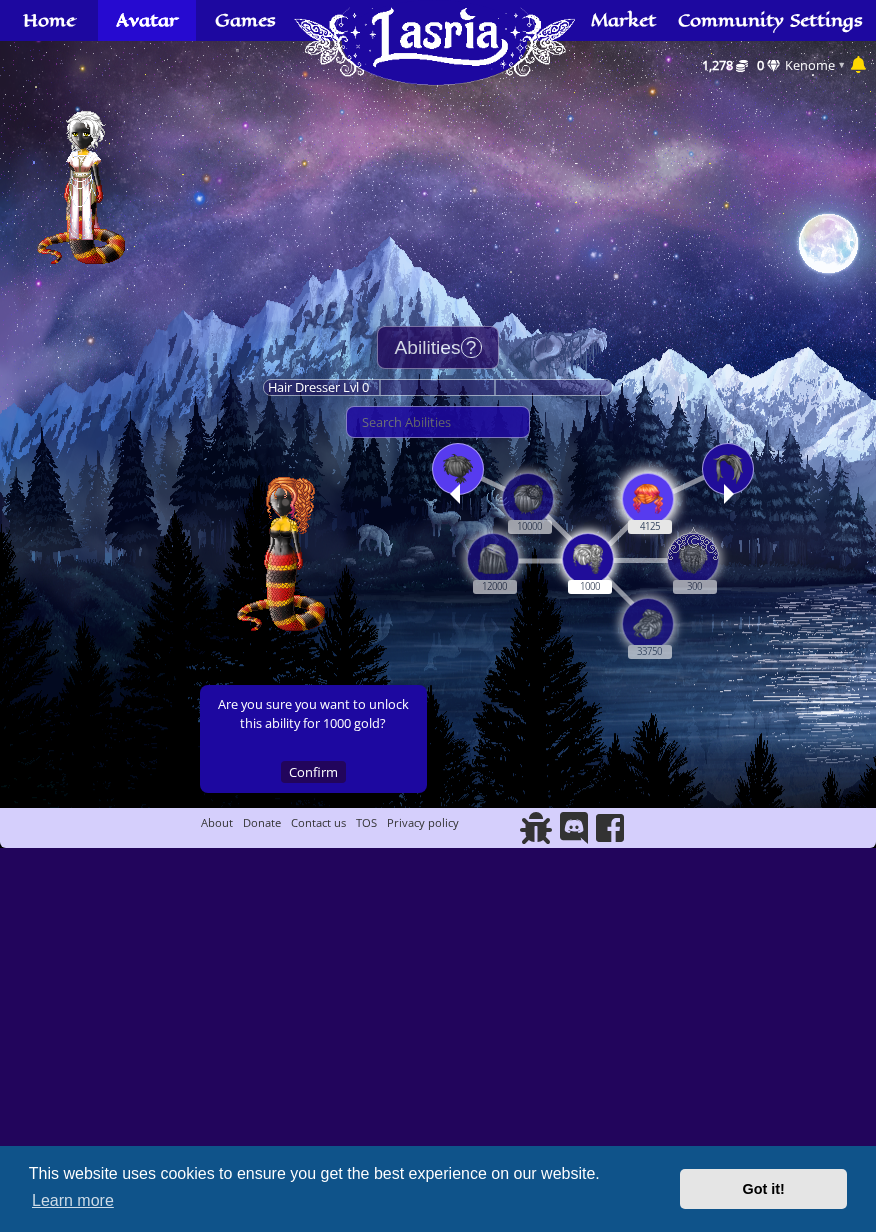 click at bounding box center (648, 499) 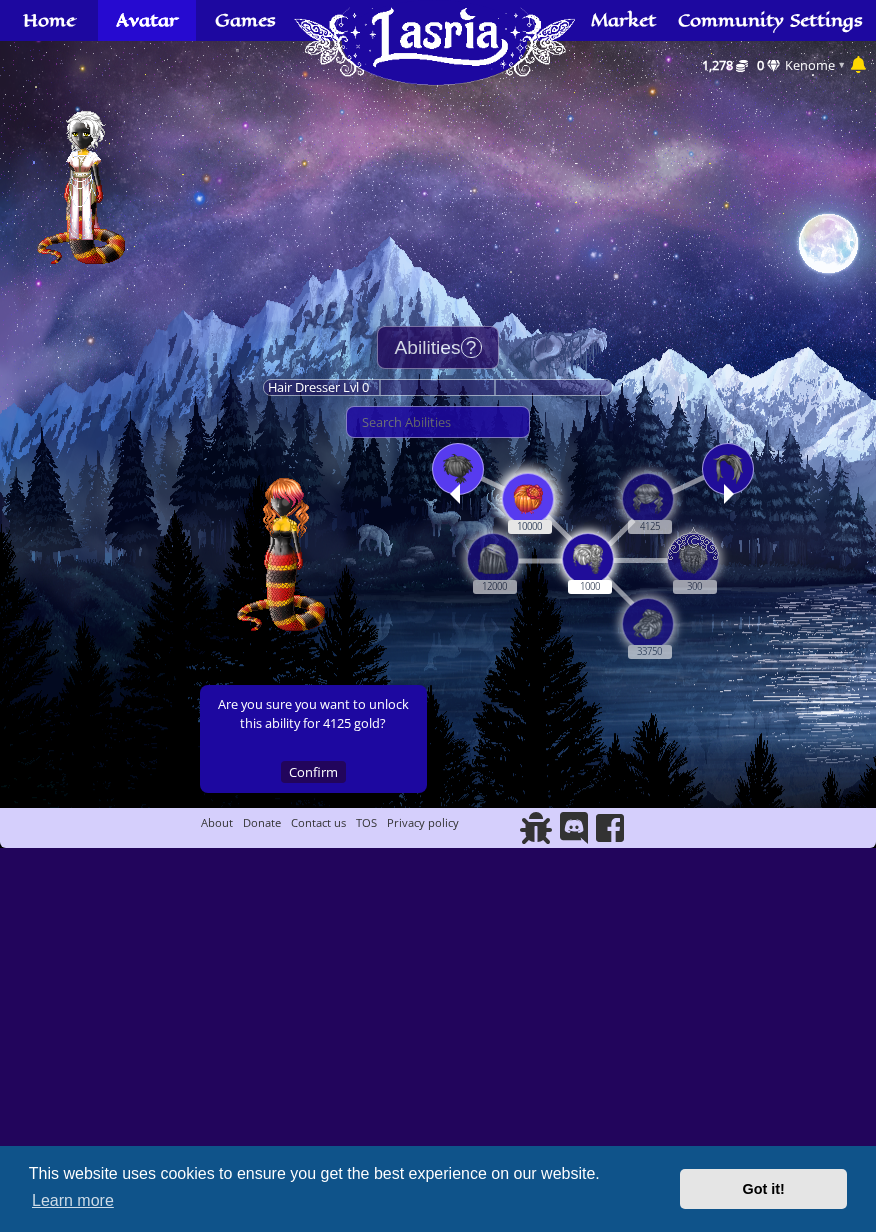 click at bounding box center [528, 499] 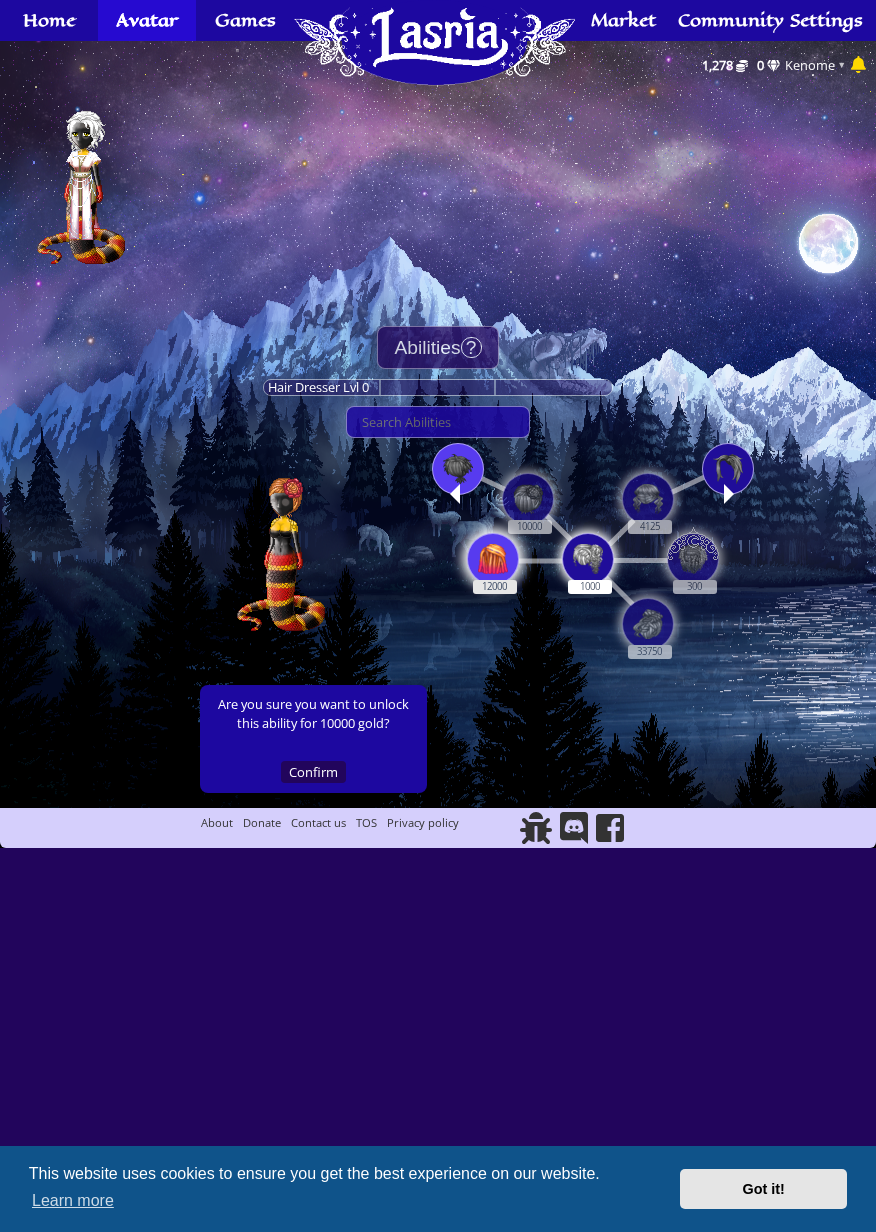 click at bounding box center (493, 559) 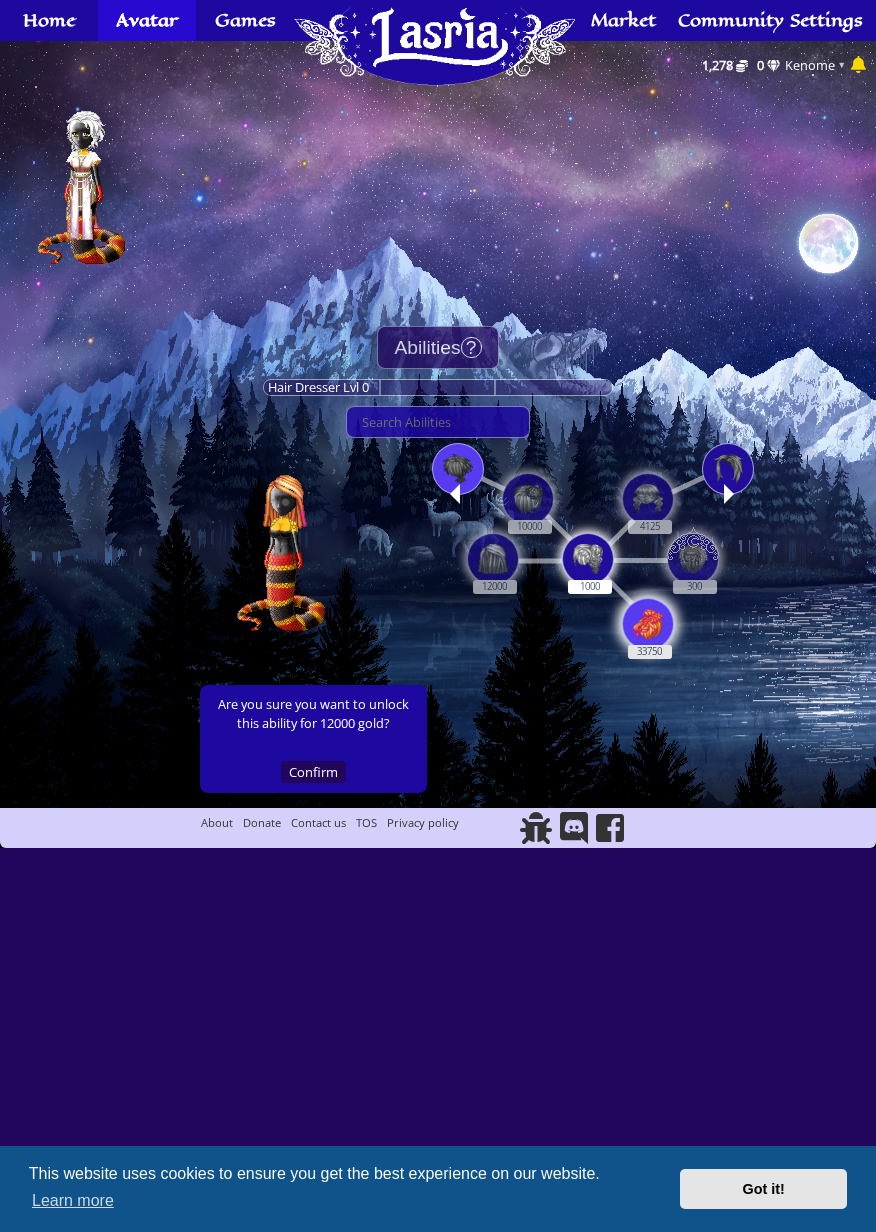 click at bounding box center [648, 624] 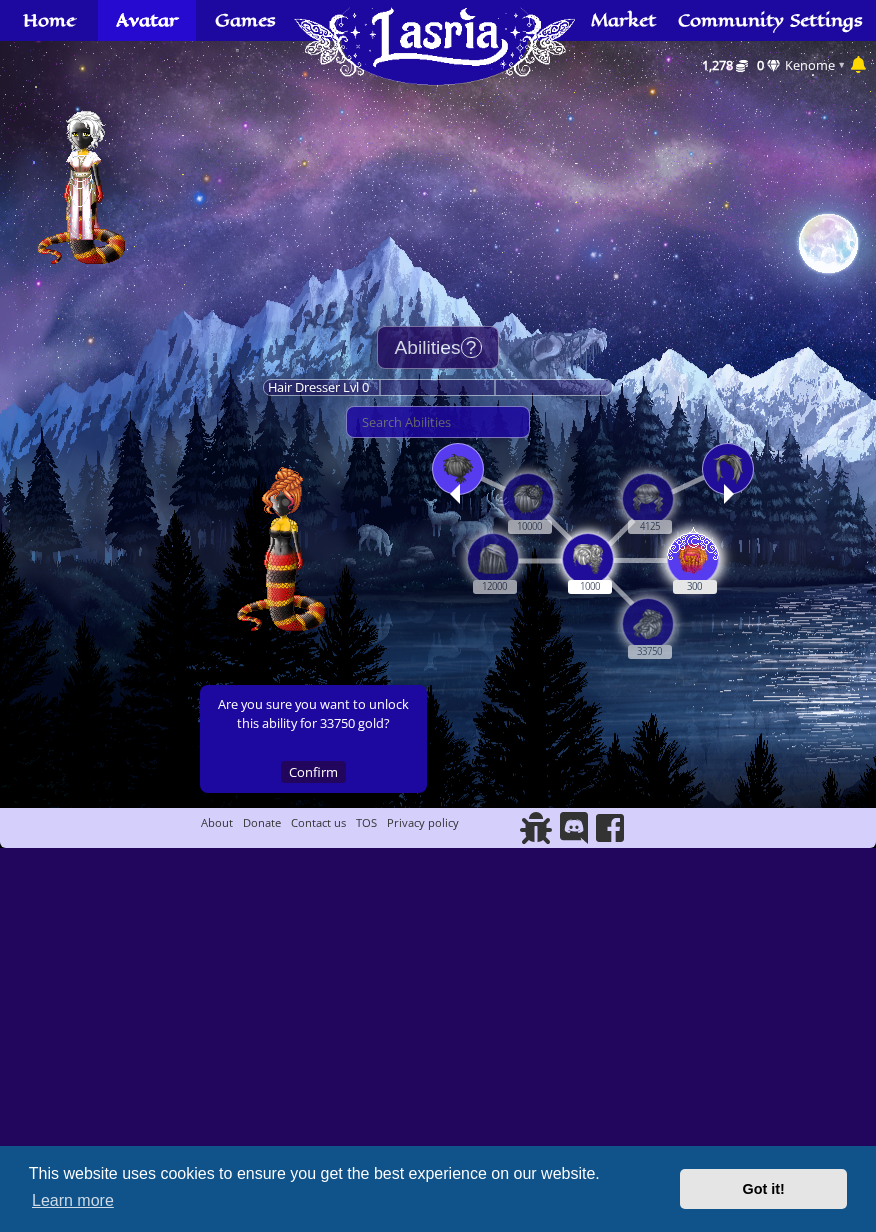 click at bounding box center (693, 556) 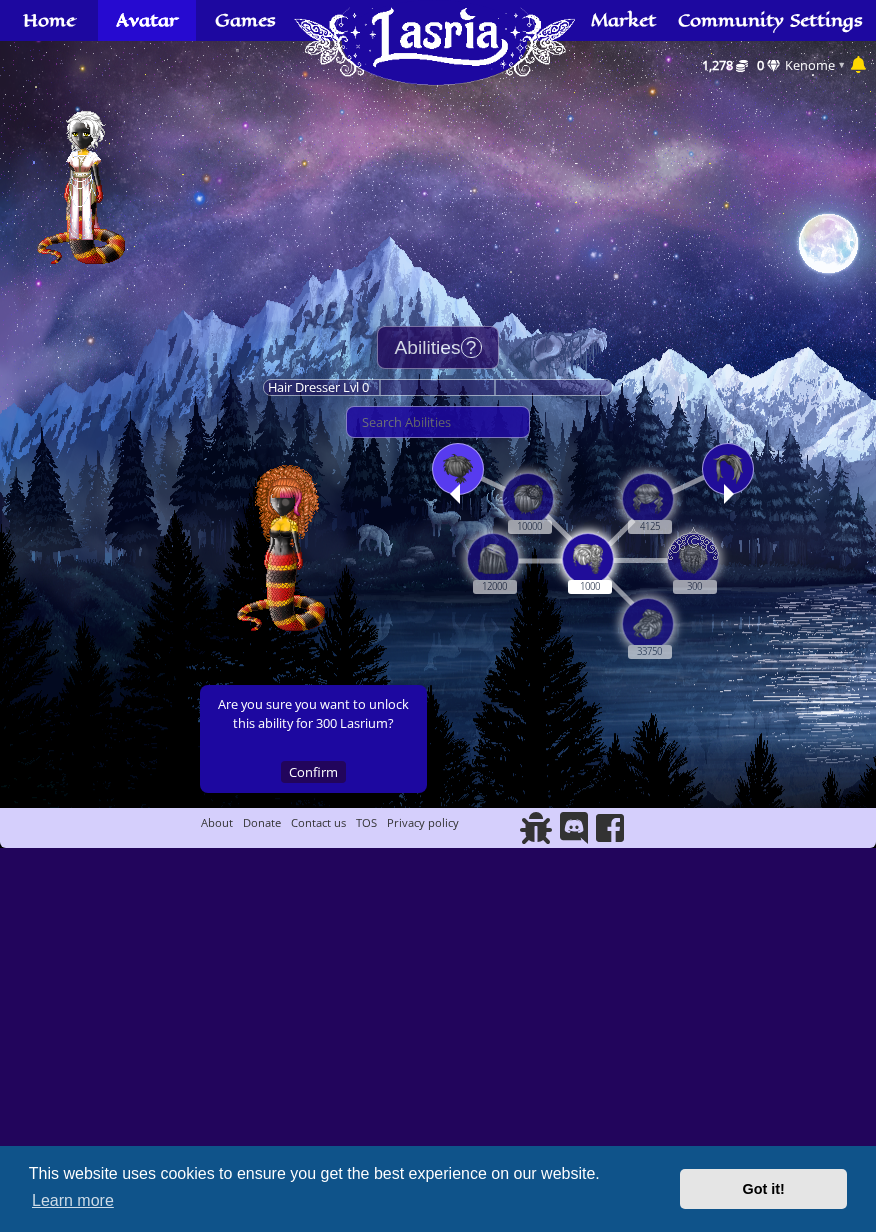 click at bounding box center [458, 469] 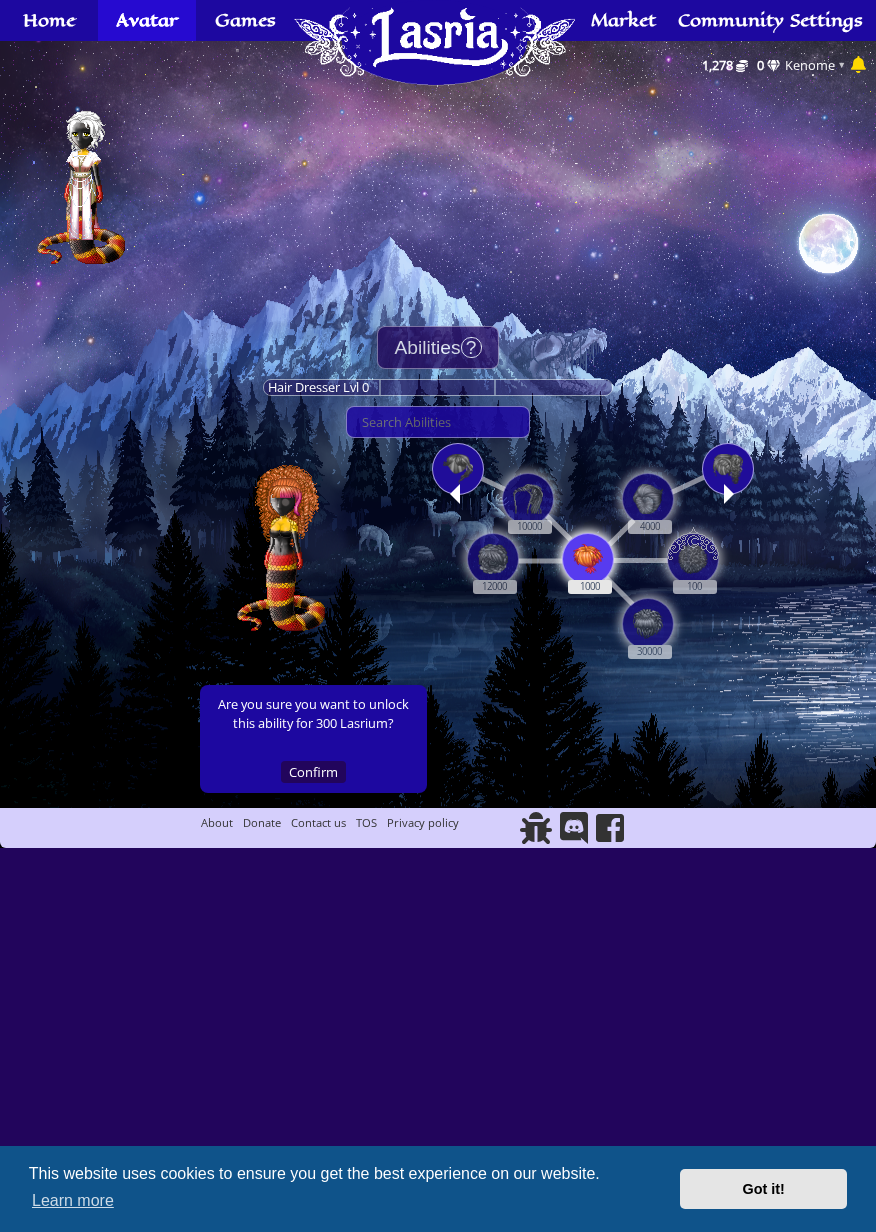 click at bounding box center (588, 559) 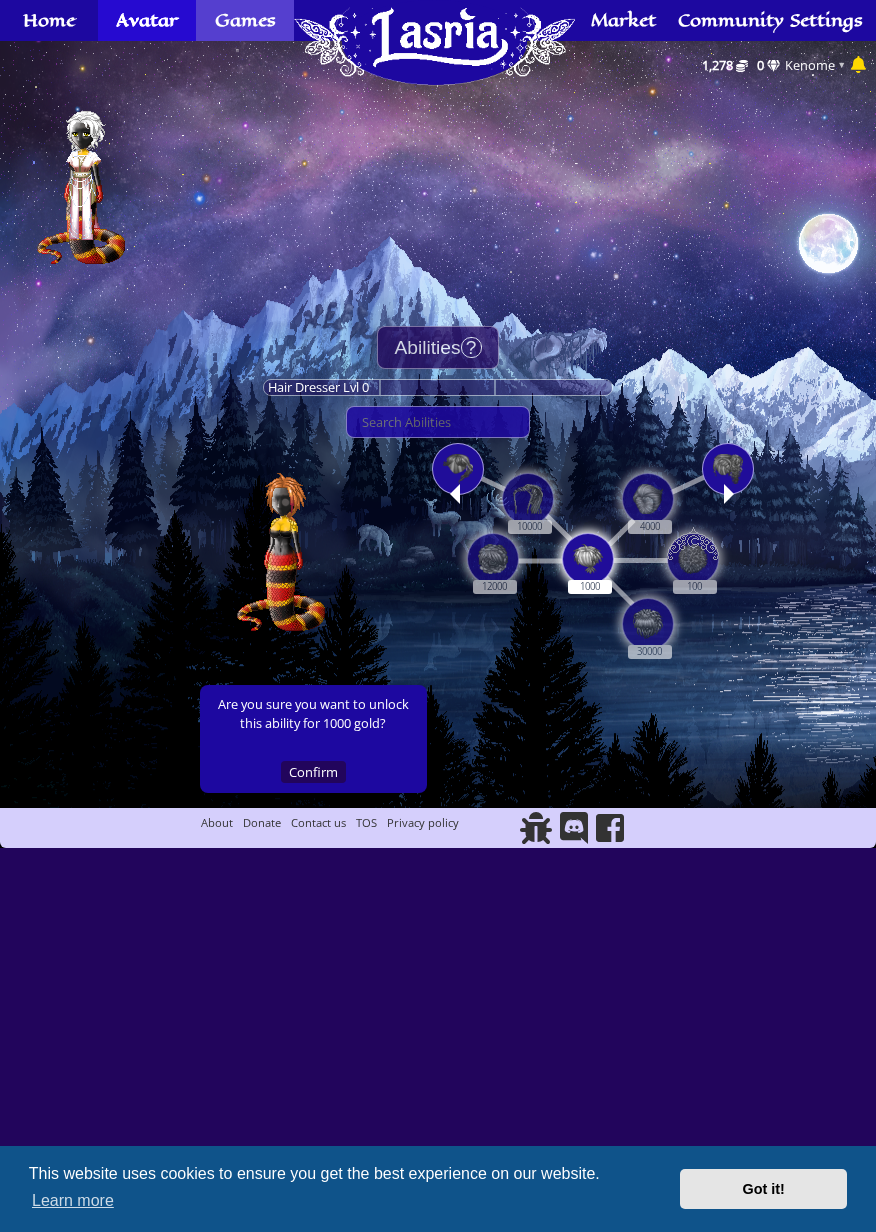 click on "Games" at bounding box center [245, 20] 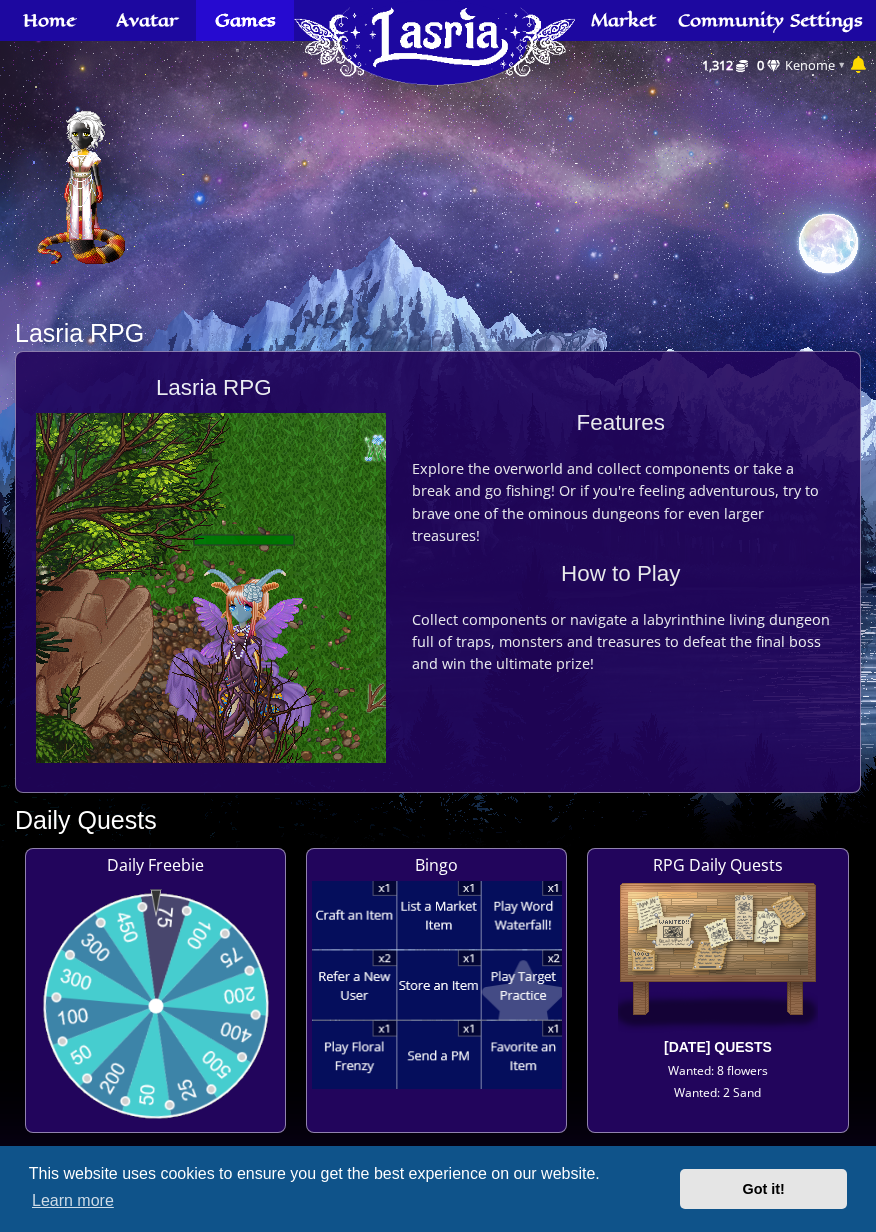 scroll, scrollTop: 0, scrollLeft: 0, axis: both 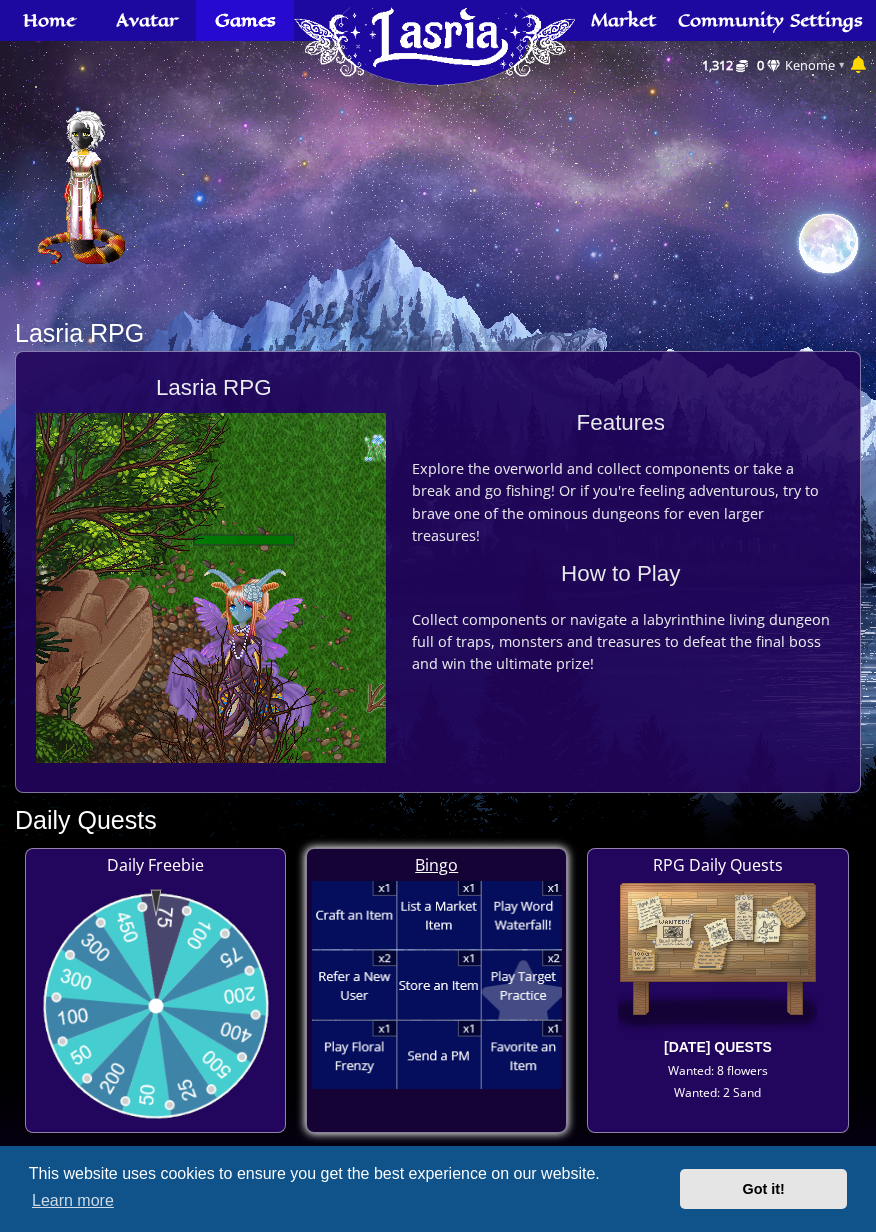 click at bounding box center (437, 985) 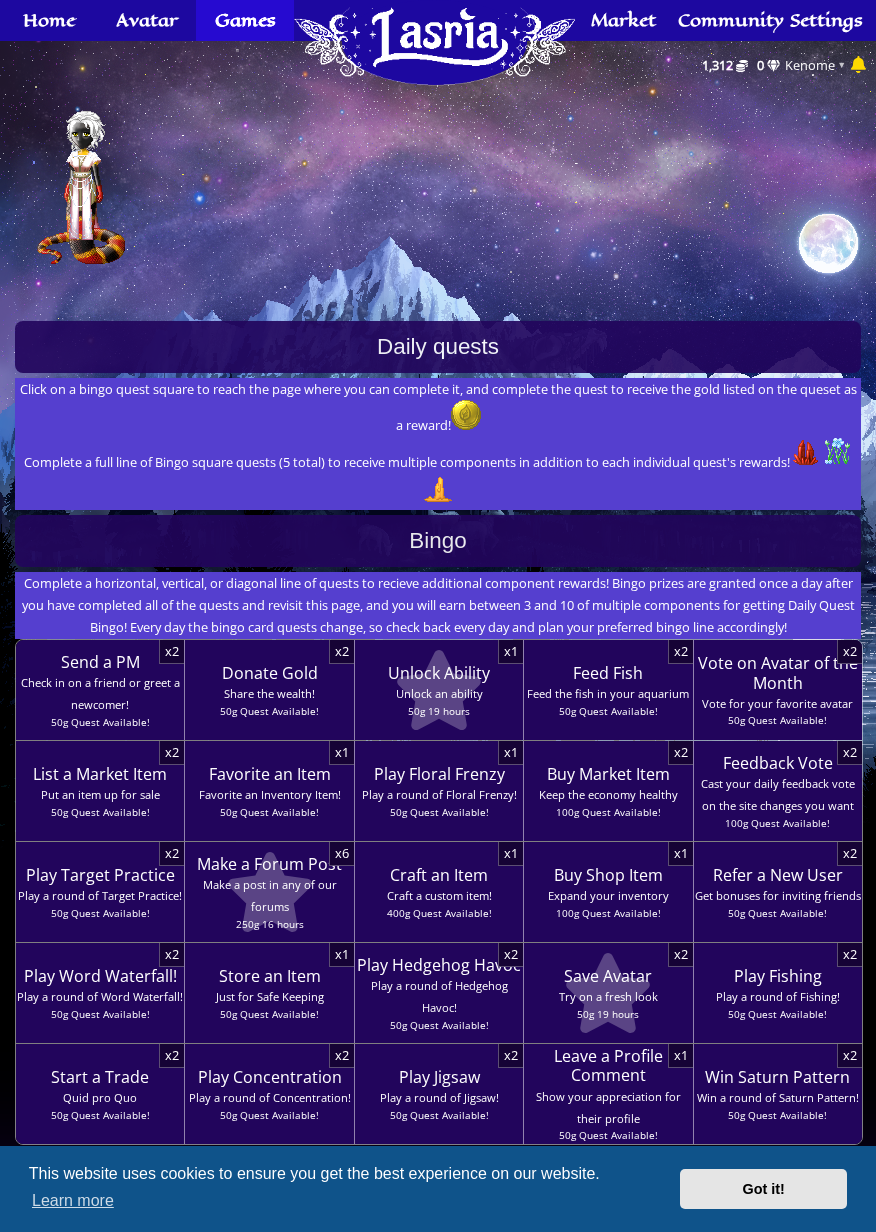 scroll, scrollTop: 0, scrollLeft: 0, axis: both 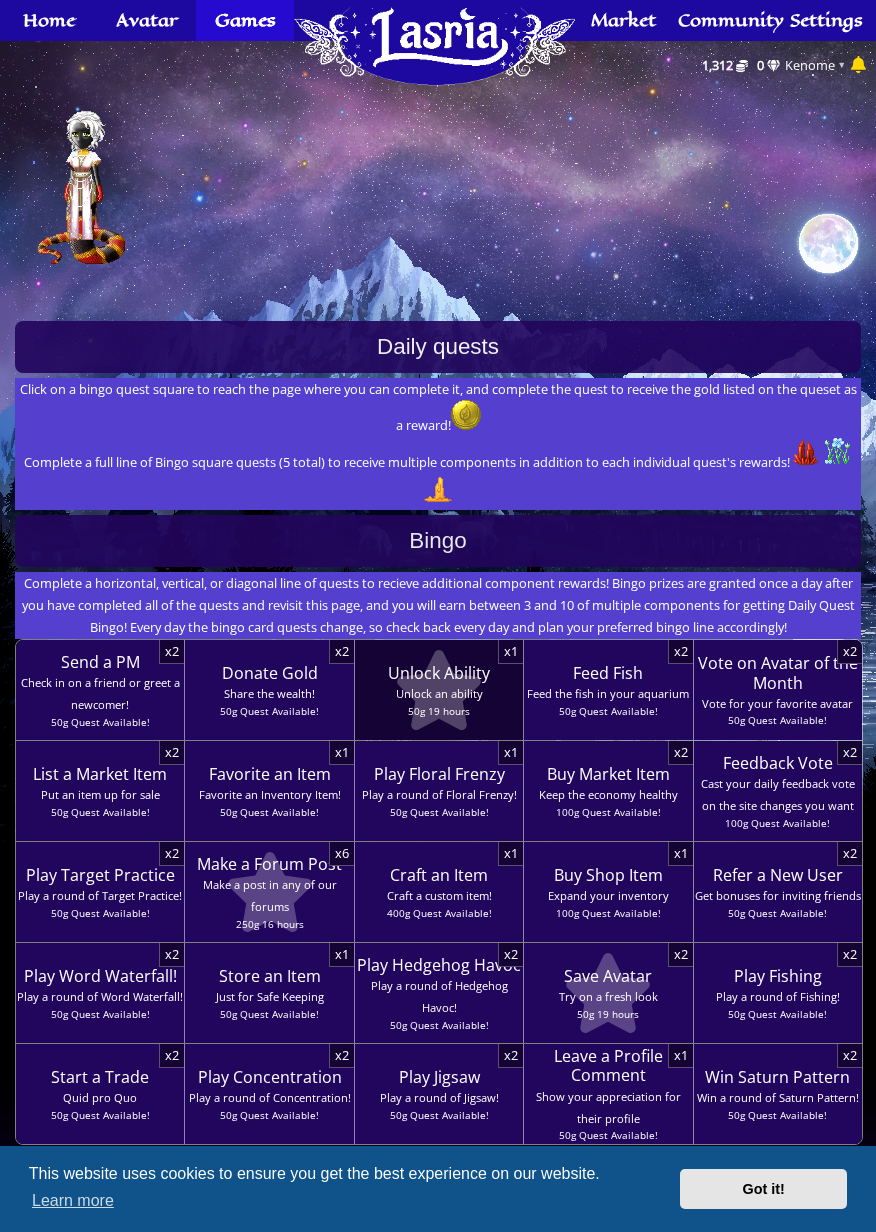 click on "Unlock an ability" at bounding box center [439, 694] 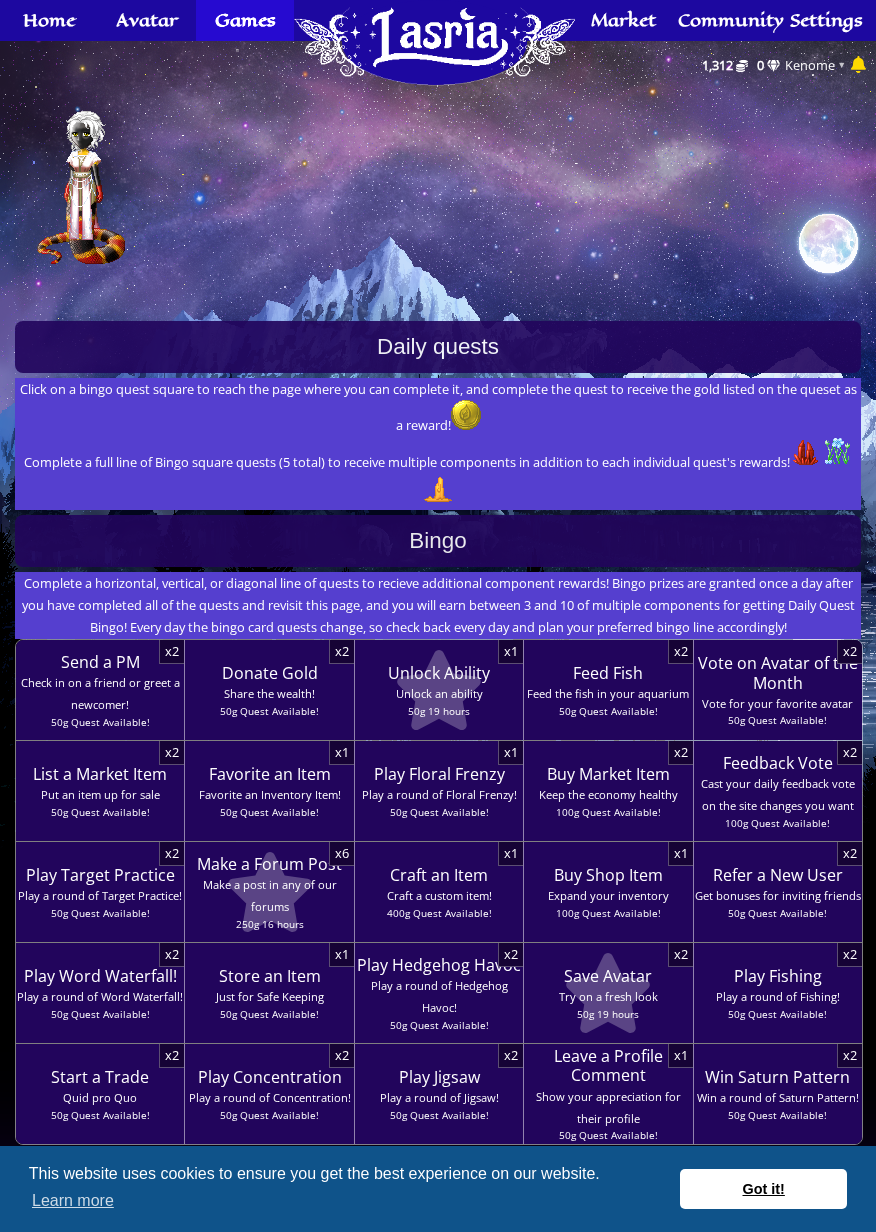 click on "Got it!" at bounding box center [763, 1189] 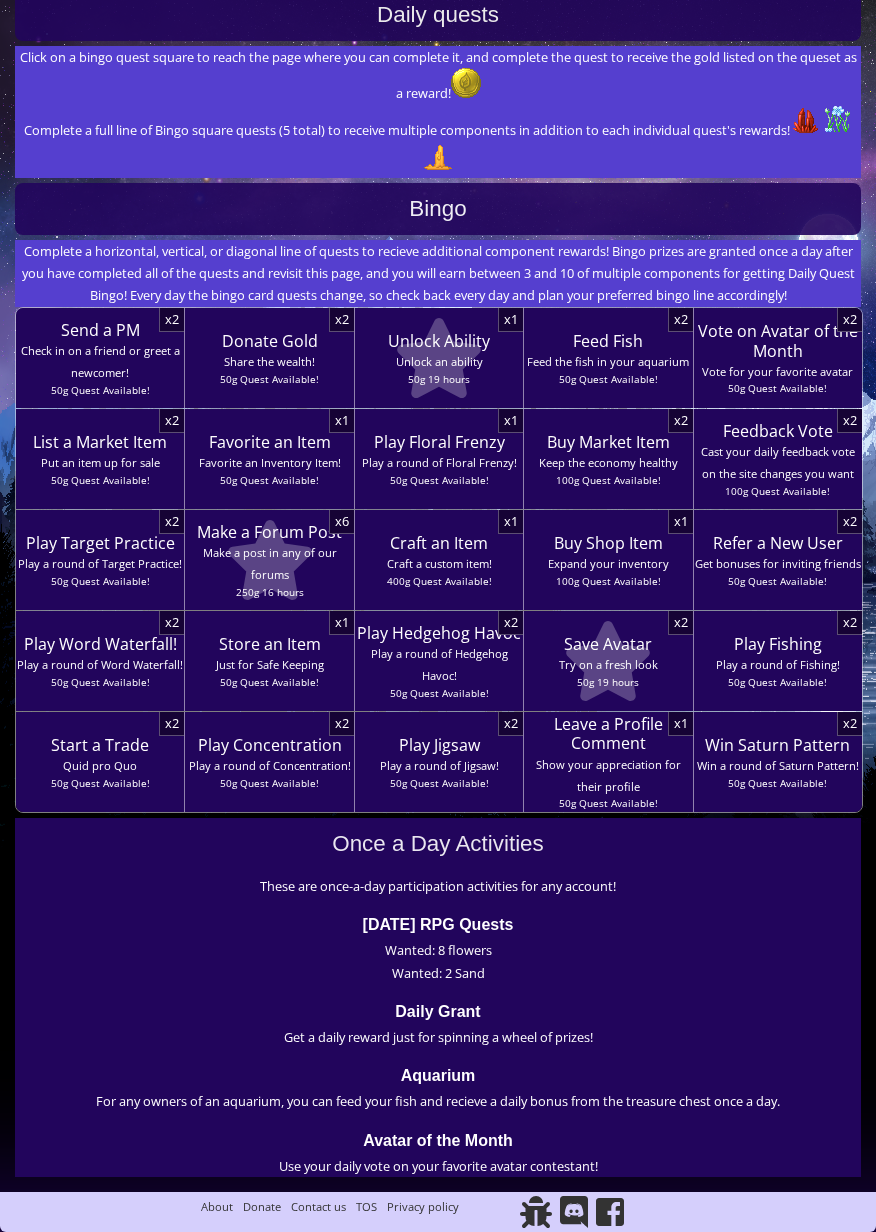 scroll, scrollTop: 404, scrollLeft: 0, axis: vertical 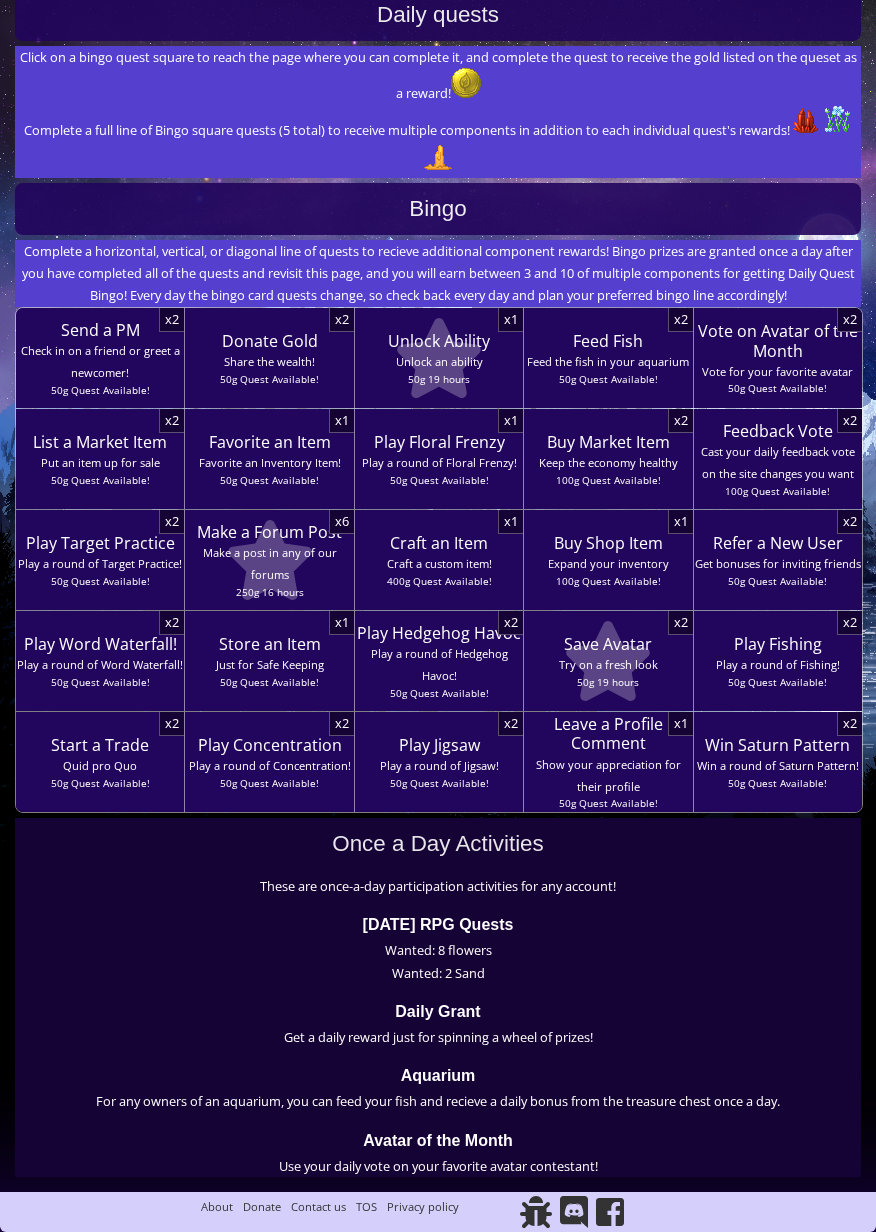 click on "Use your daily vote on your favorite avatar contestant!" at bounding box center [438, 1166] 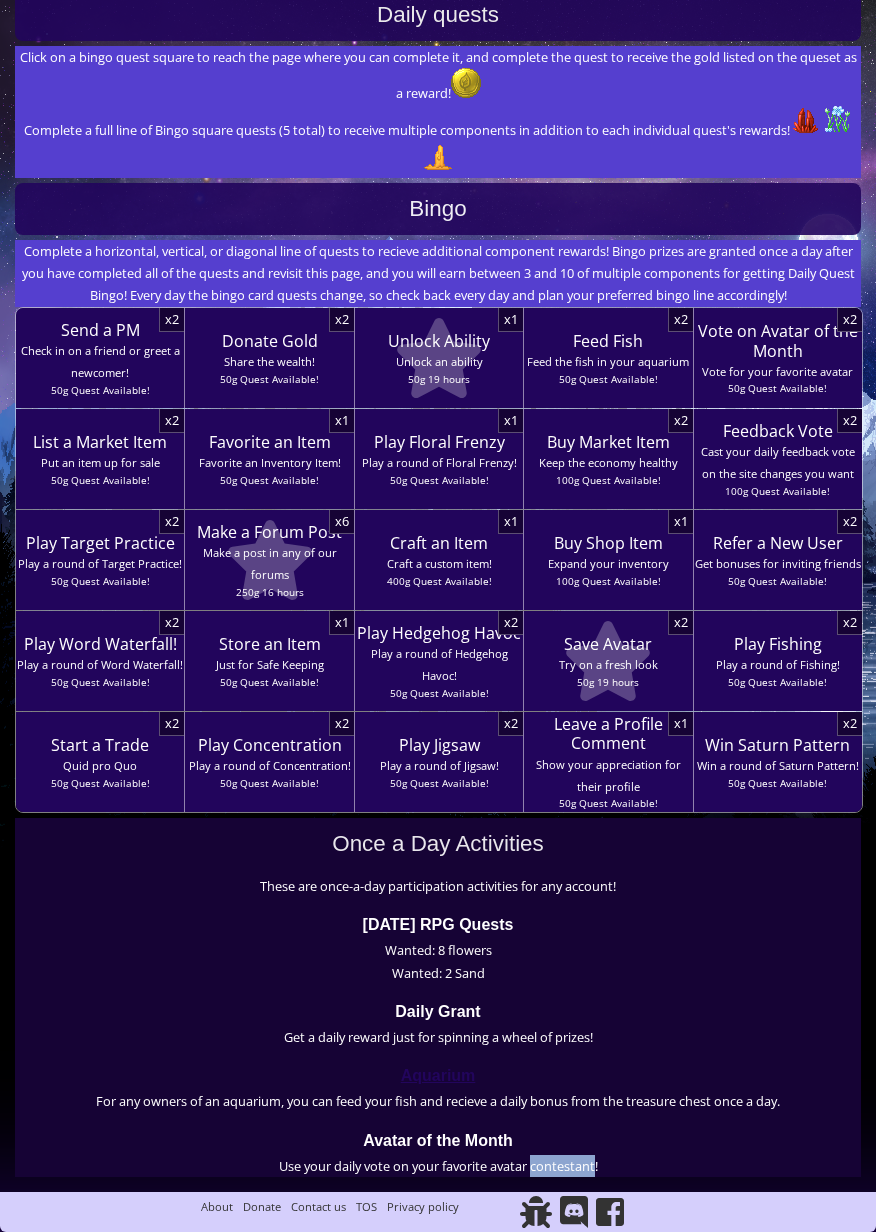 click on "Aquarium" at bounding box center [438, 1076] 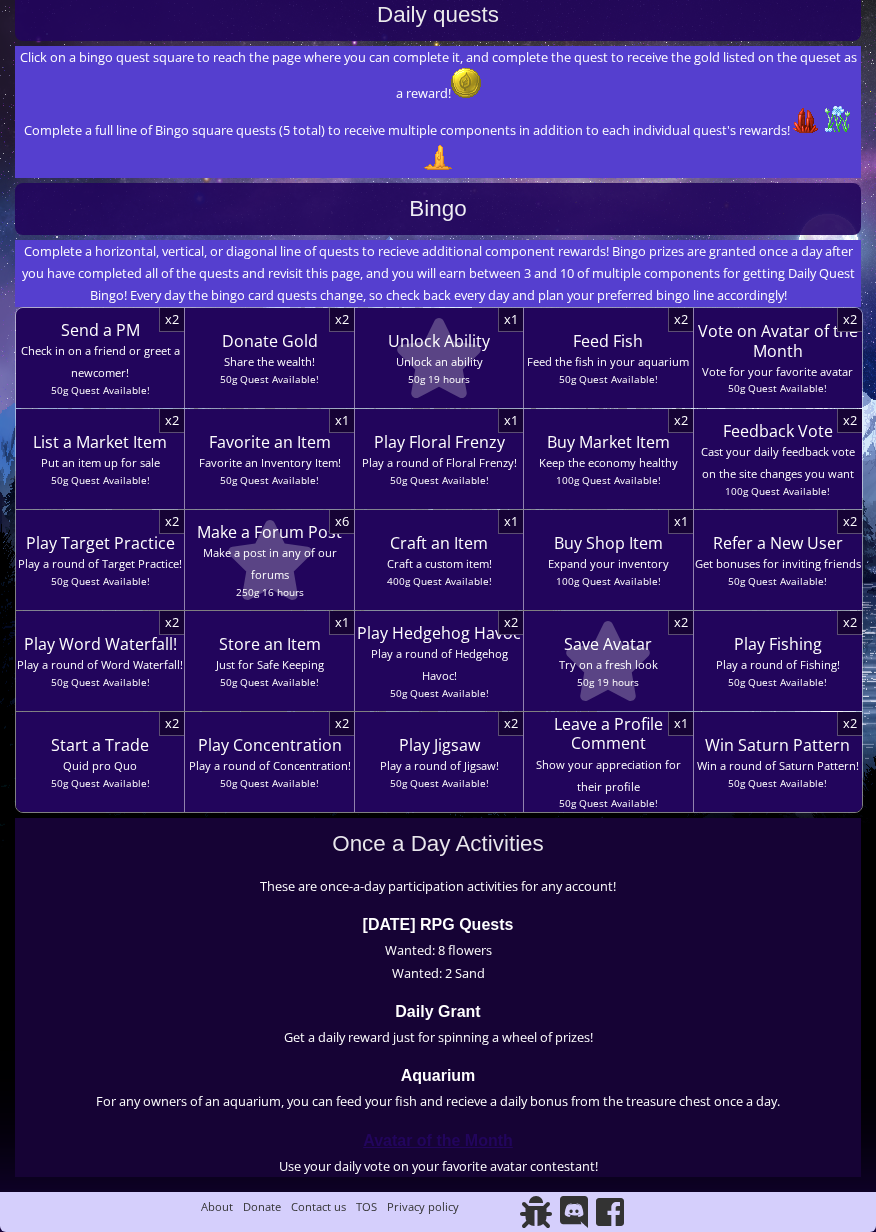 click on "Avatar of the Month" at bounding box center [438, 1141] 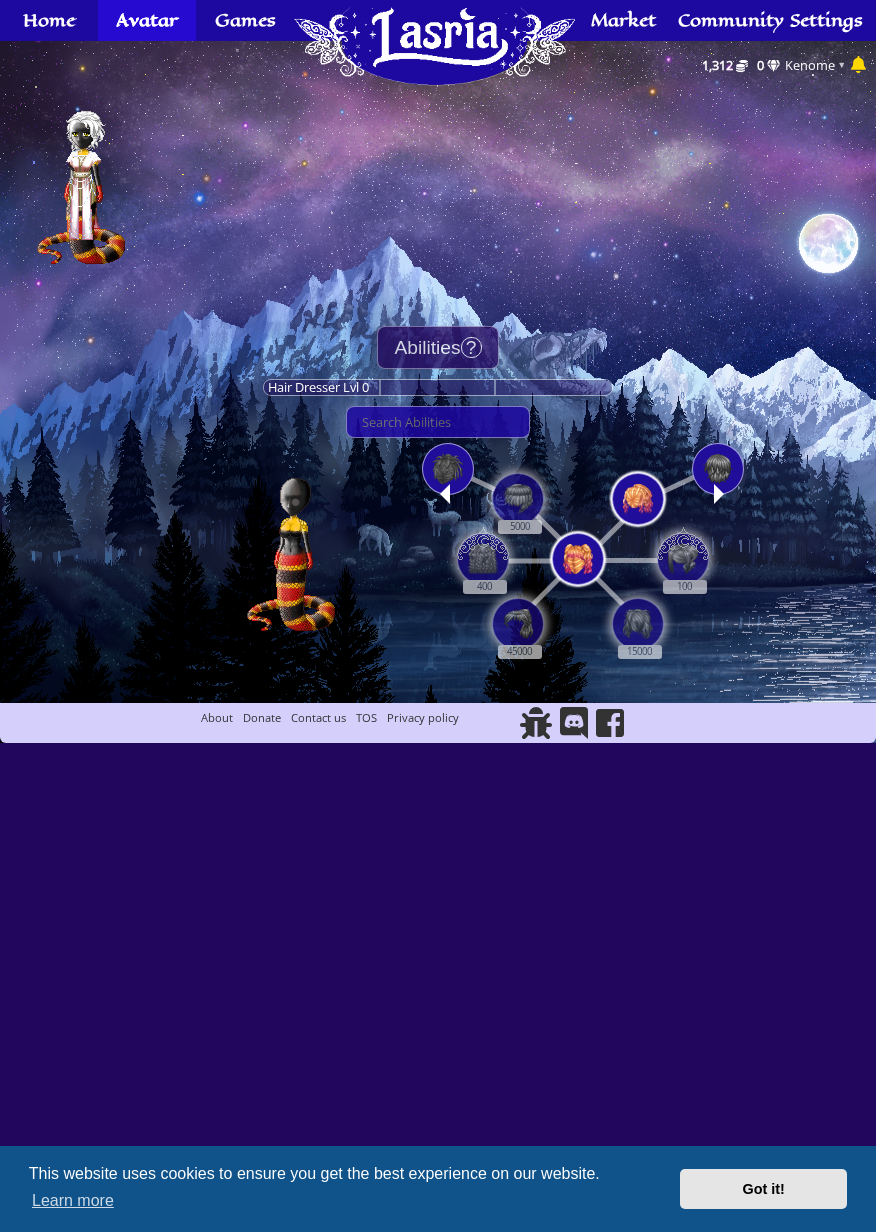 scroll, scrollTop: 0, scrollLeft: 0, axis: both 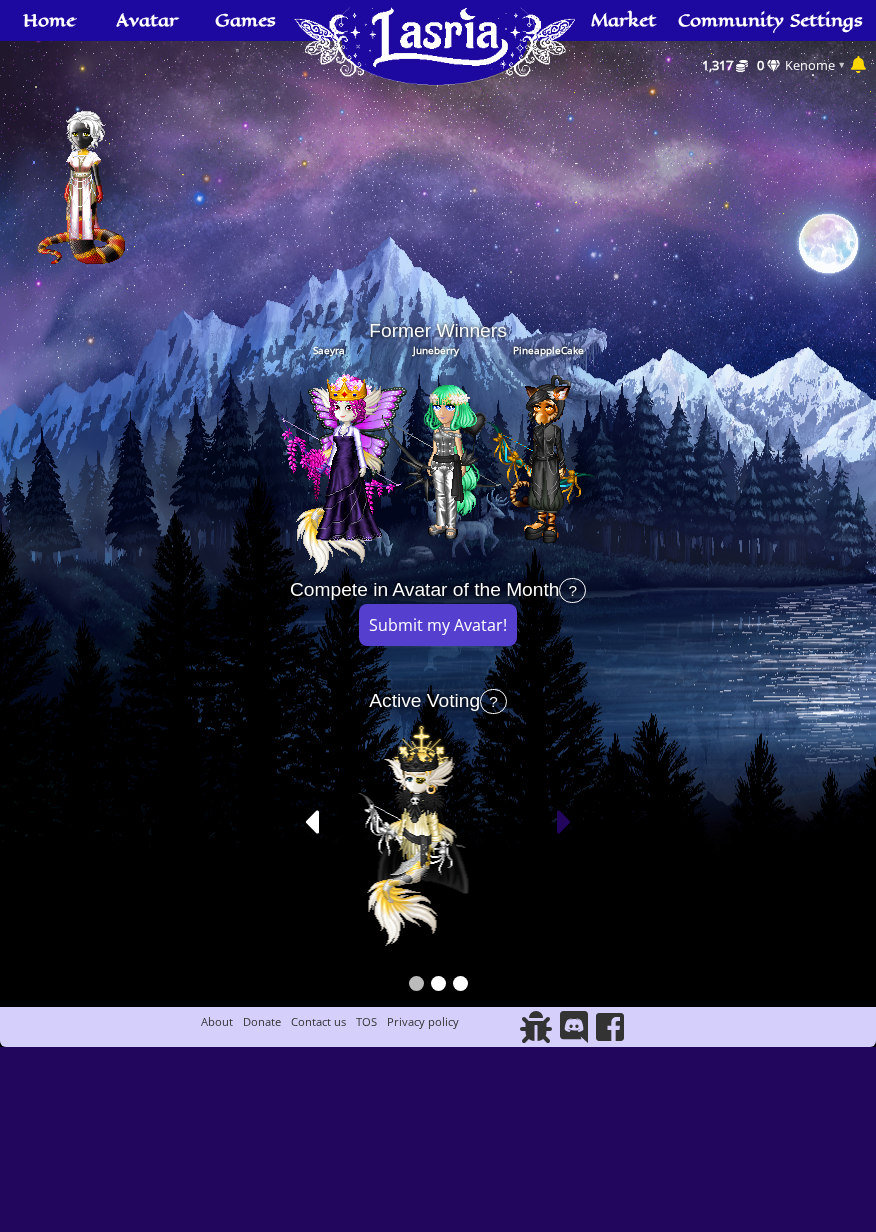 click 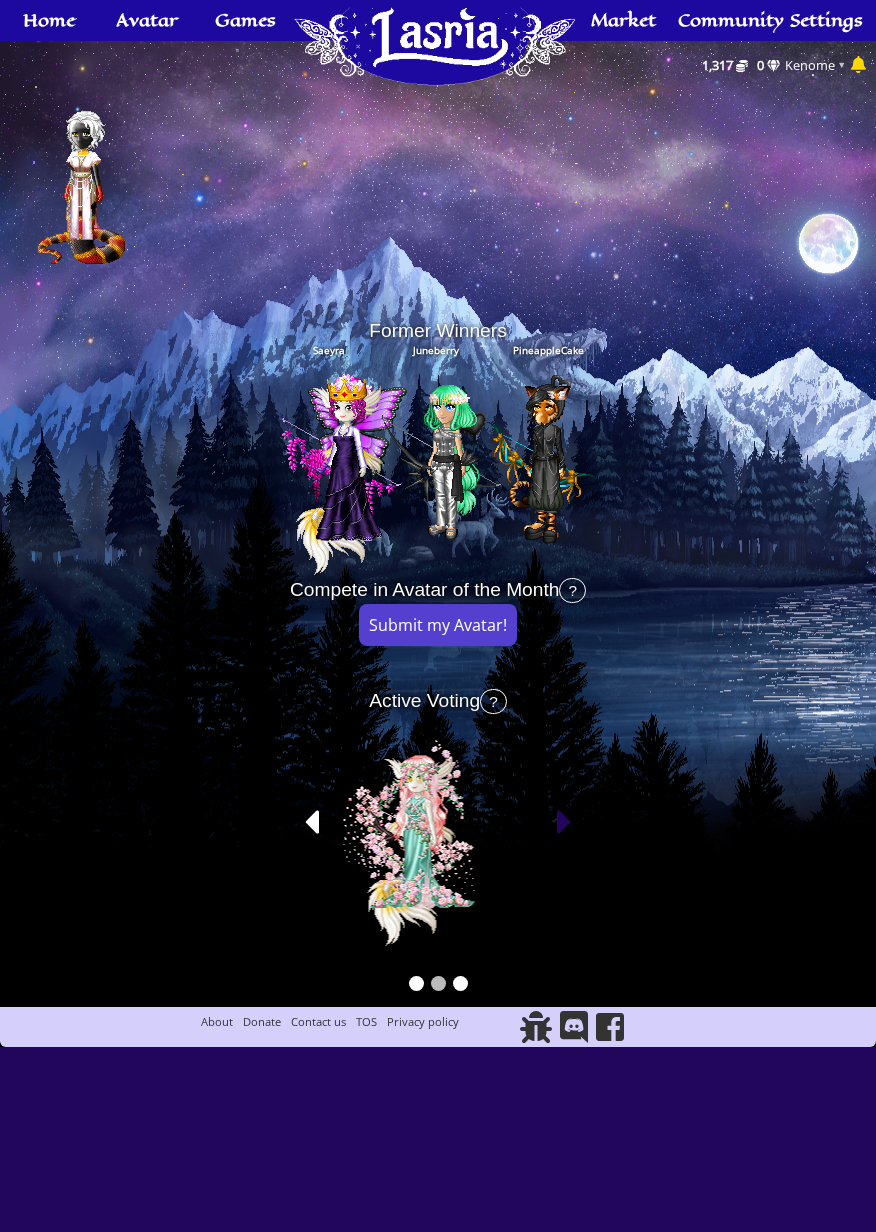 click 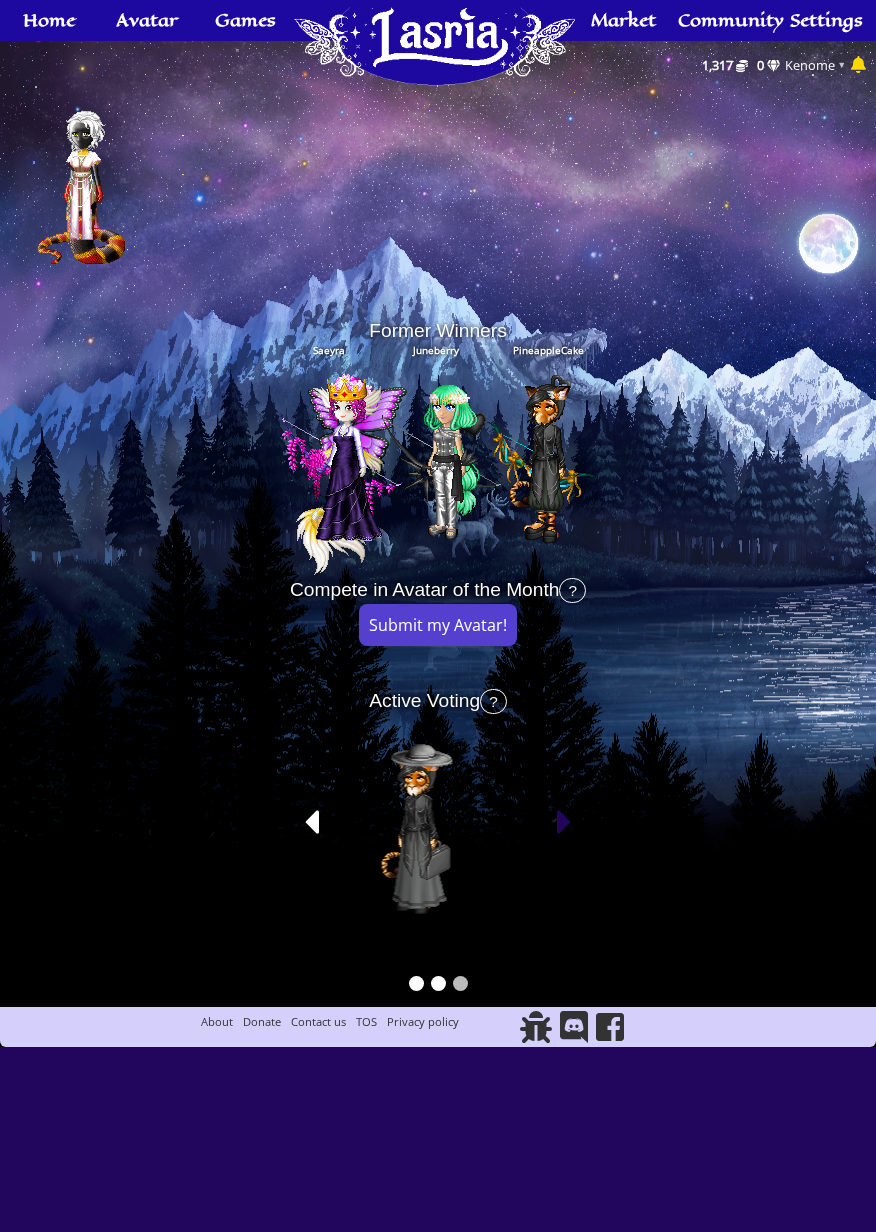 click 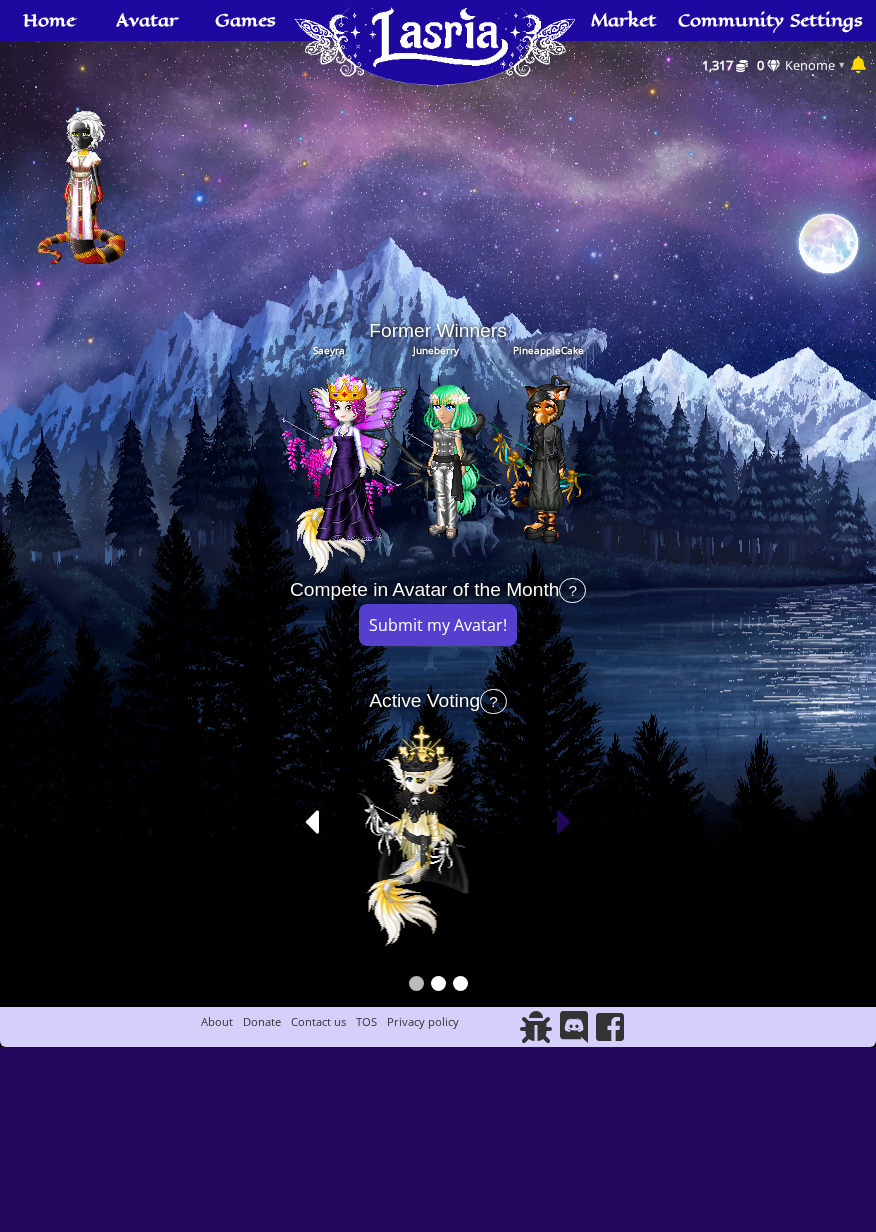 click 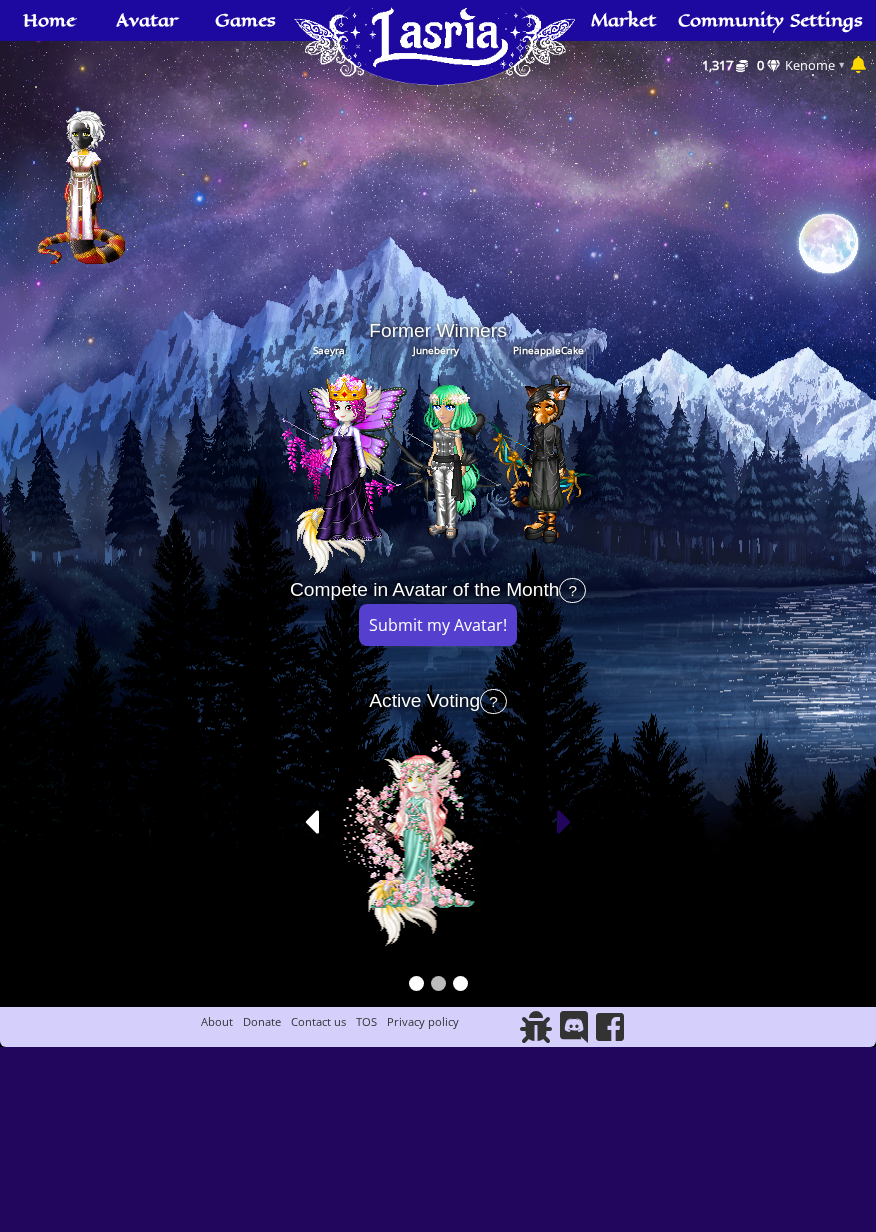 click 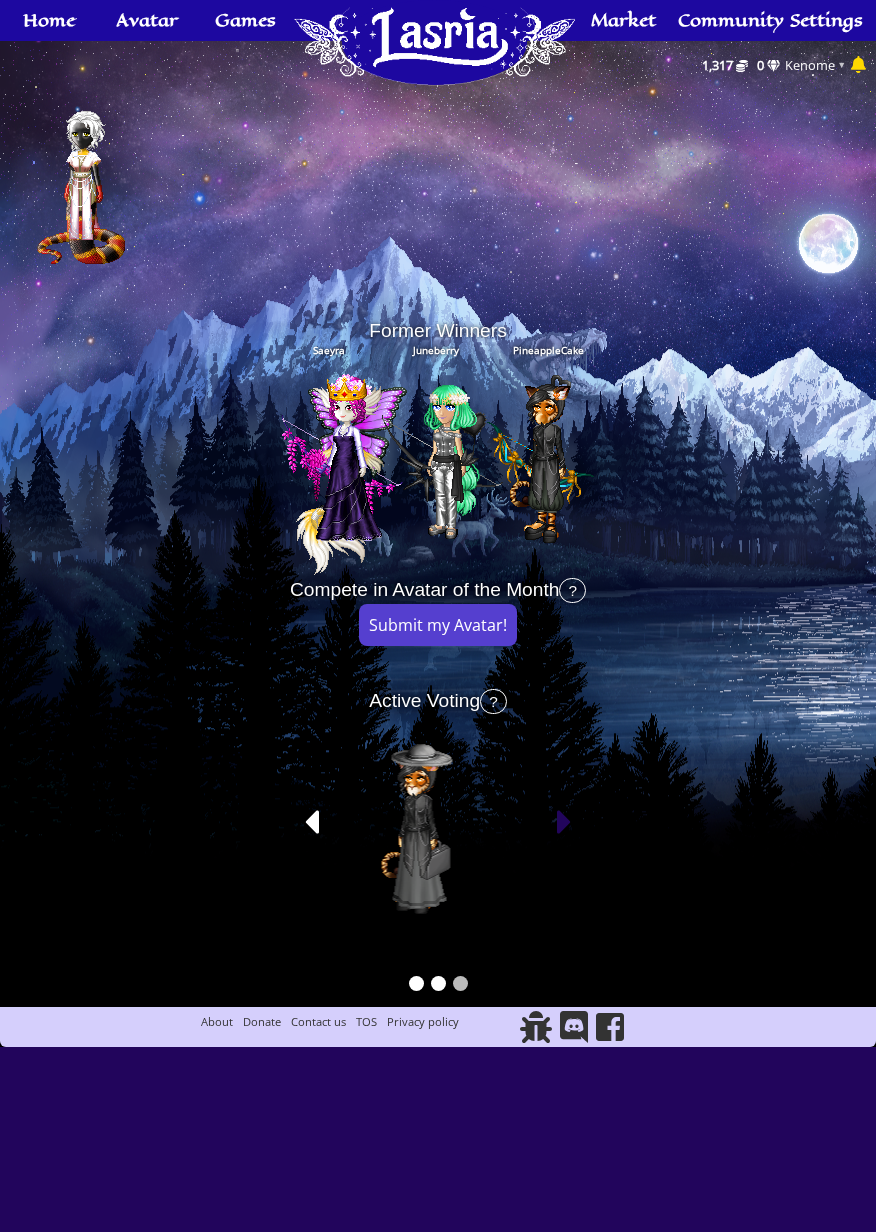 click 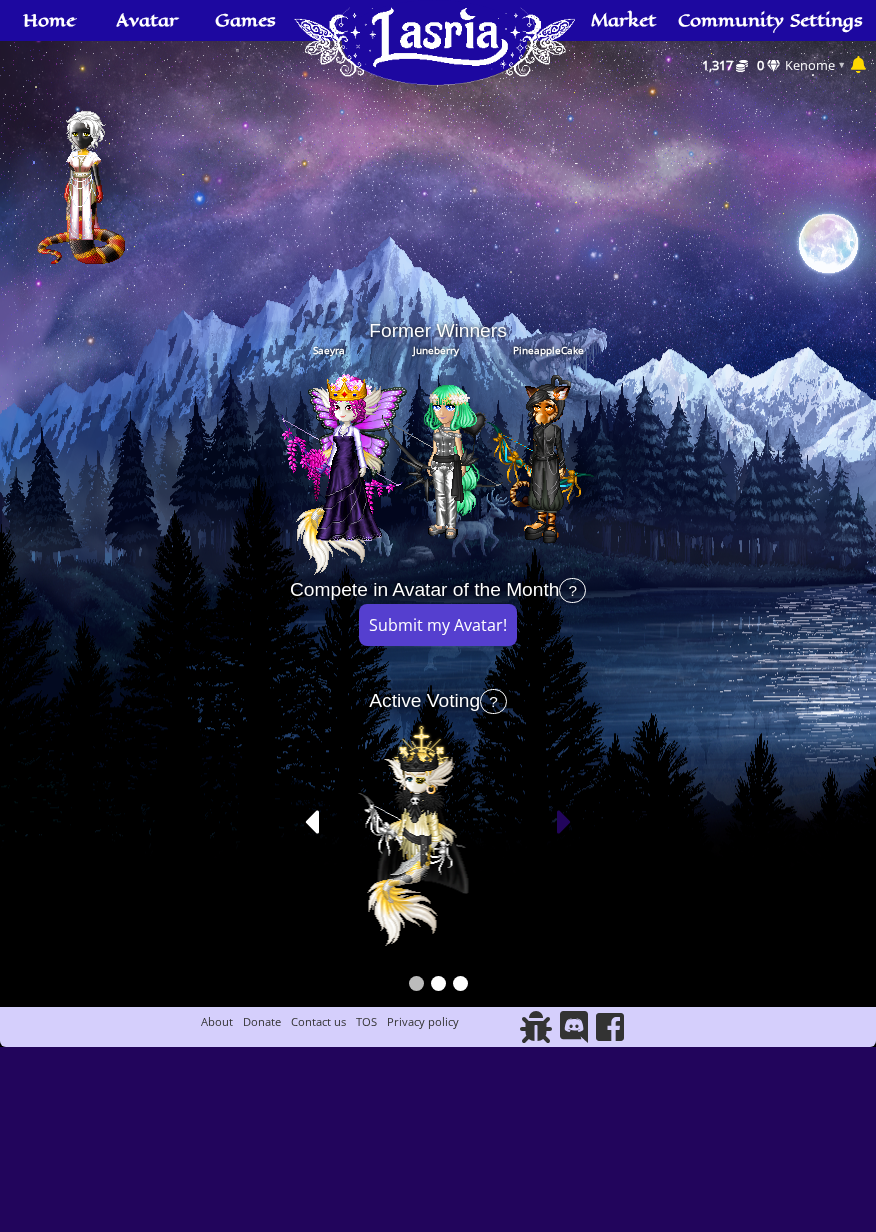 click 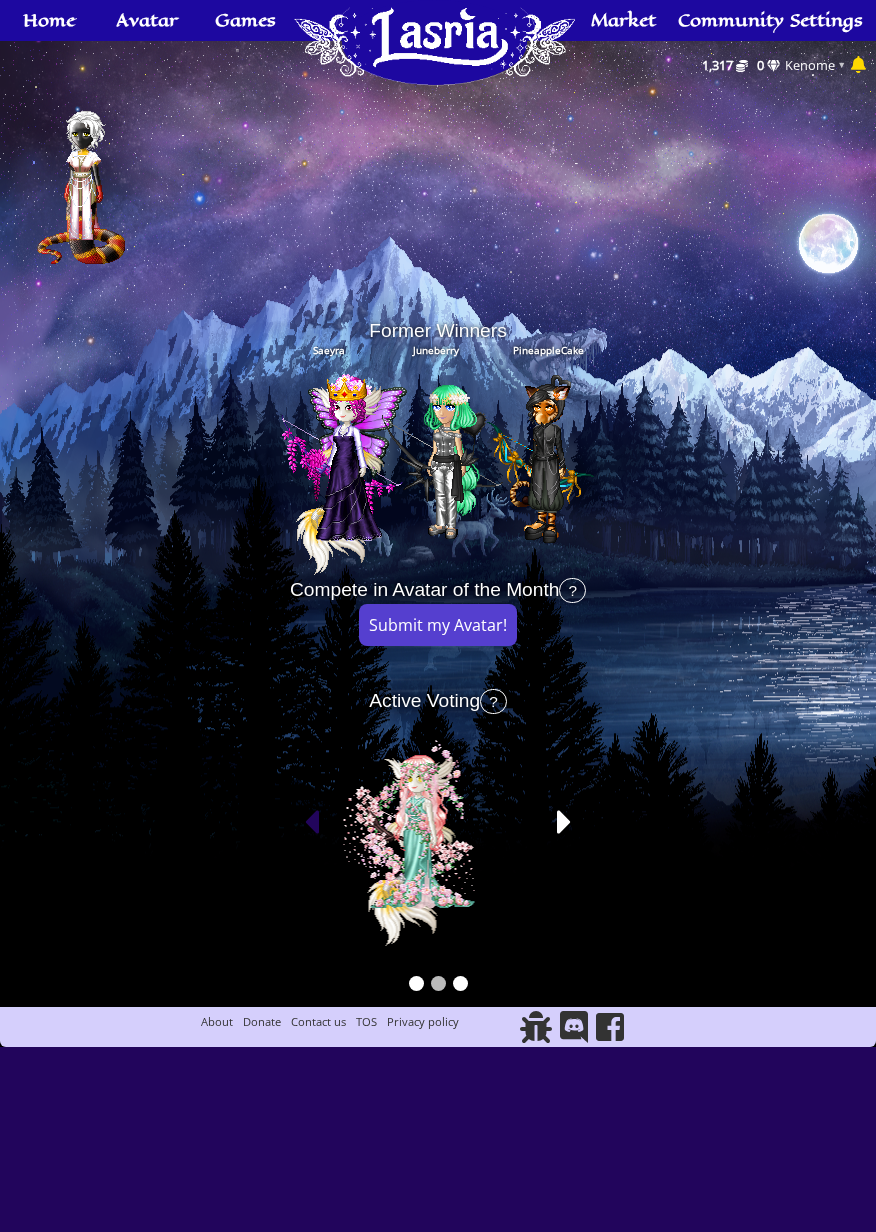 click at bounding box center [311, 822] 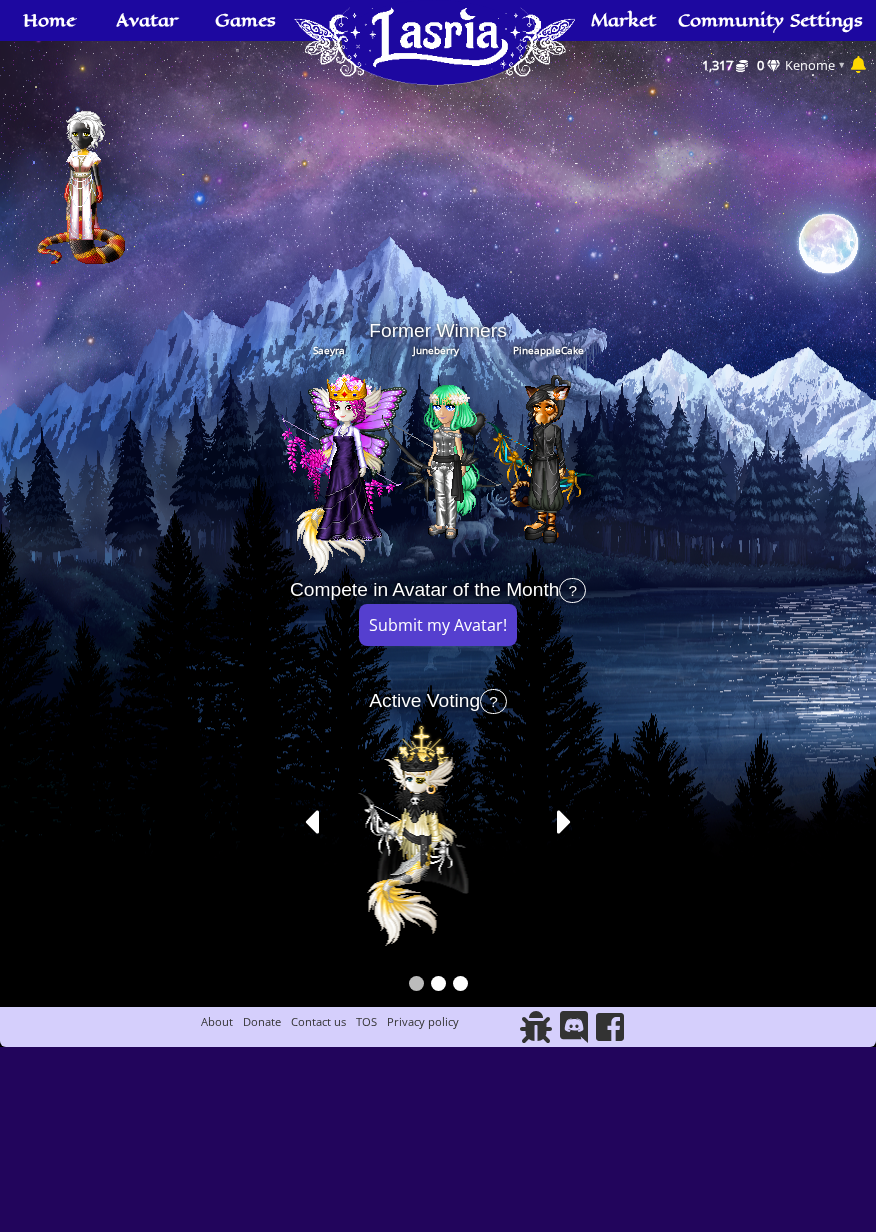 click at bounding box center [438, 831] 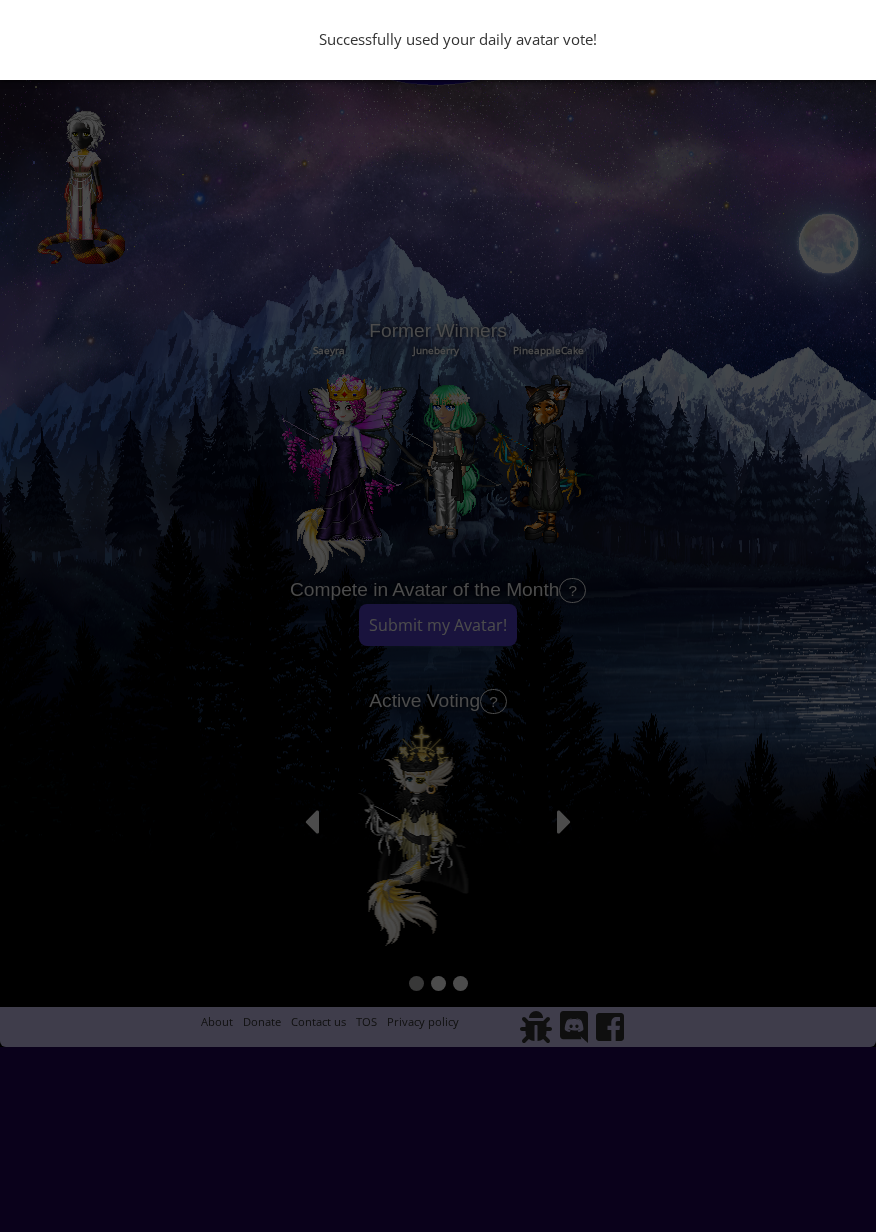 click on "Successfully used your daily avatar vote!" at bounding box center (438, 616) 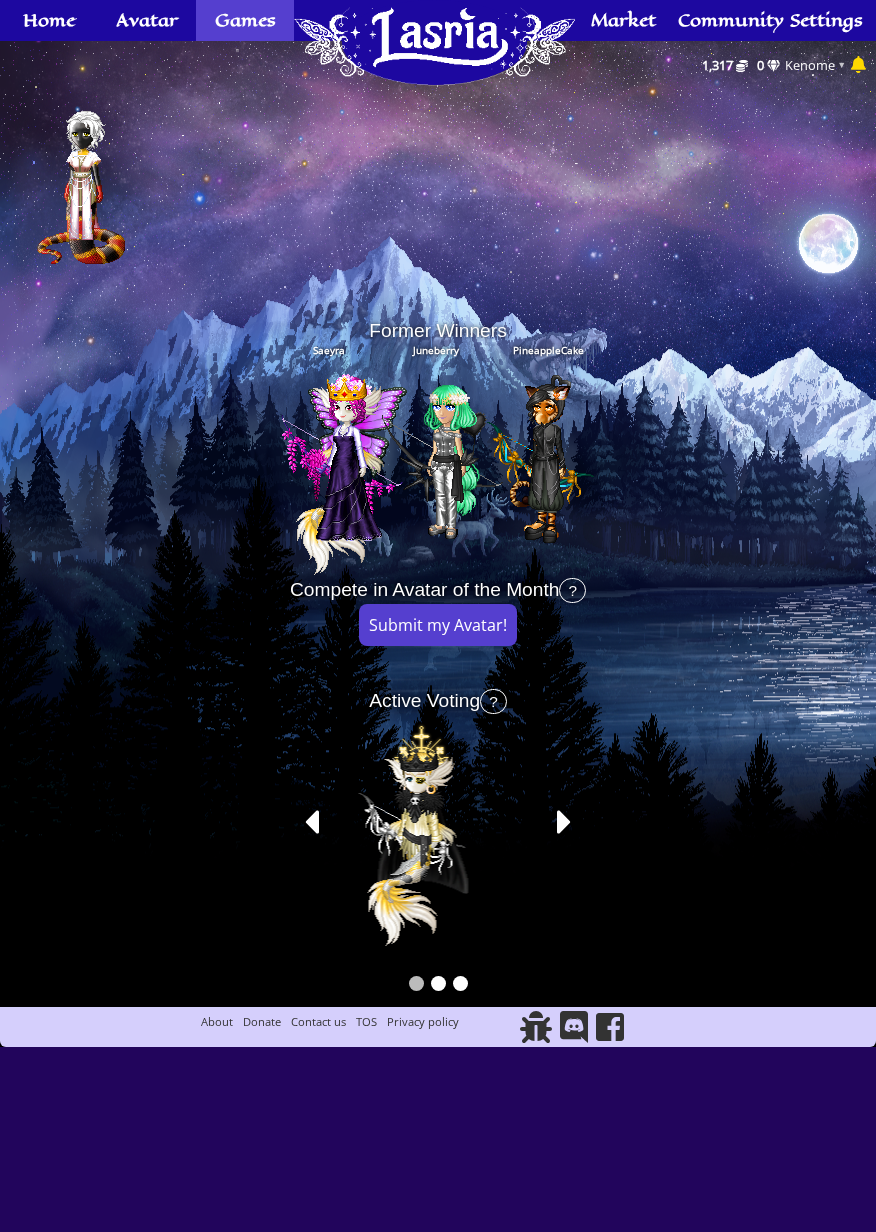 click on "Games" at bounding box center [245, 20] 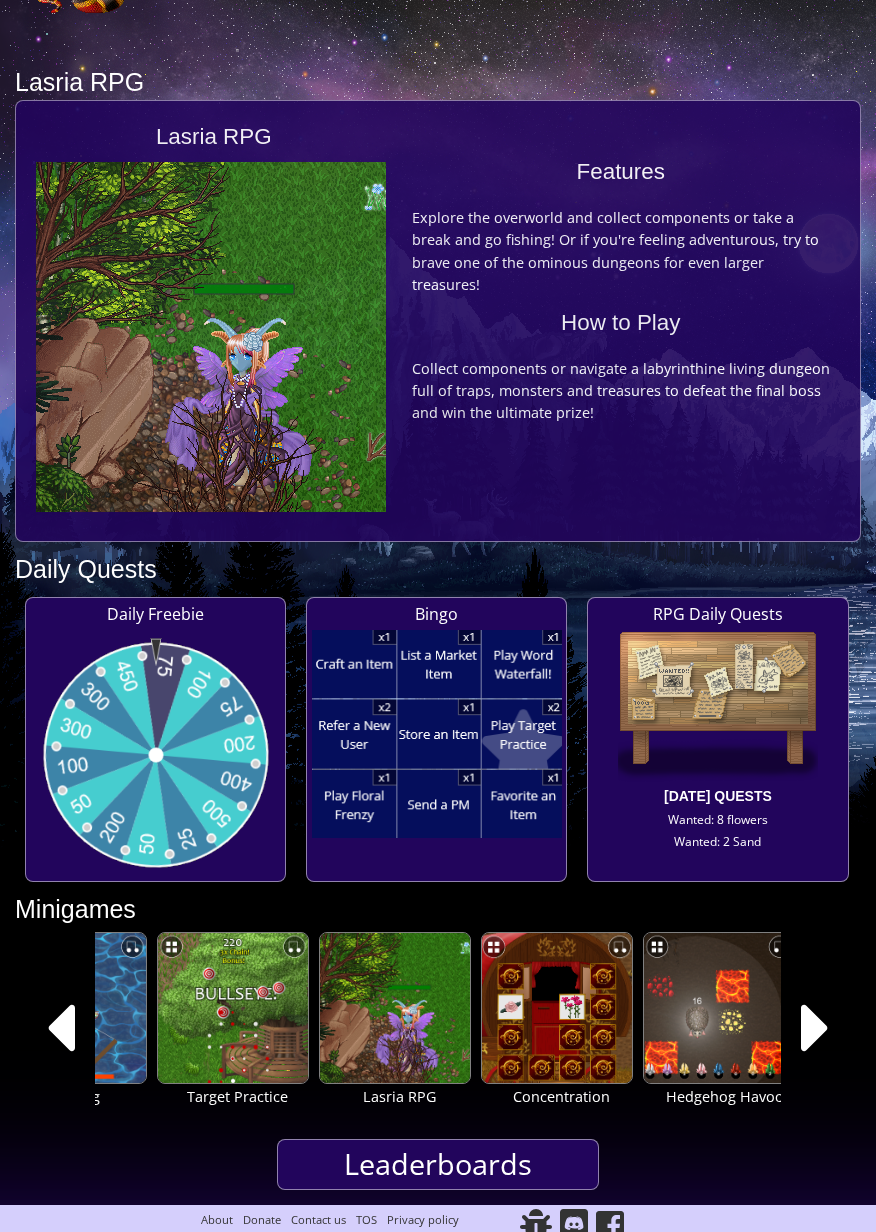 scroll, scrollTop: 265, scrollLeft: 0, axis: vertical 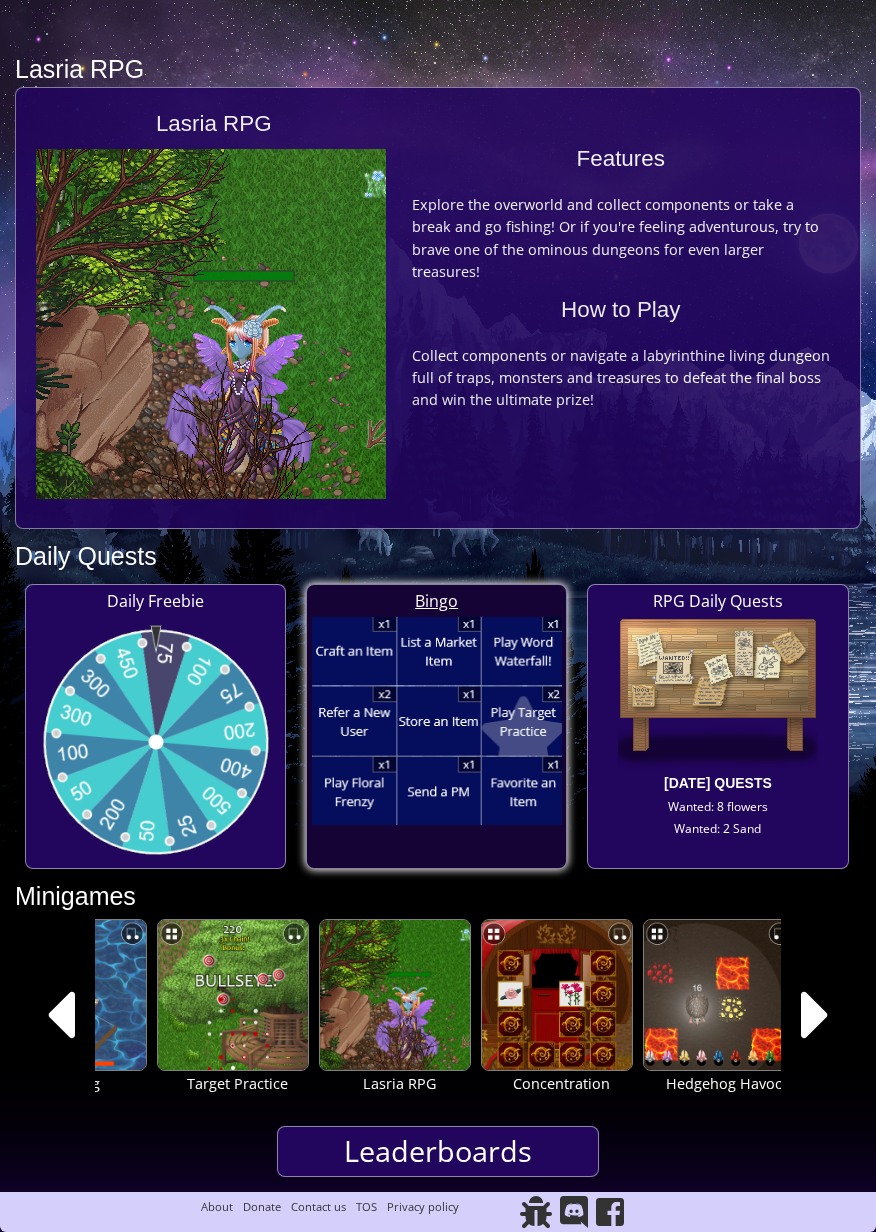 click at bounding box center (437, 721) 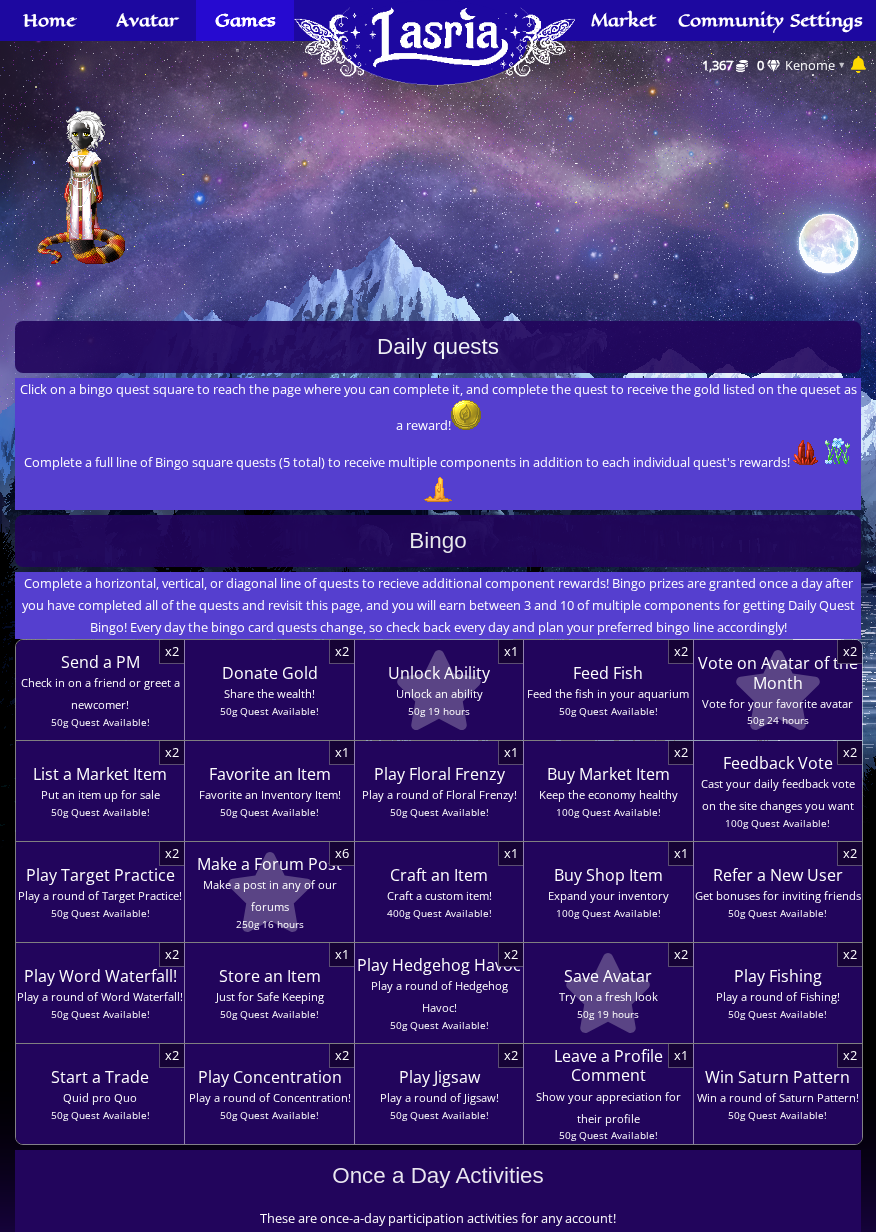scroll, scrollTop: 0, scrollLeft: 0, axis: both 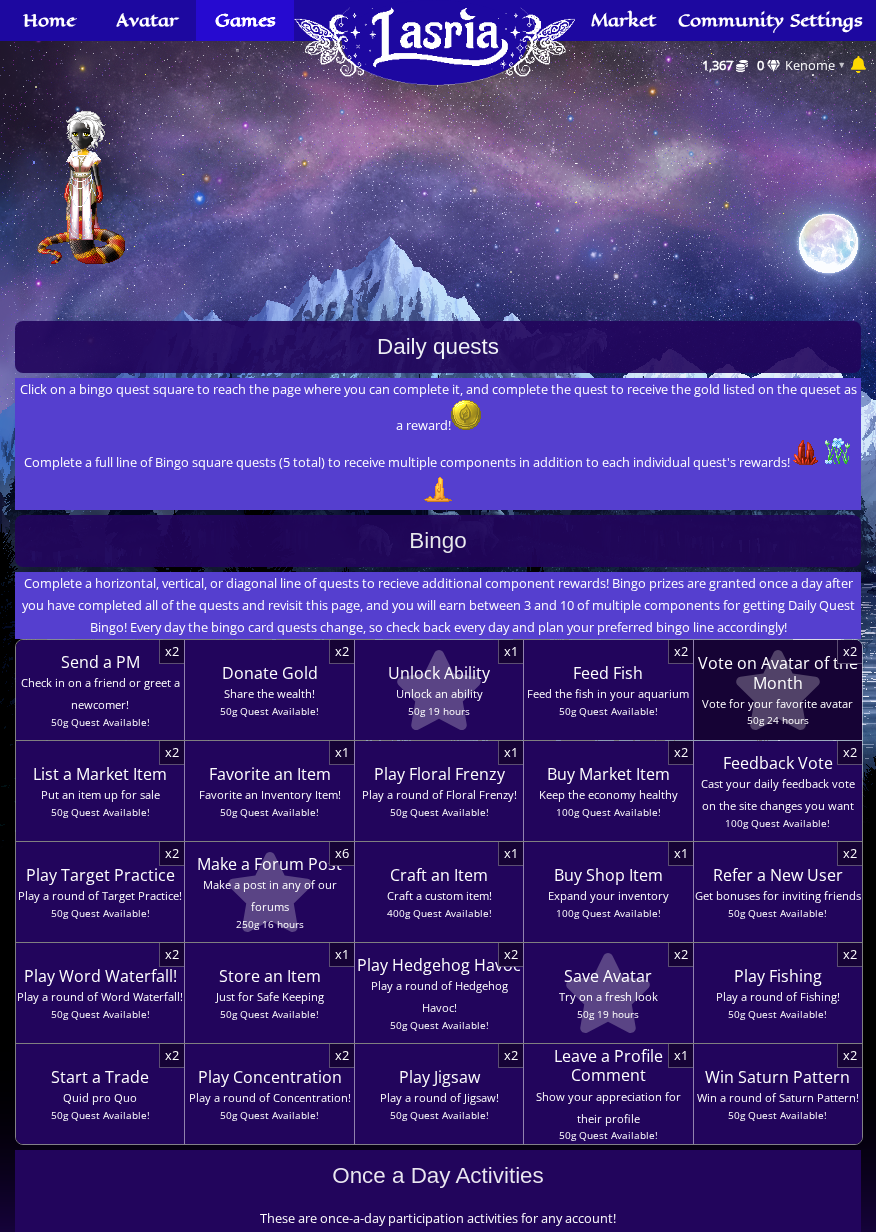 click on "Vote on Avatar of the Month" at bounding box center (778, 673) 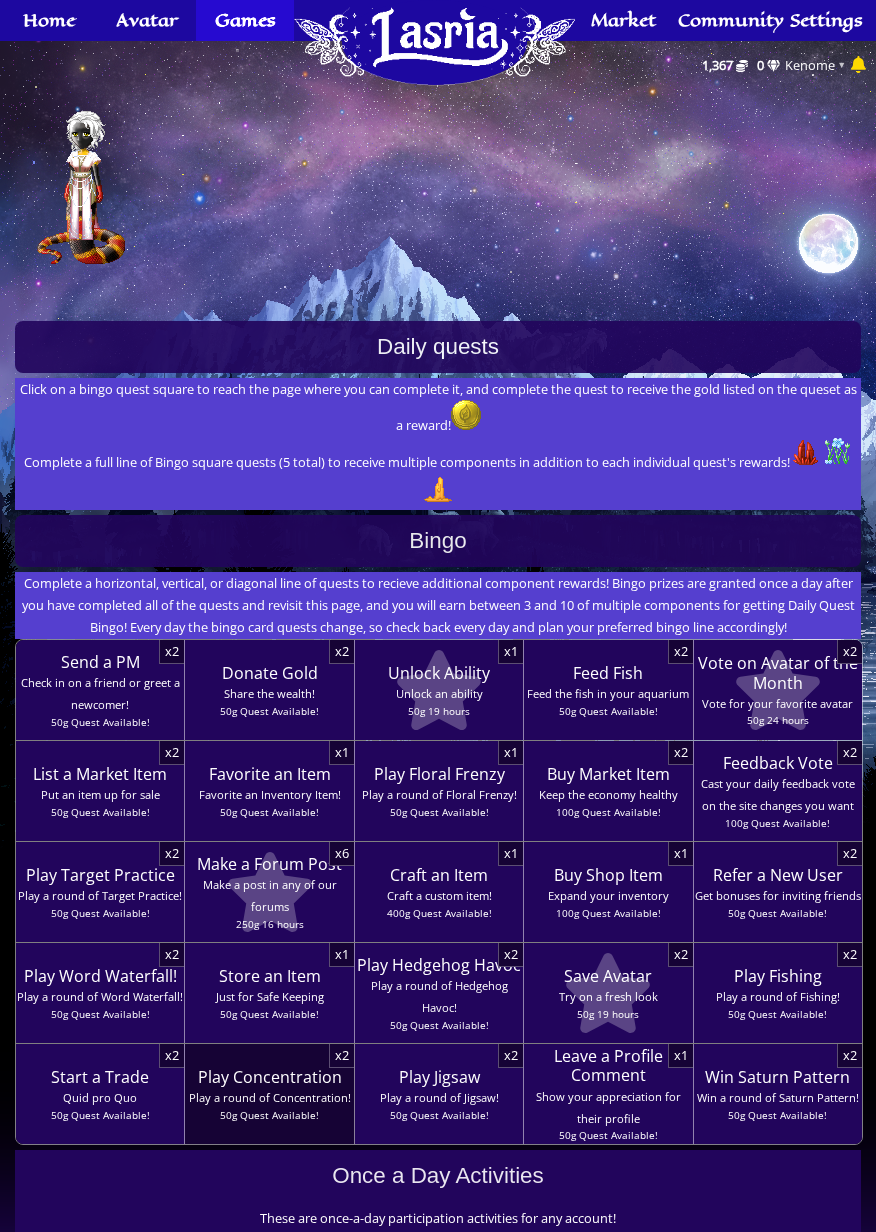 click on "Play a round of Concentration!" at bounding box center [269, 1098] 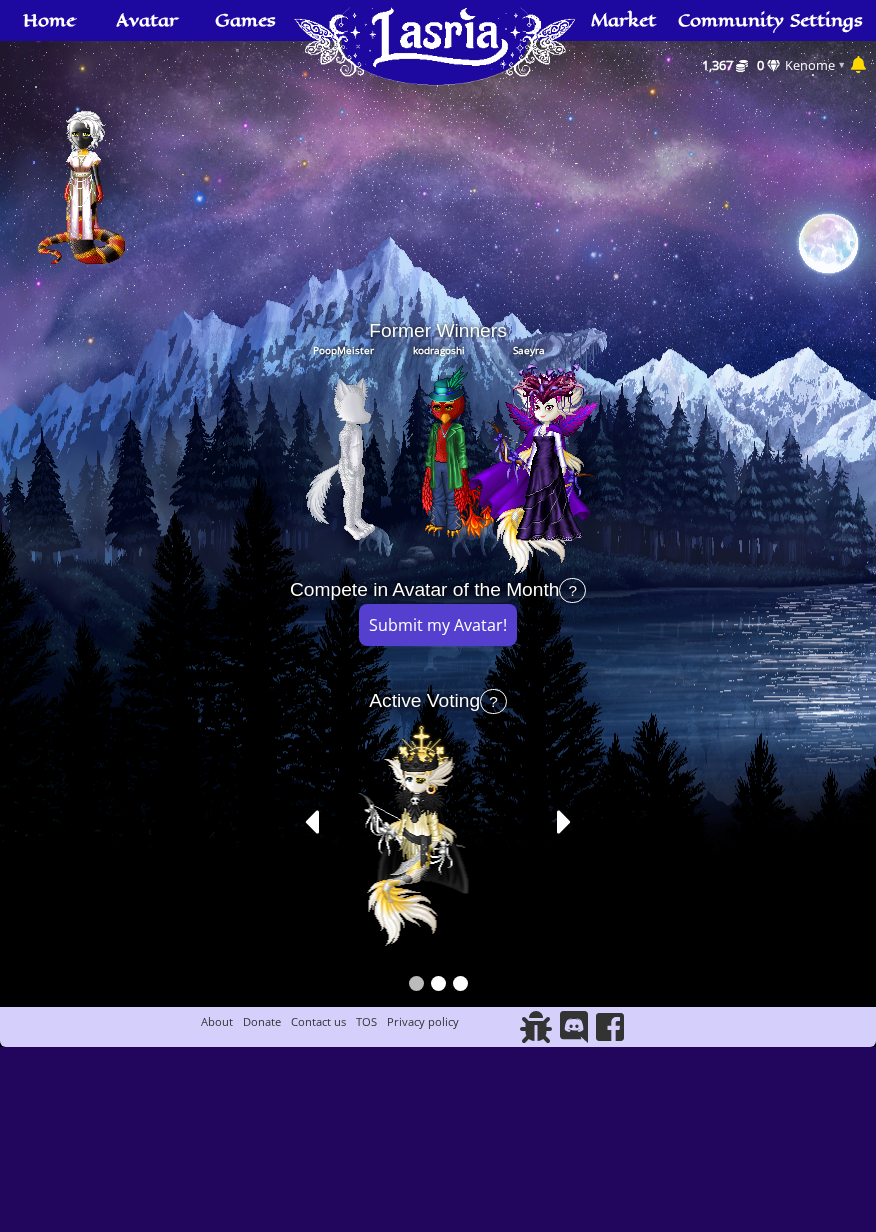 scroll, scrollTop: 0, scrollLeft: 0, axis: both 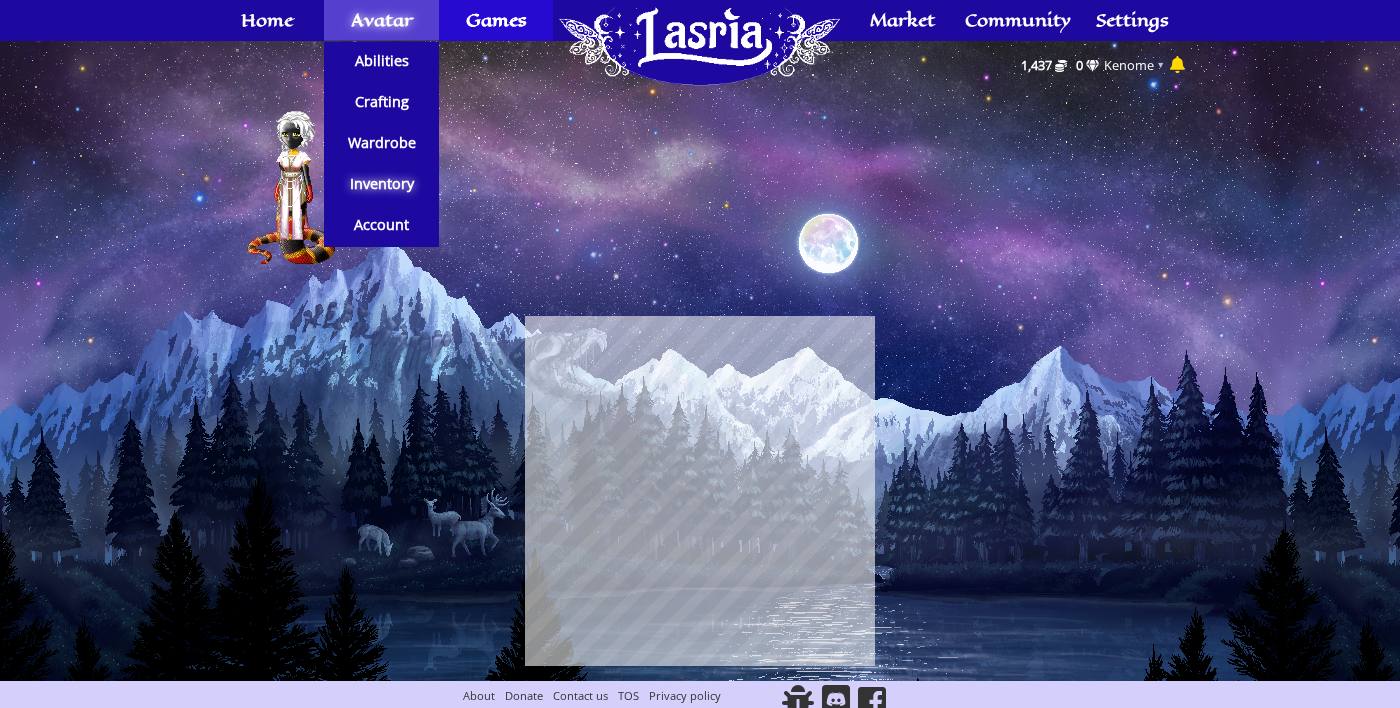 click on "Avatar" at bounding box center (382, 20) 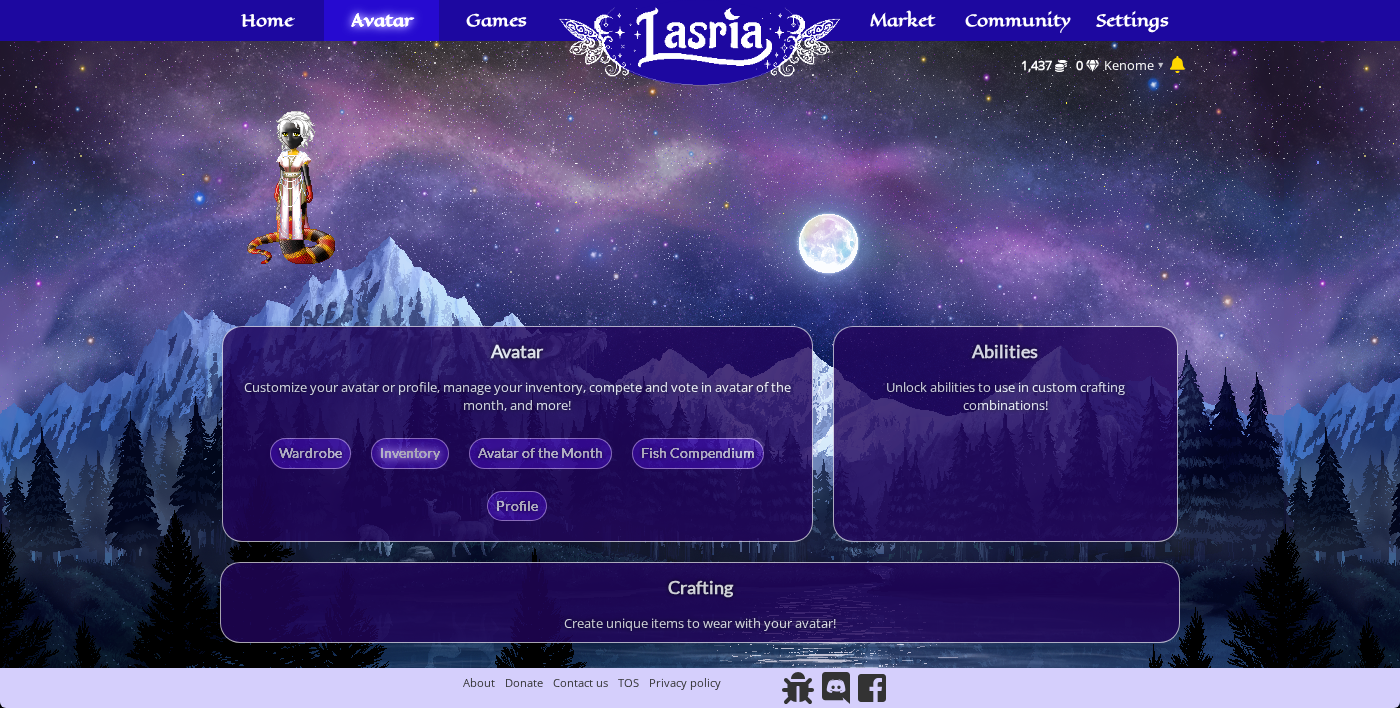 scroll, scrollTop: 0, scrollLeft: 0, axis: both 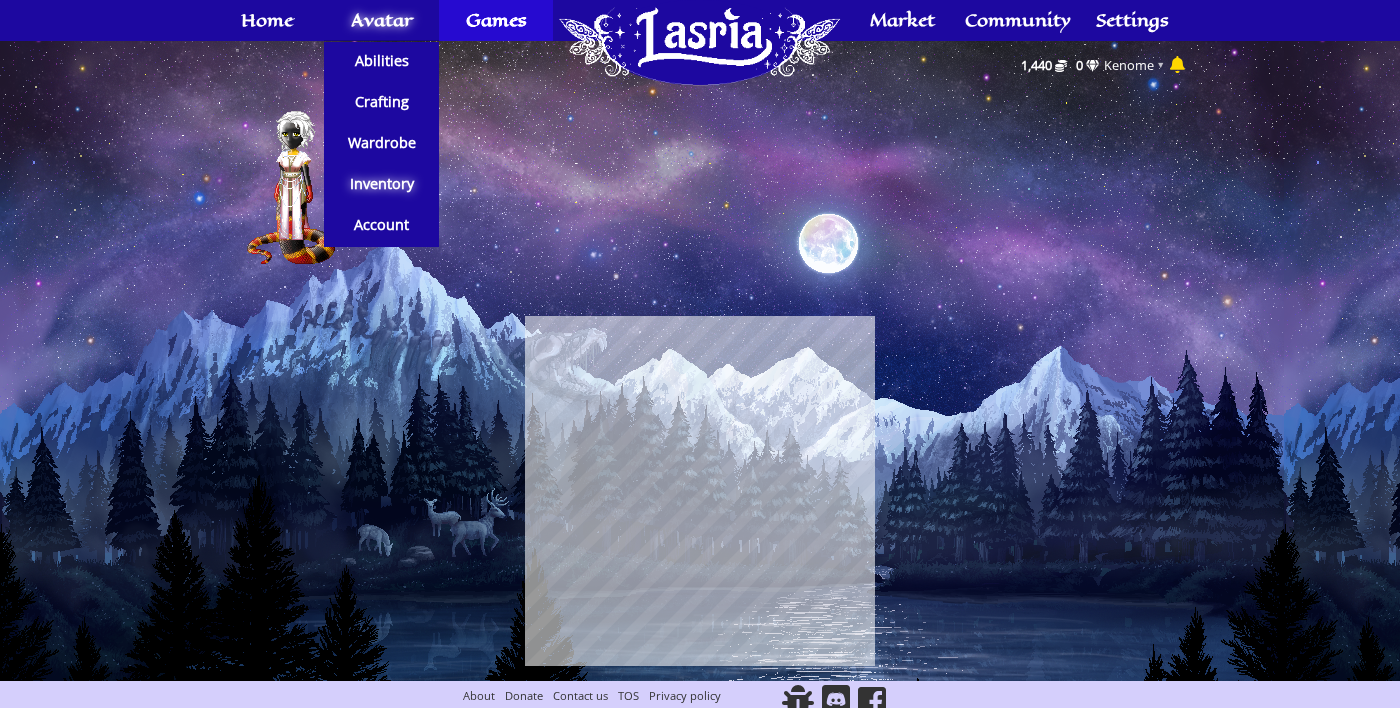 click at bounding box center [700, 491] 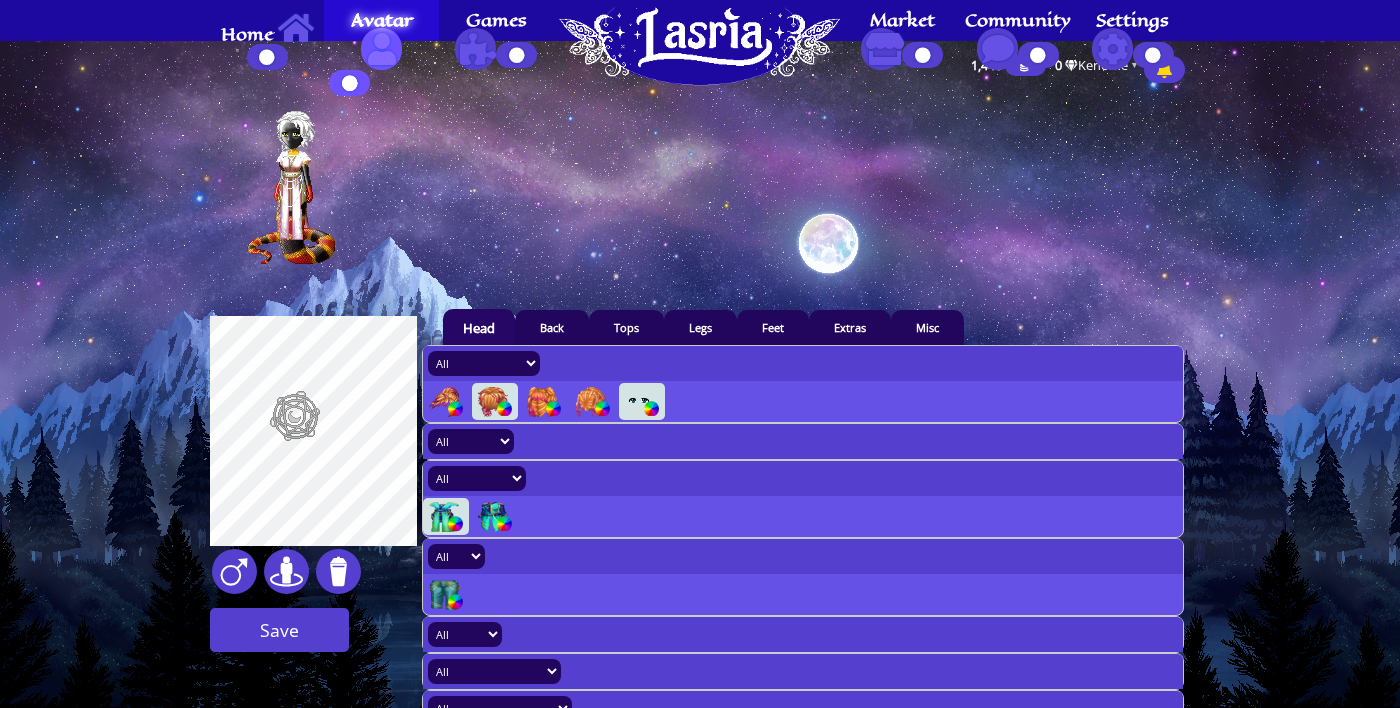 scroll, scrollTop: 0, scrollLeft: 0, axis: both 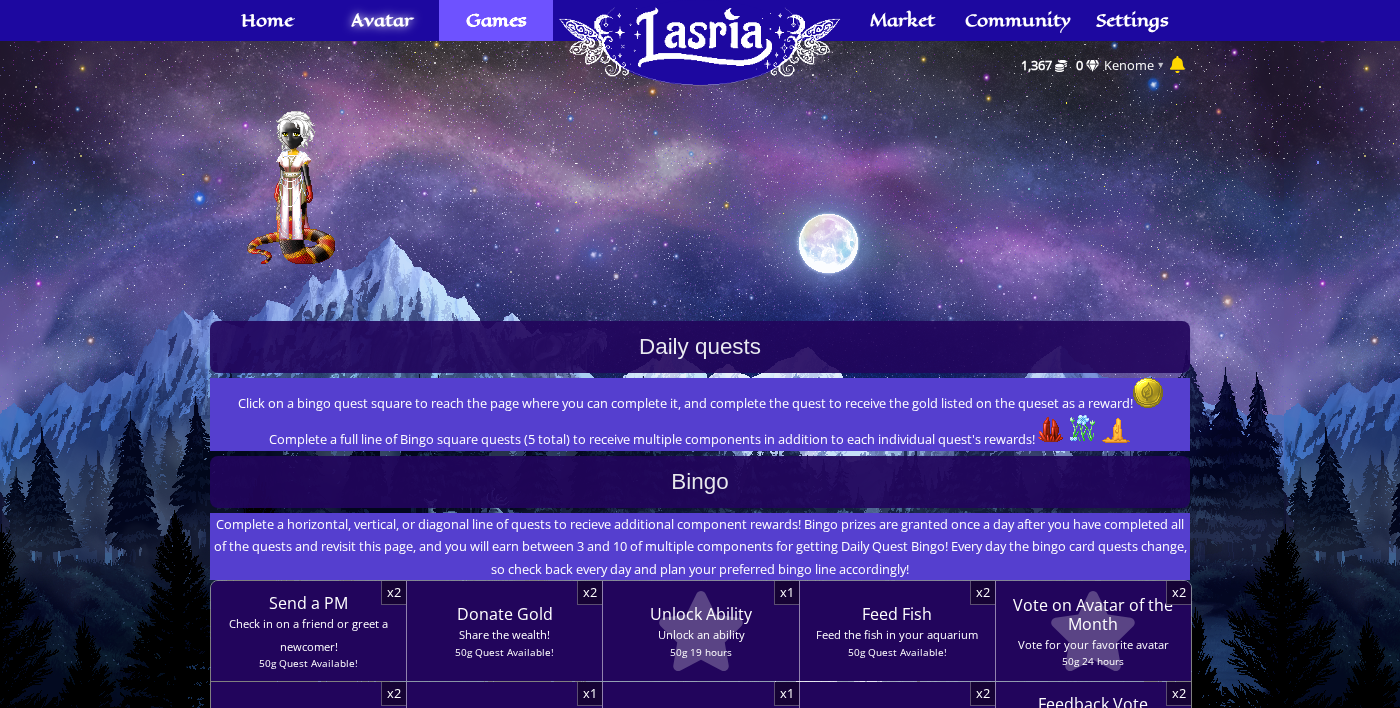 click on "Games" at bounding box center [496, 20] 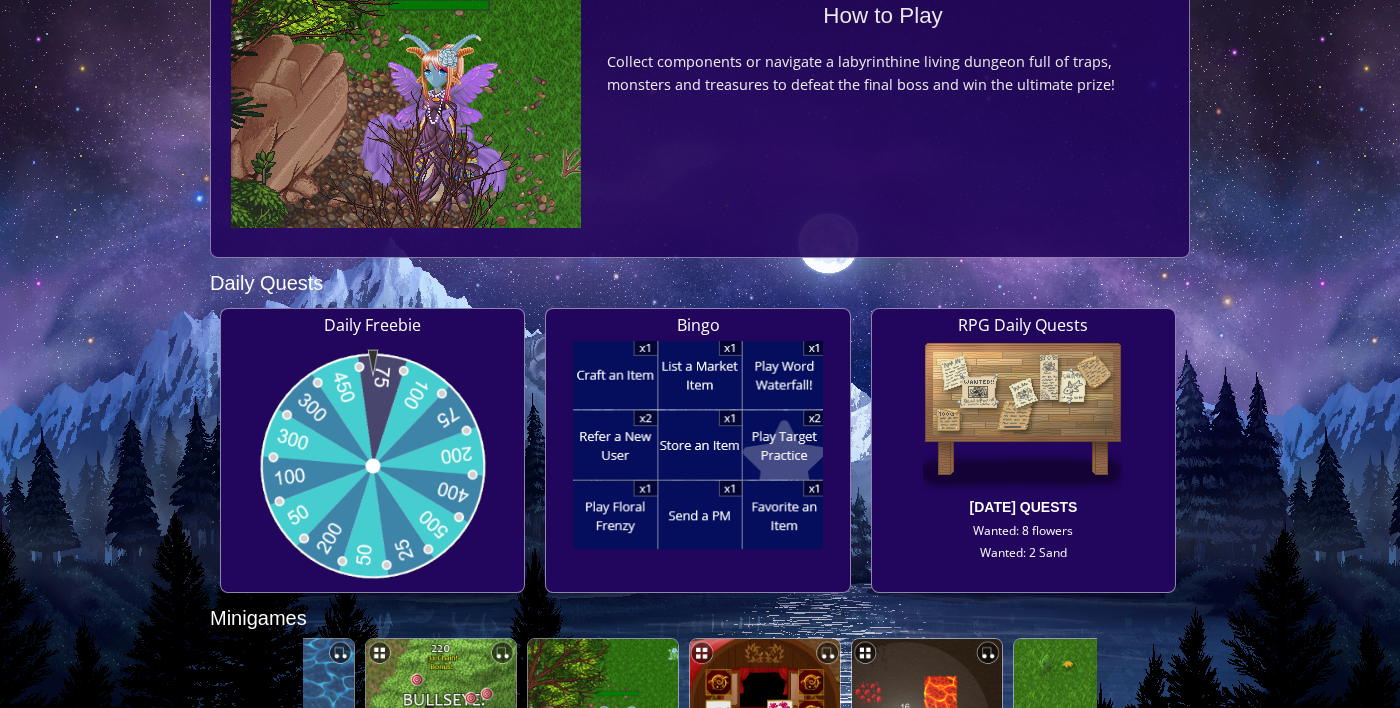 scroll, scrollTop: 774, scrollLeft: 0, axis: vertical 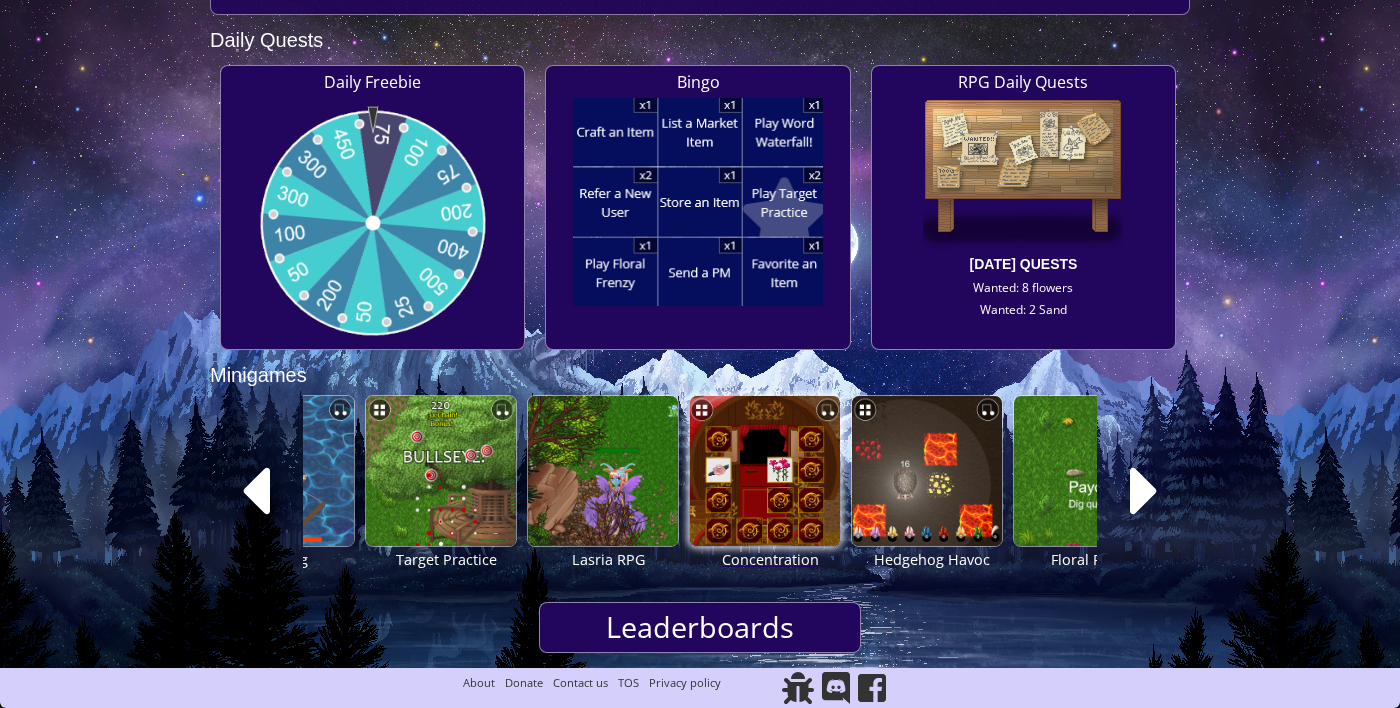 click at bounding box center (765, 471) 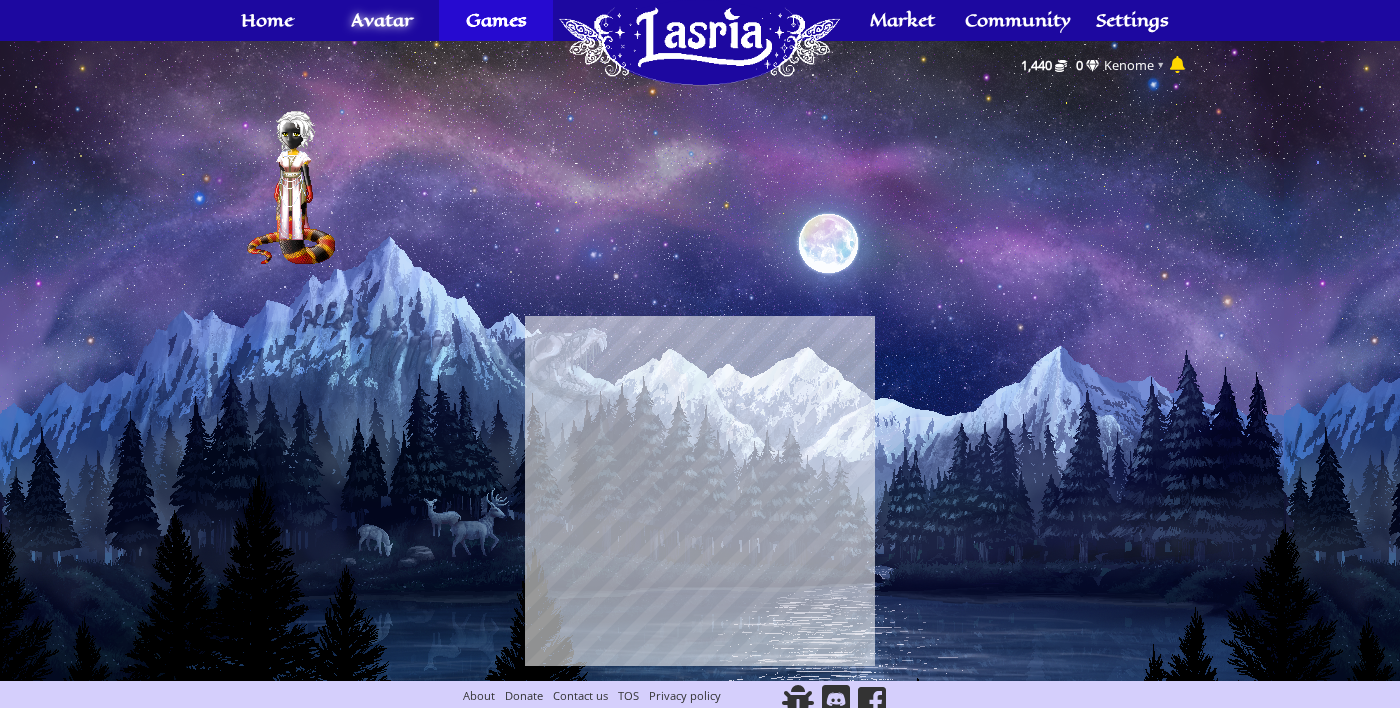 scroll, scrollTop: 0, scrollLeft: 0, axis: both 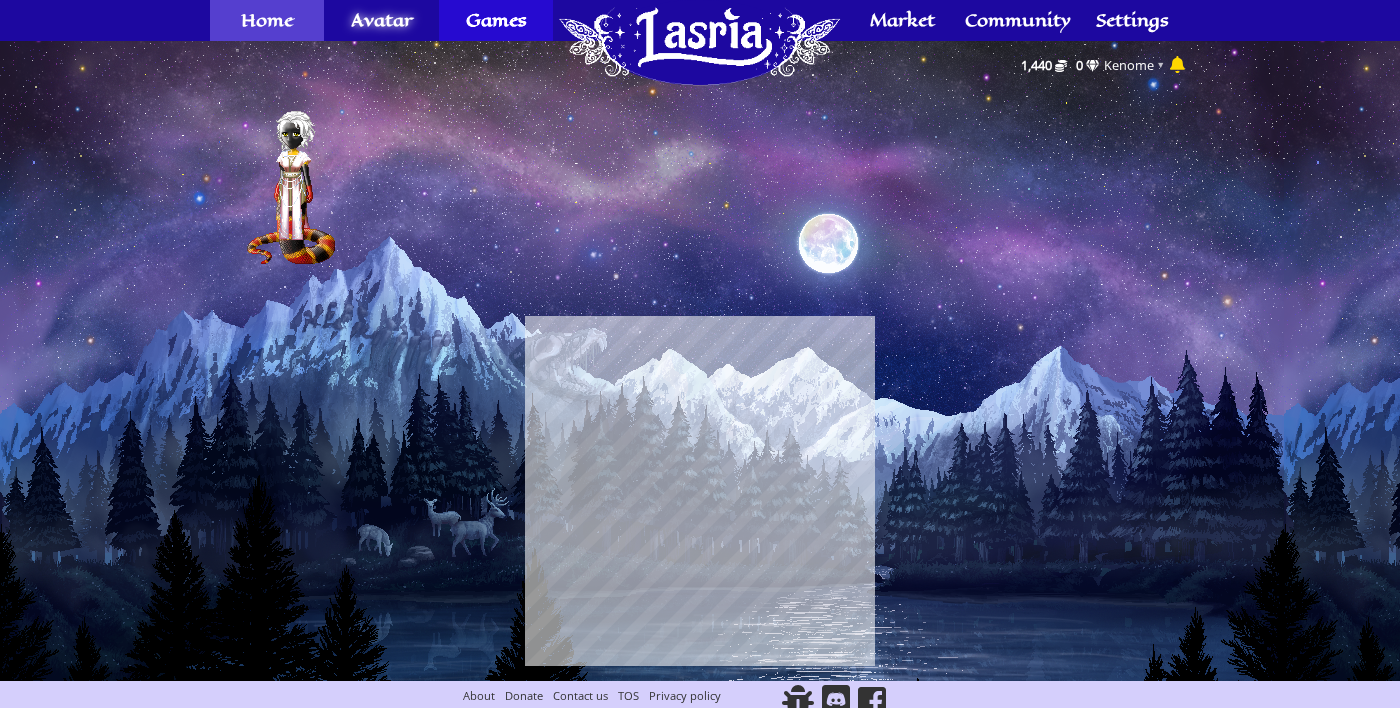 click on "Home" at bounding box center (267, 20) 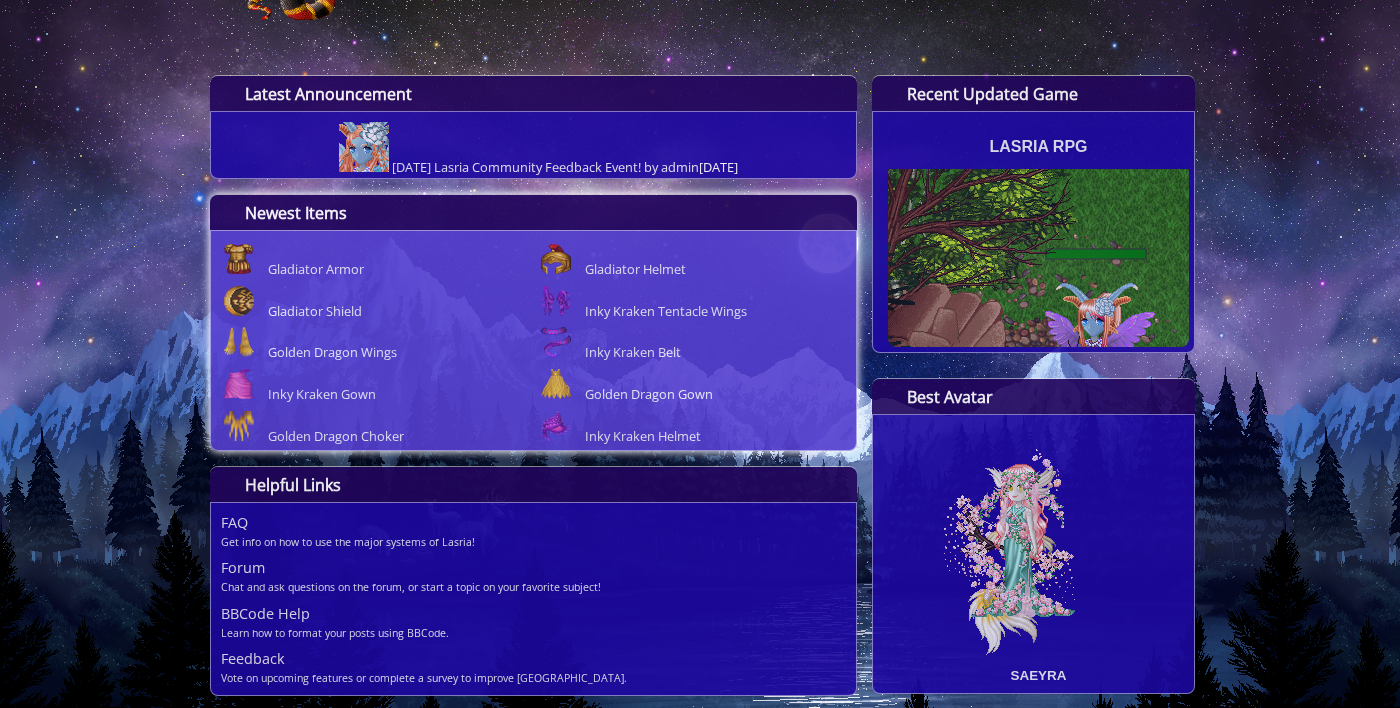 scroll, scrollTop: 0, scrollLeft: 0, axis: both 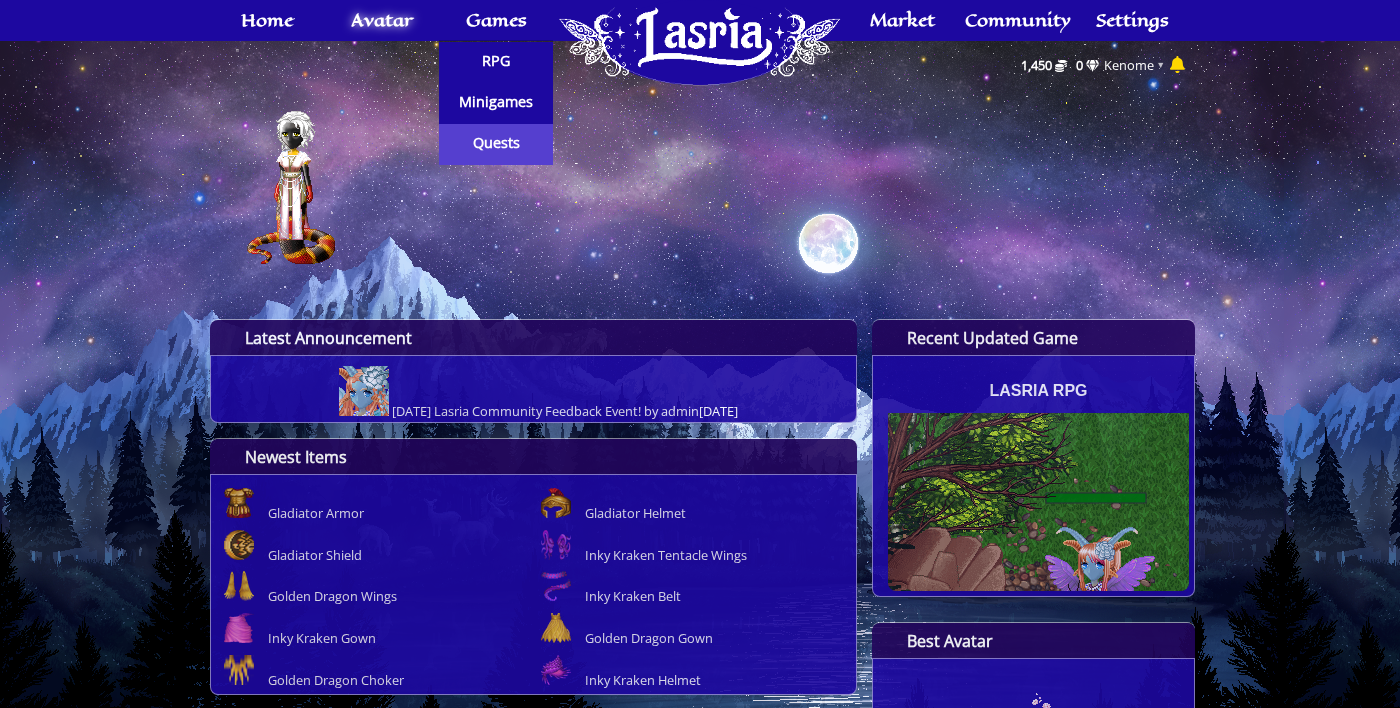 click on "Quests" at bounding box center (496, 143) 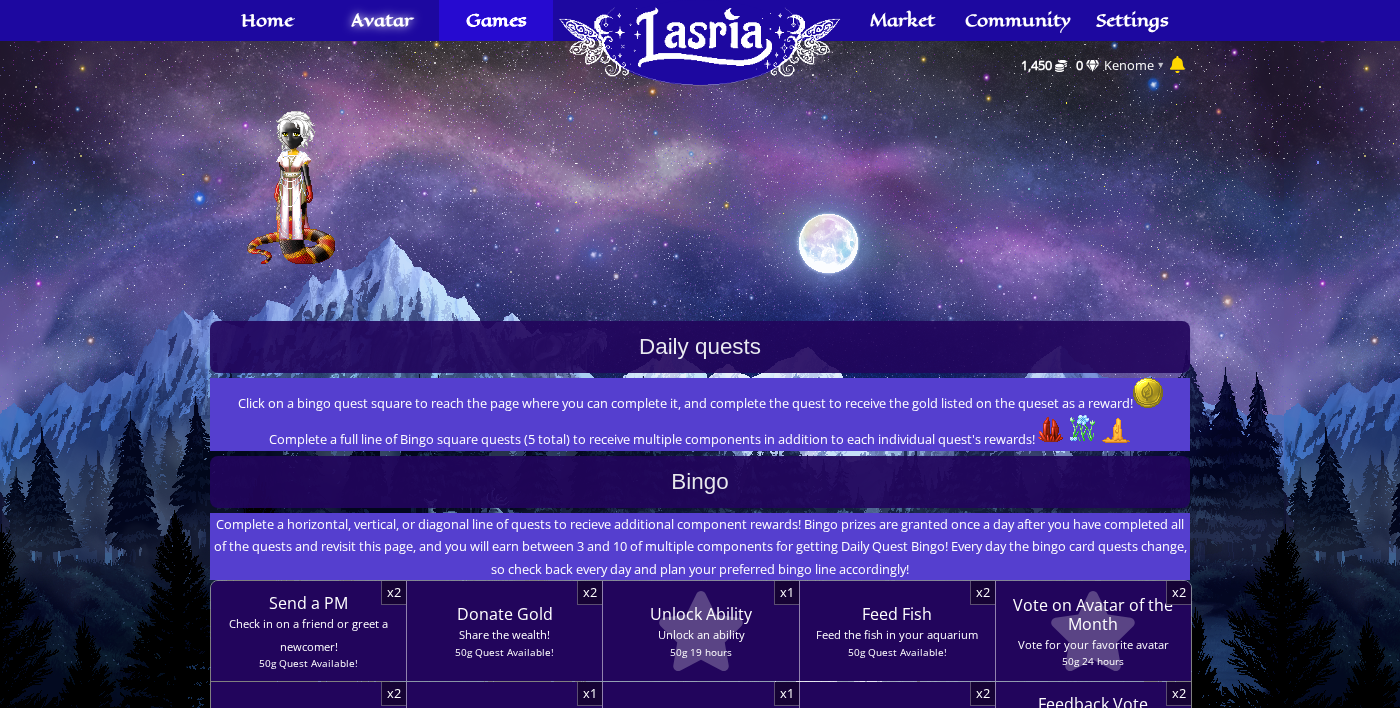 scroll, scrollTop: 0, scrollLeft: 0, axis: both 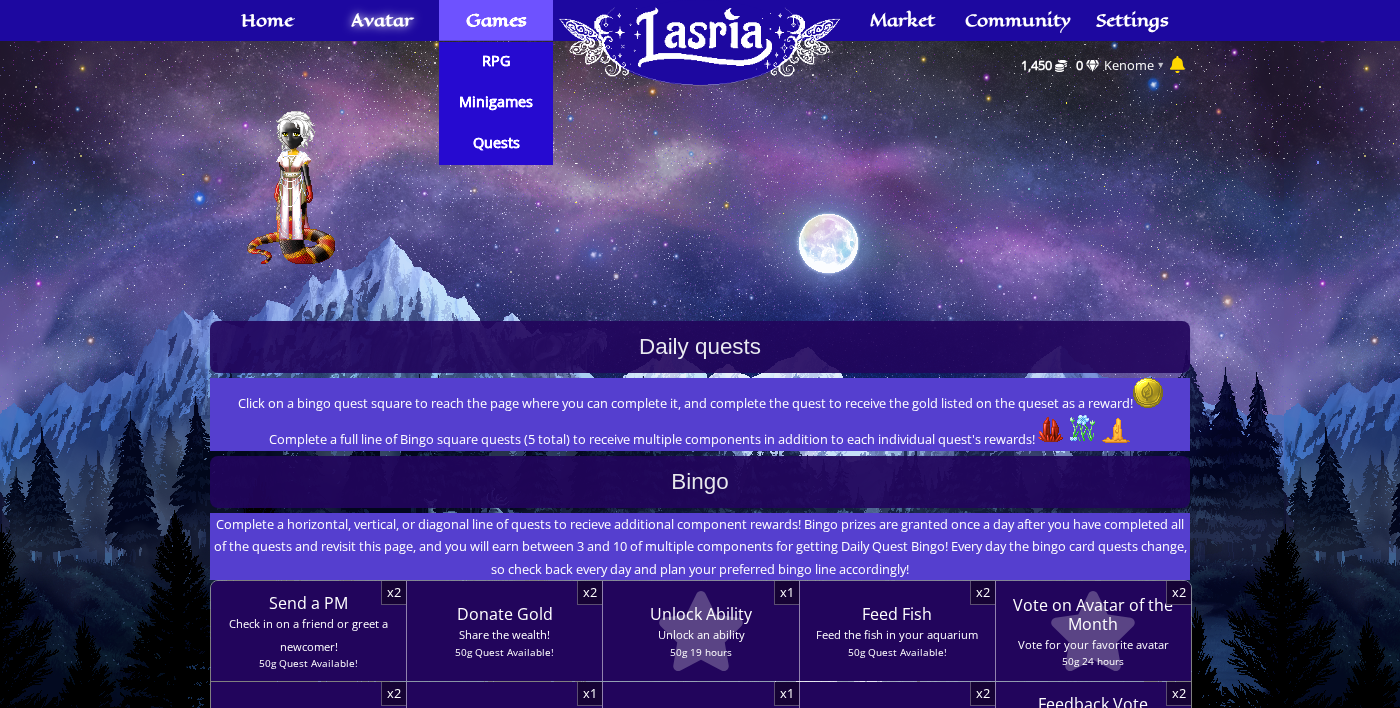 click on "Games" at bounding box center (496, 20) 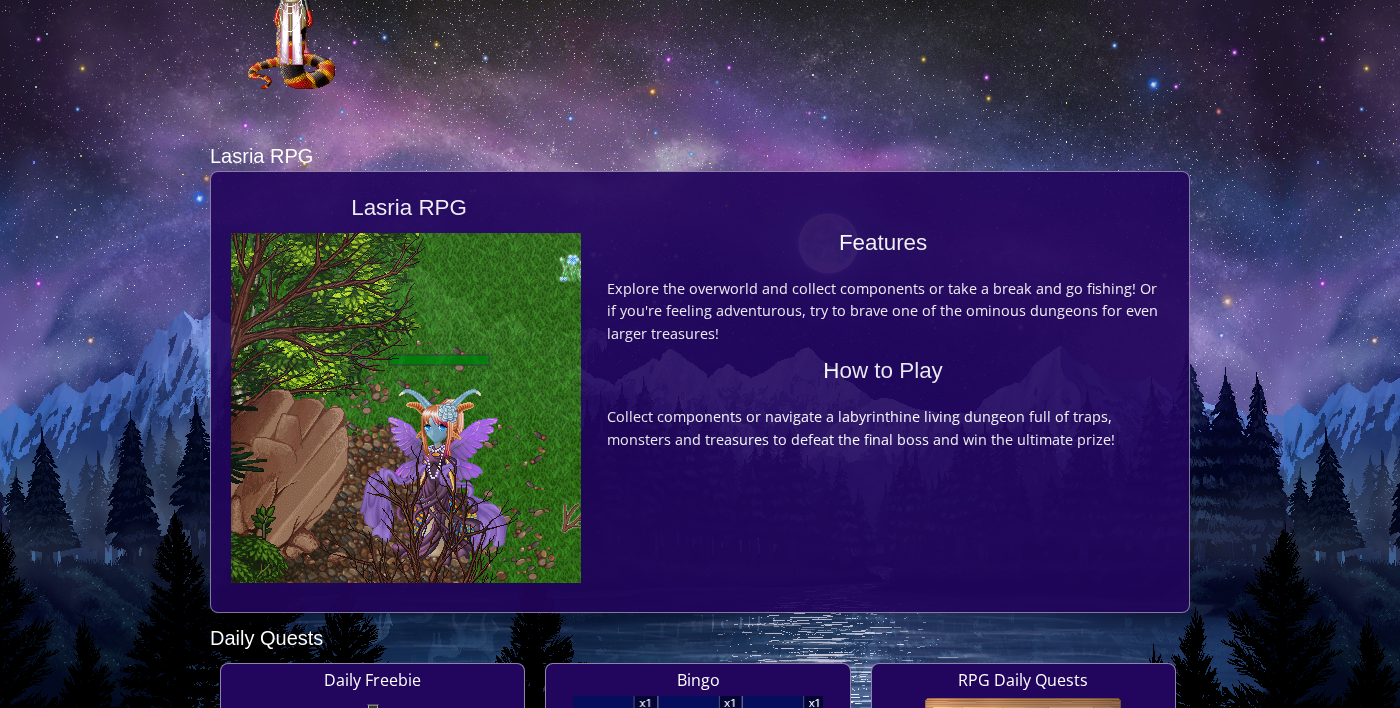 scroll, scrollTop: 774, scrollLeft: 0, axis: vertical 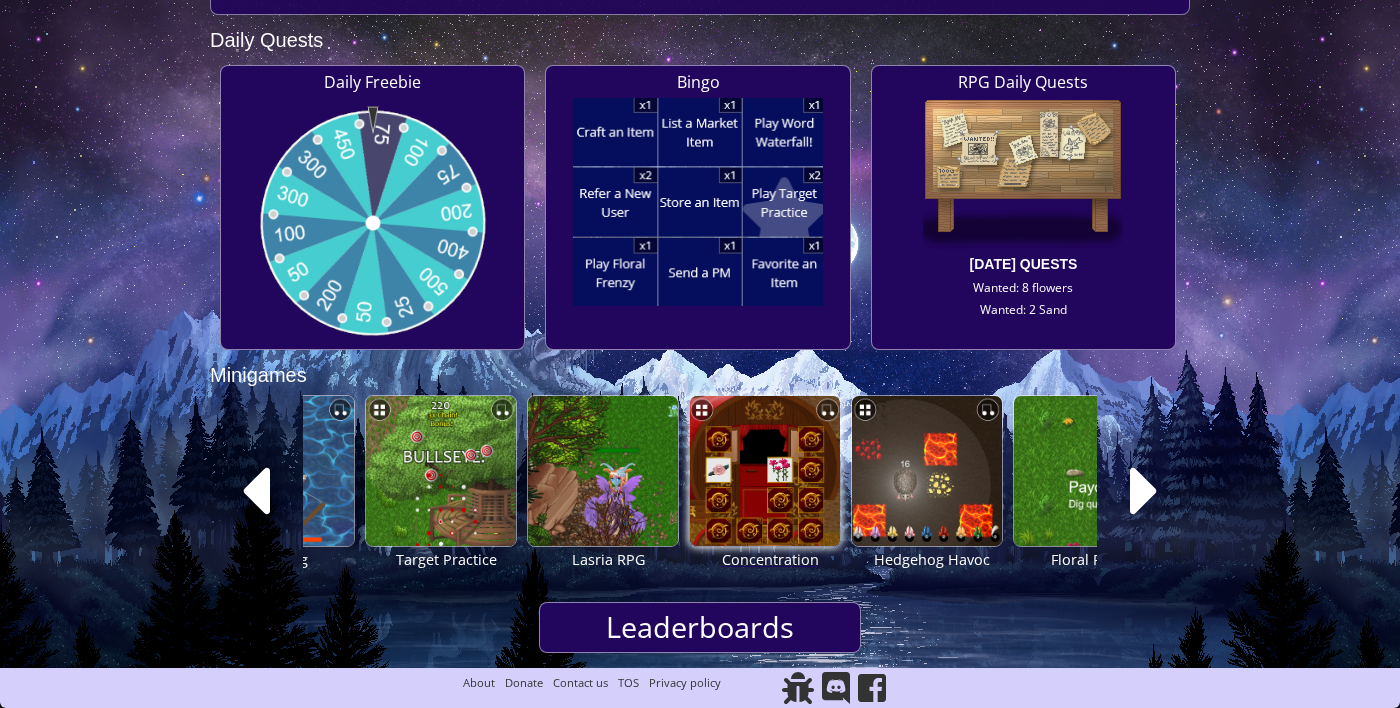click at bounding box center [765, 471] 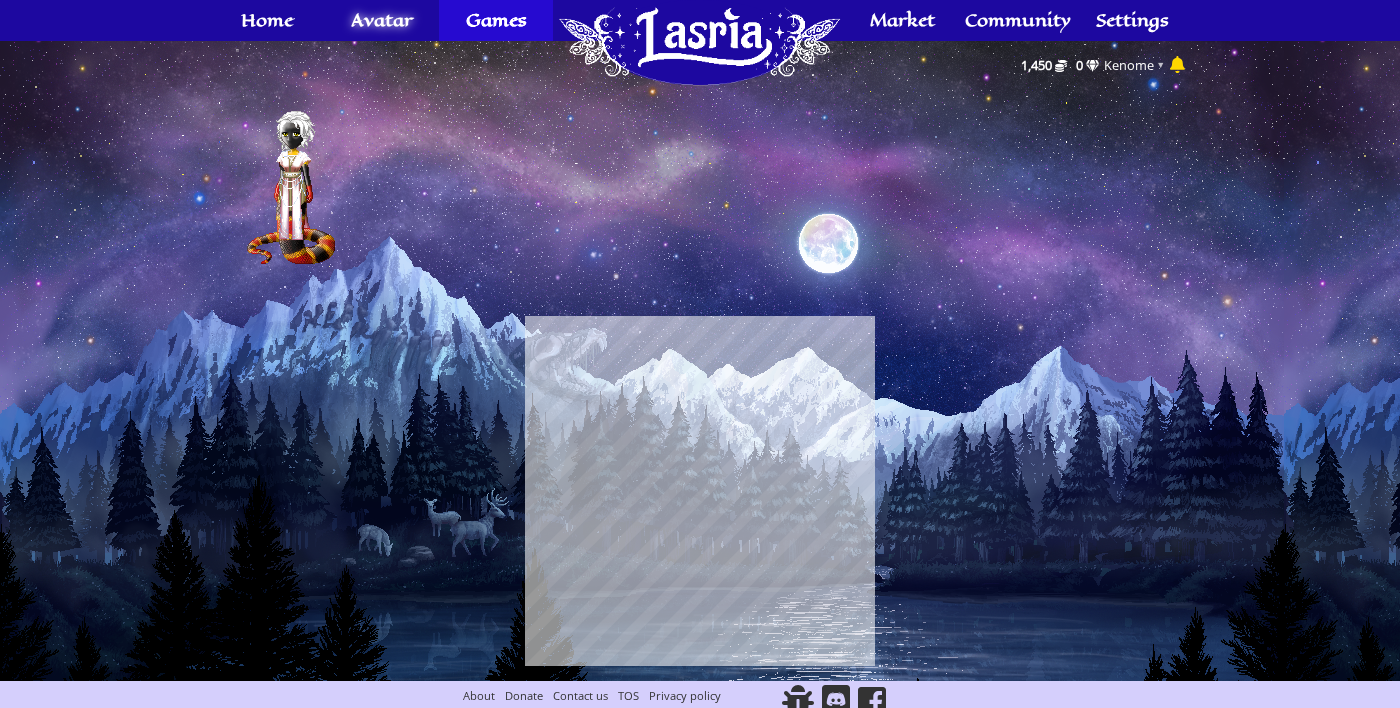 scroll, scrollTop: 0, scrollLeft: 0, axis: both 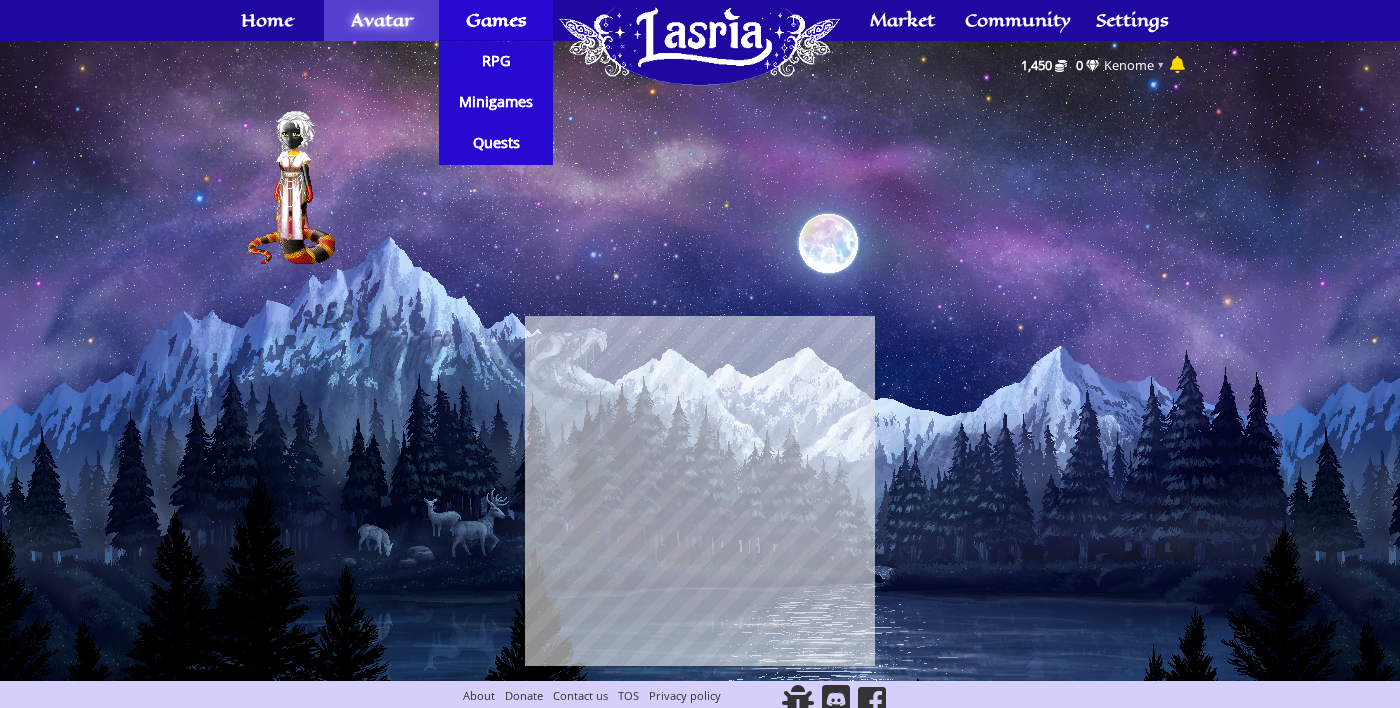 click on "Avatar" at bounding box center (382, 20) 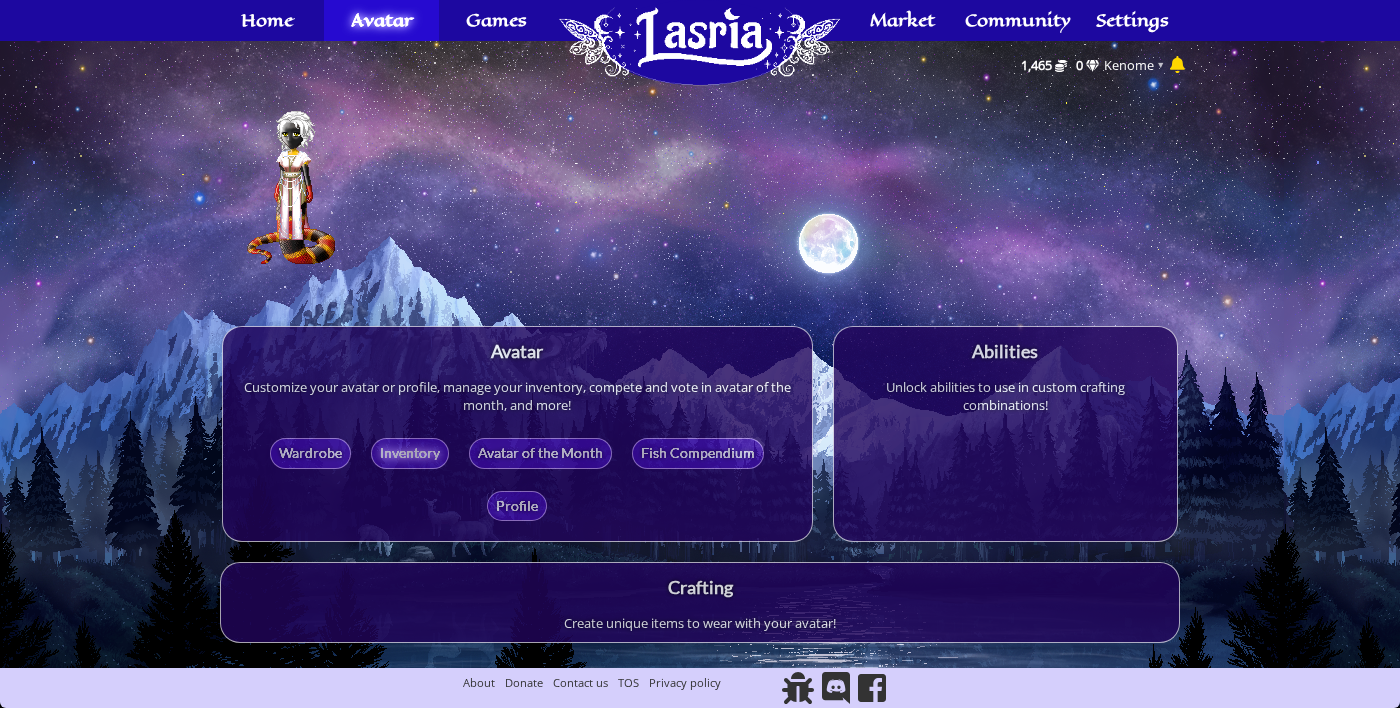 scroll, scrollTop: 0, scrollLeft: 0, axis: both 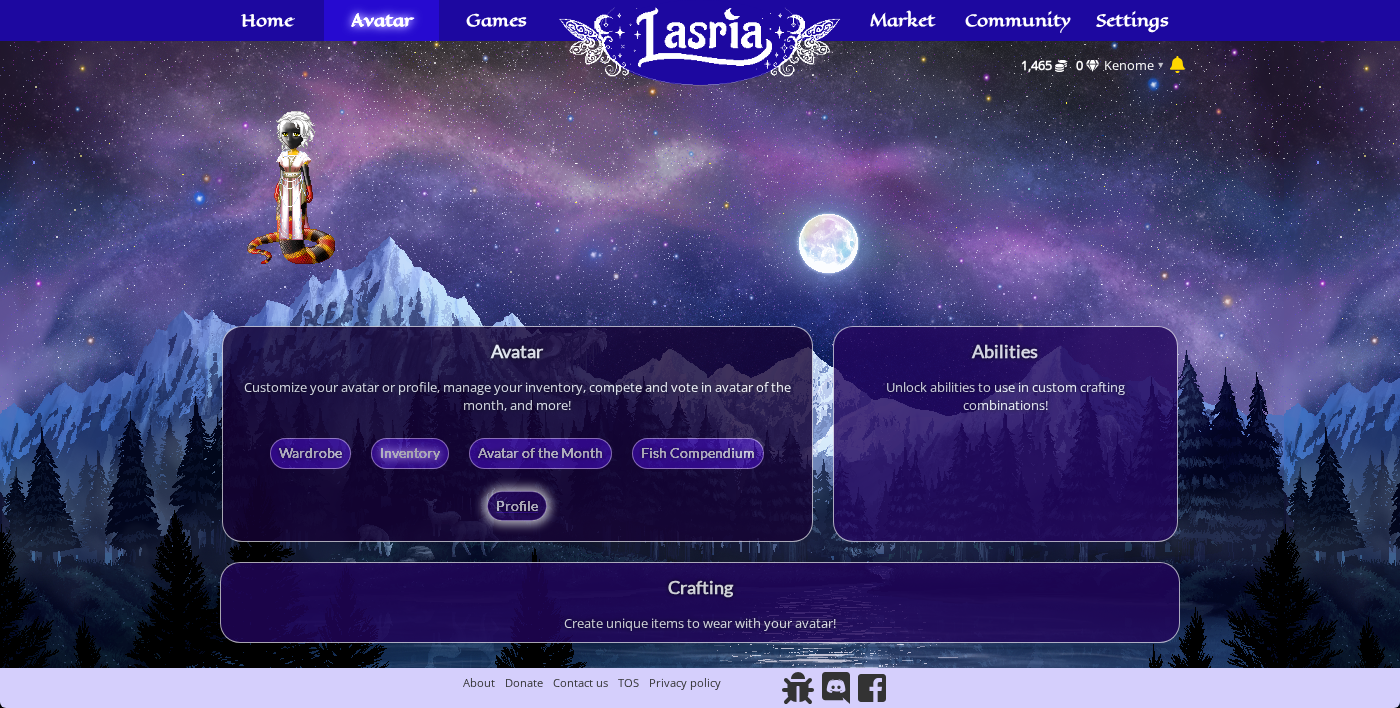 click on "Profile" at bounding box center (517, 506) 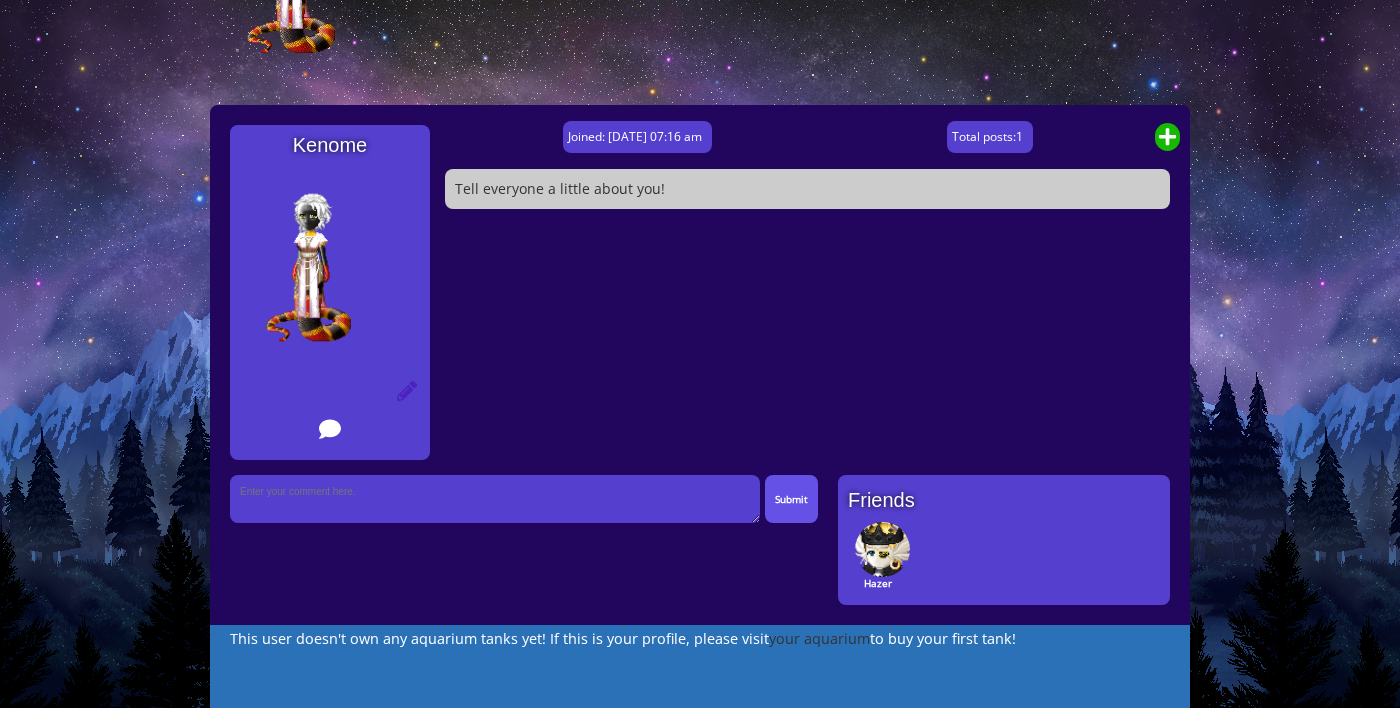 scroll, scrollTop: 0, scrollLeft: 0, axis: both 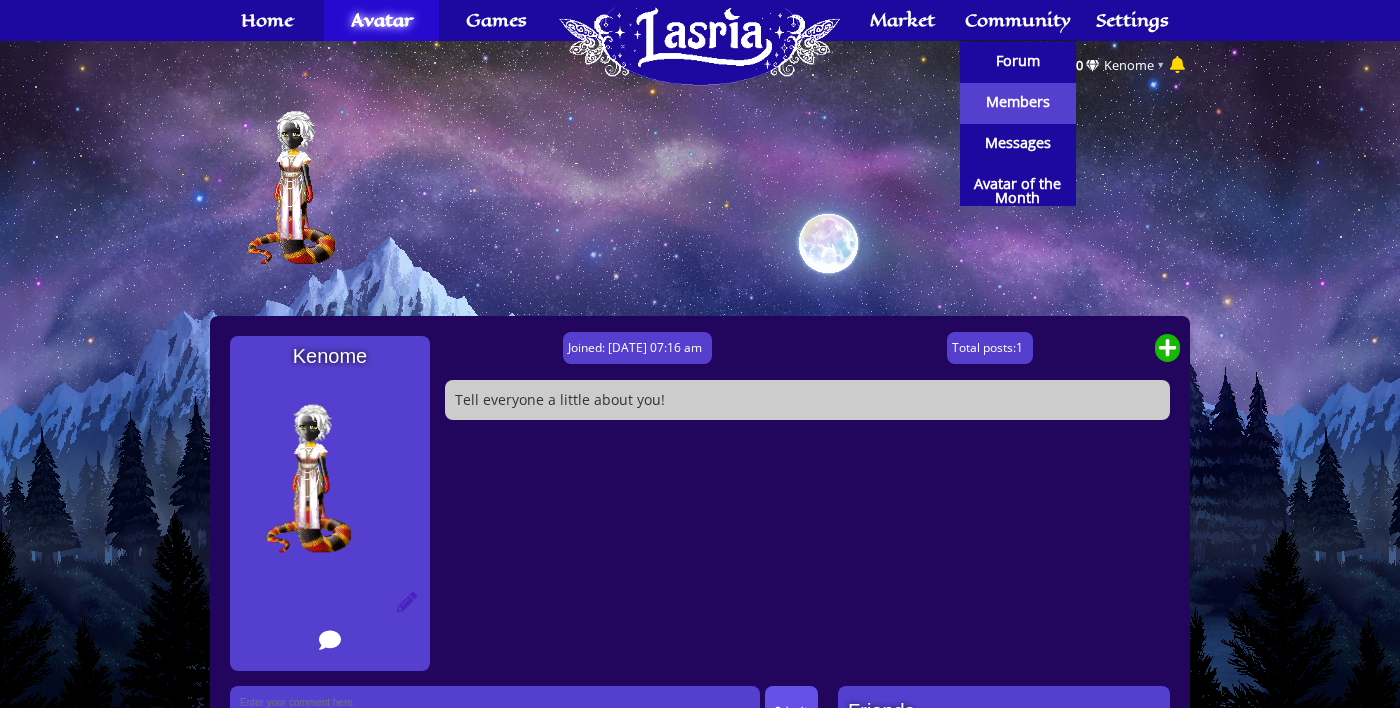 click on "Members" at bounding box center (1018, 103) 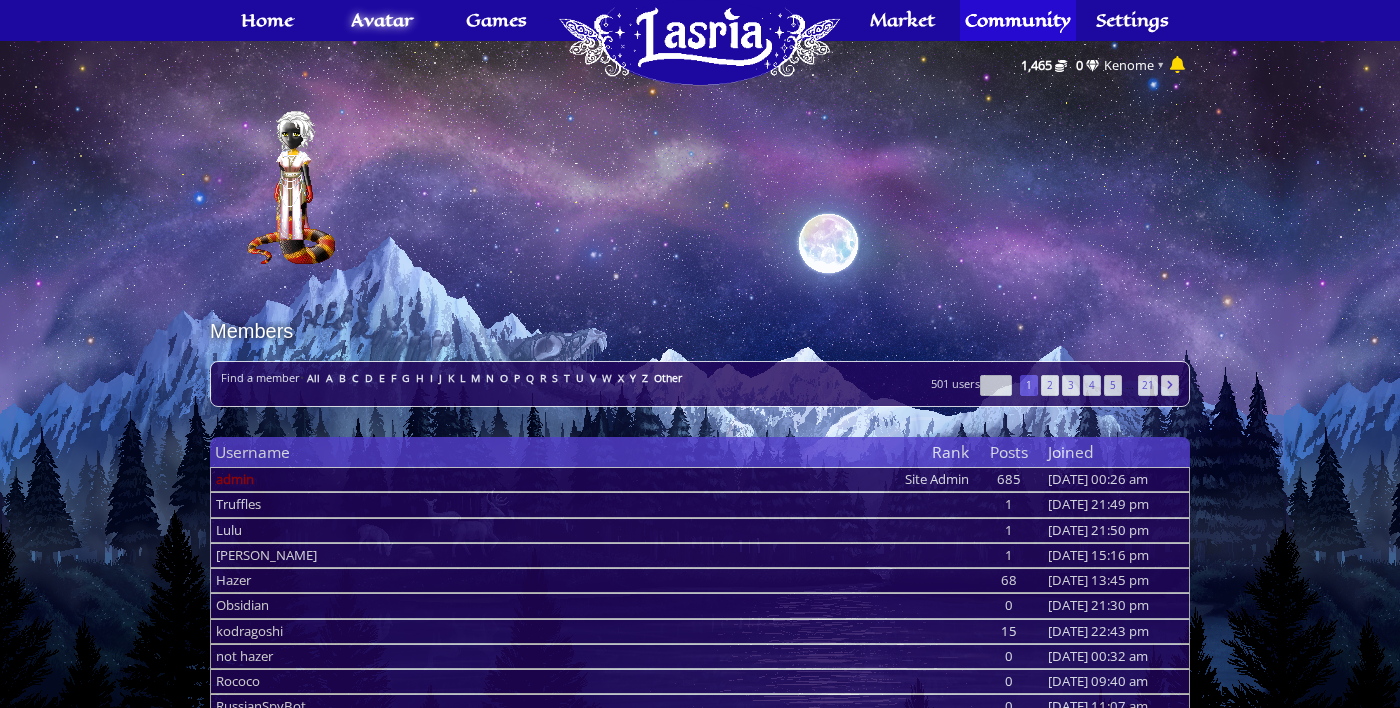scroll, scrollTop: 0, scrollLeft: 0, axis: both 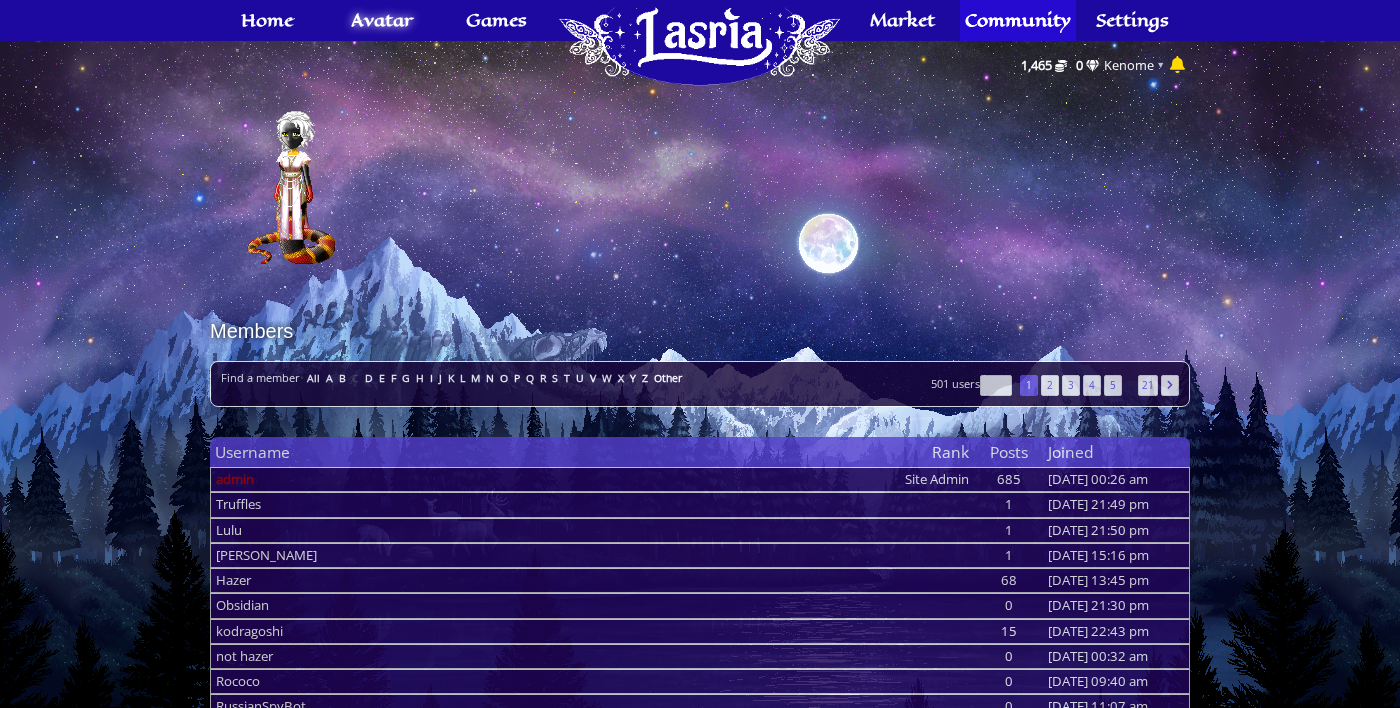 click on "C" at bounding box center [355, 378] 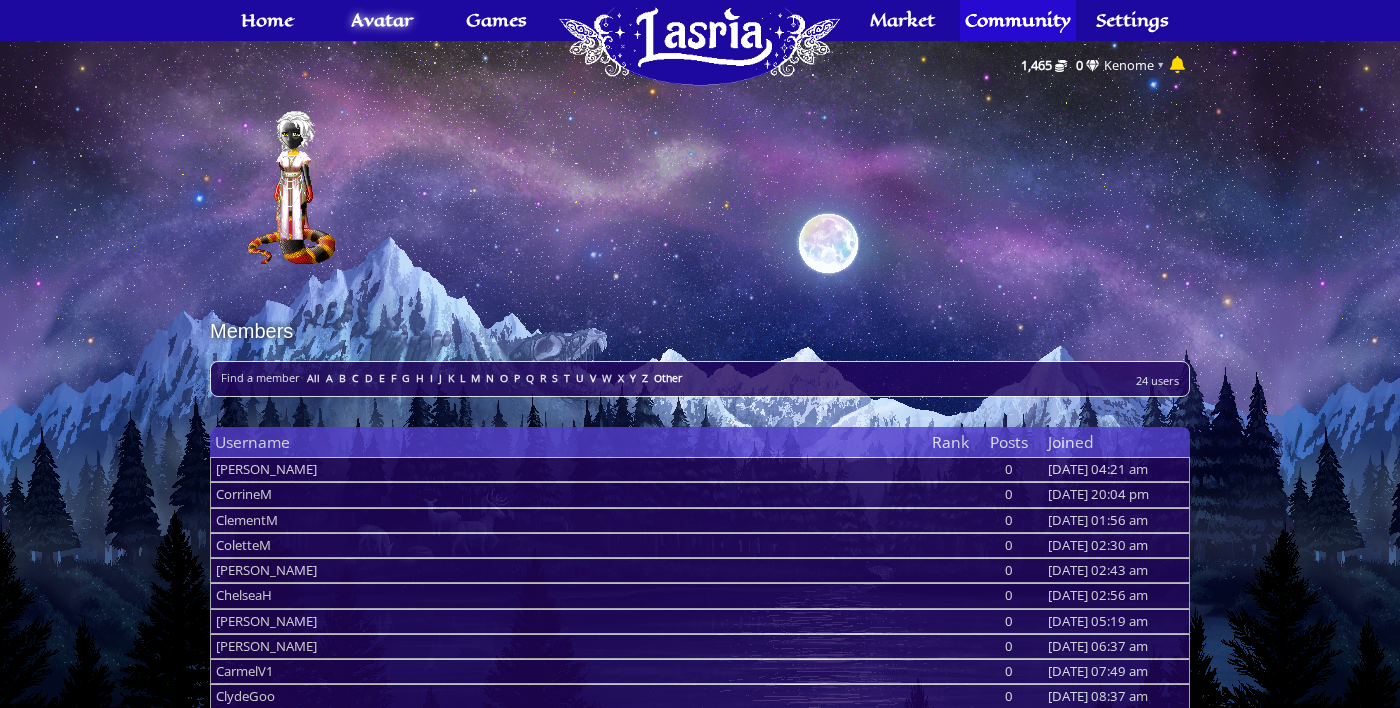 scroll, scrollTop: 427, scrollLeft: 0, axis: vertical 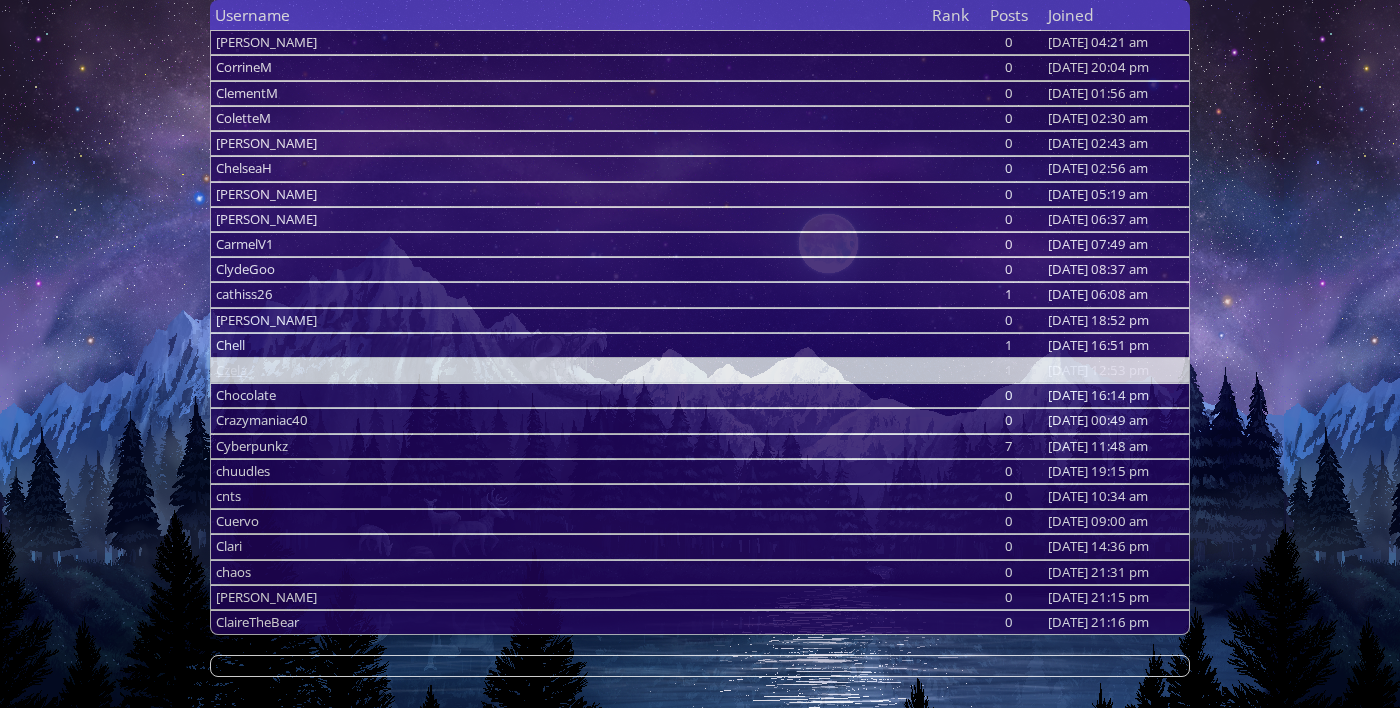 click on "Czela" at bounding box center [231, 370] 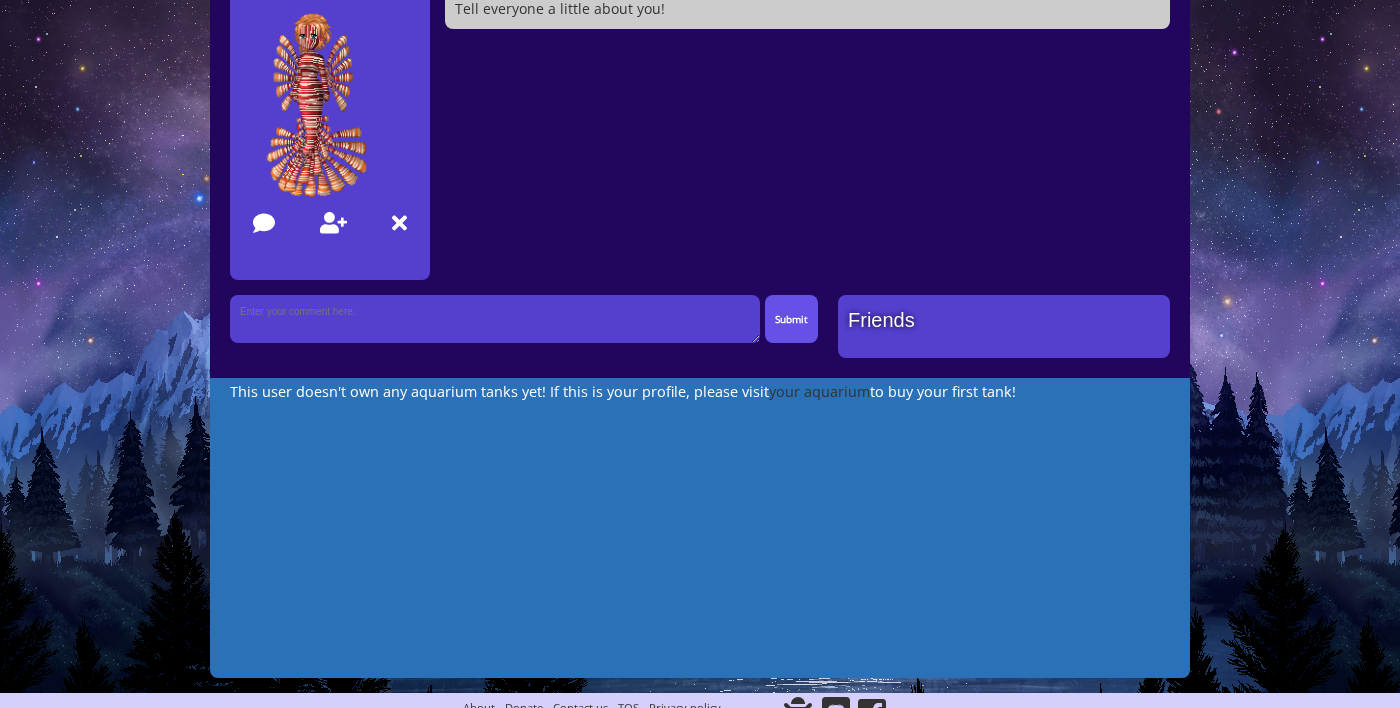 scroll, scrollTop: 392, scrollLeft: 0, axis: vertical 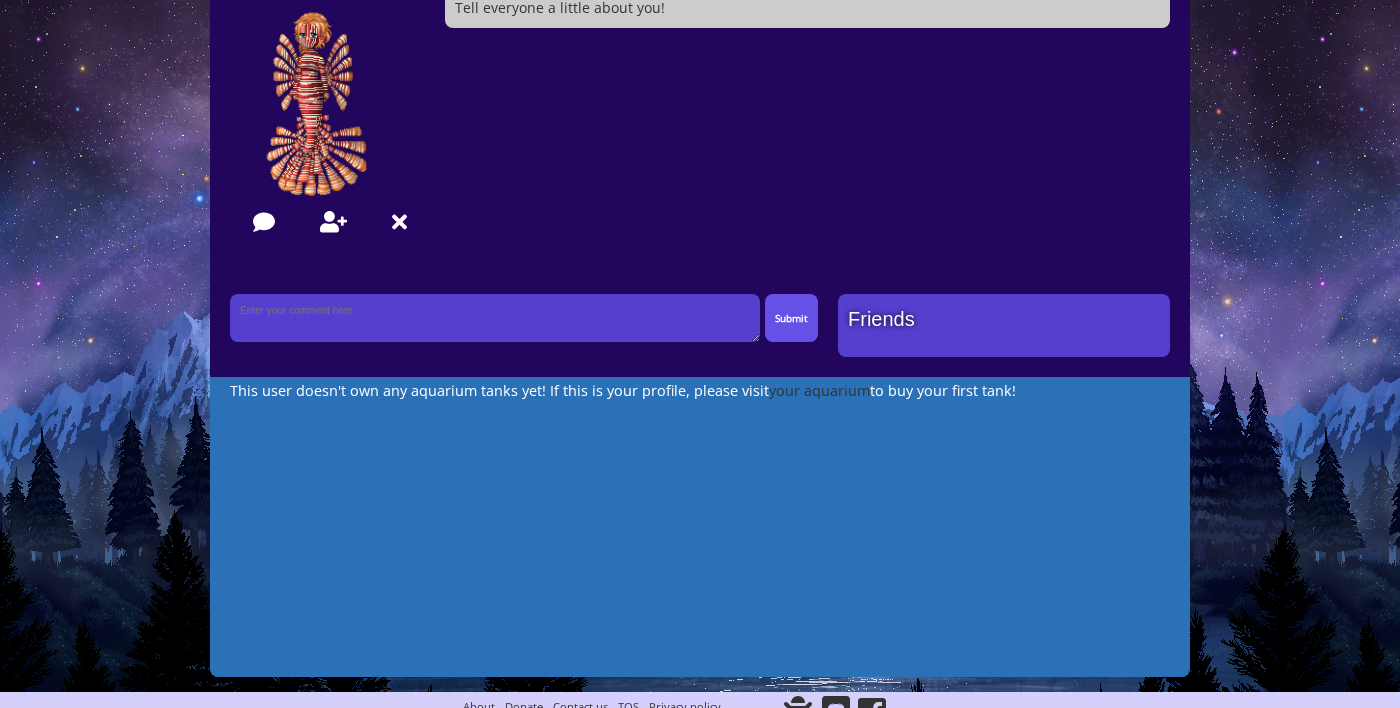click on "add friend" 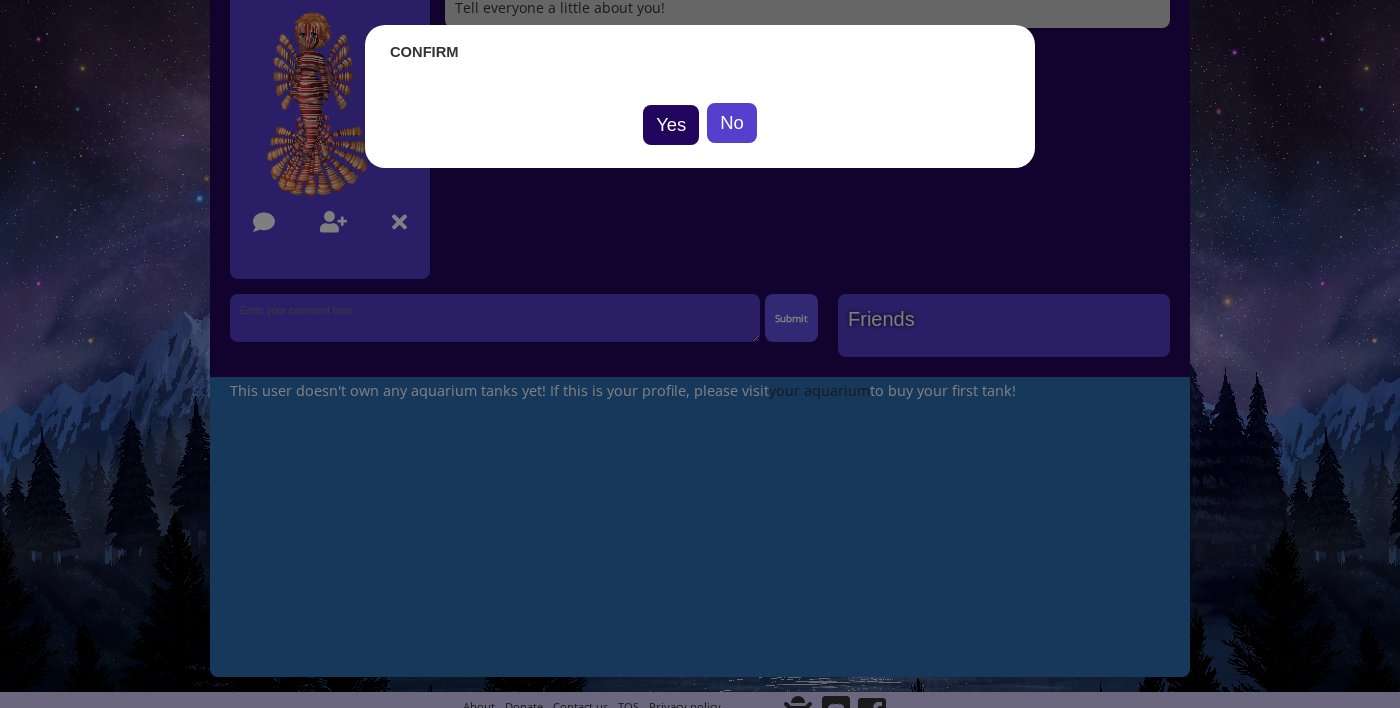click on "Yes" at bounding box center (671, 125) 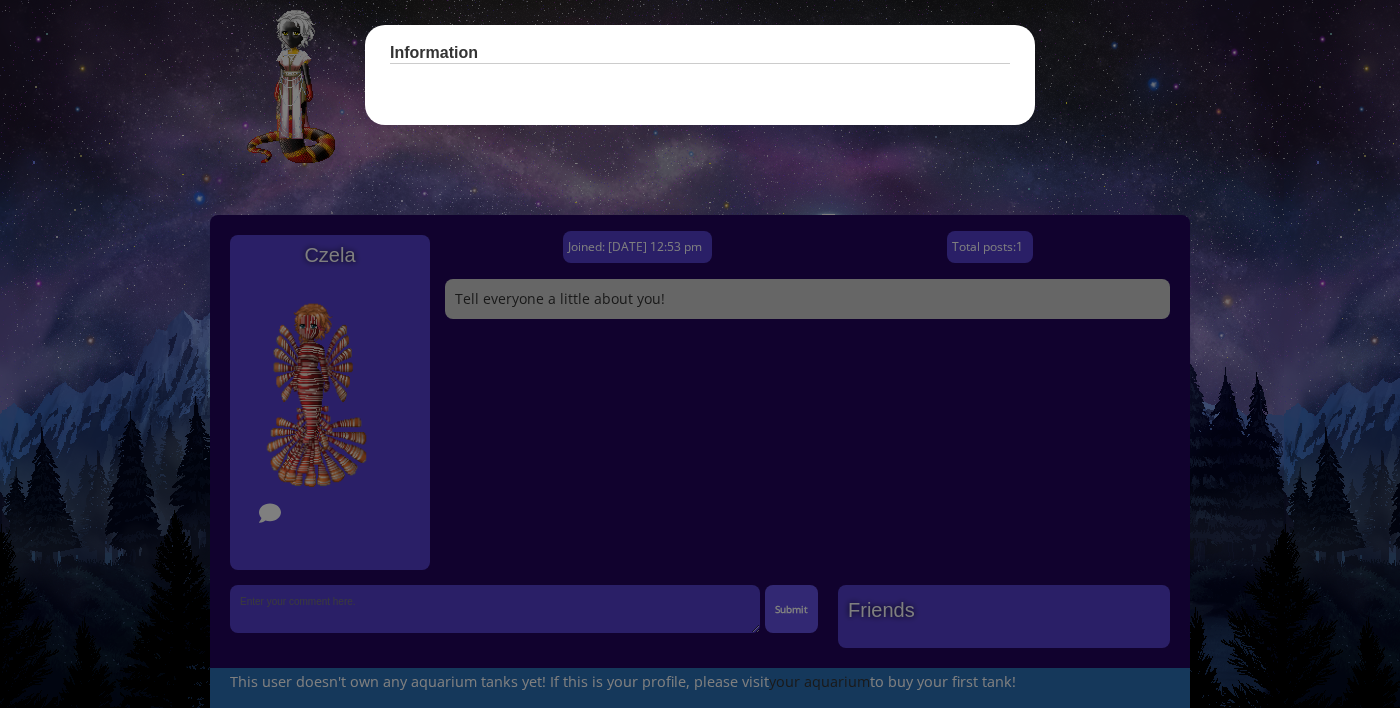 click at bounding box center [700, 354] 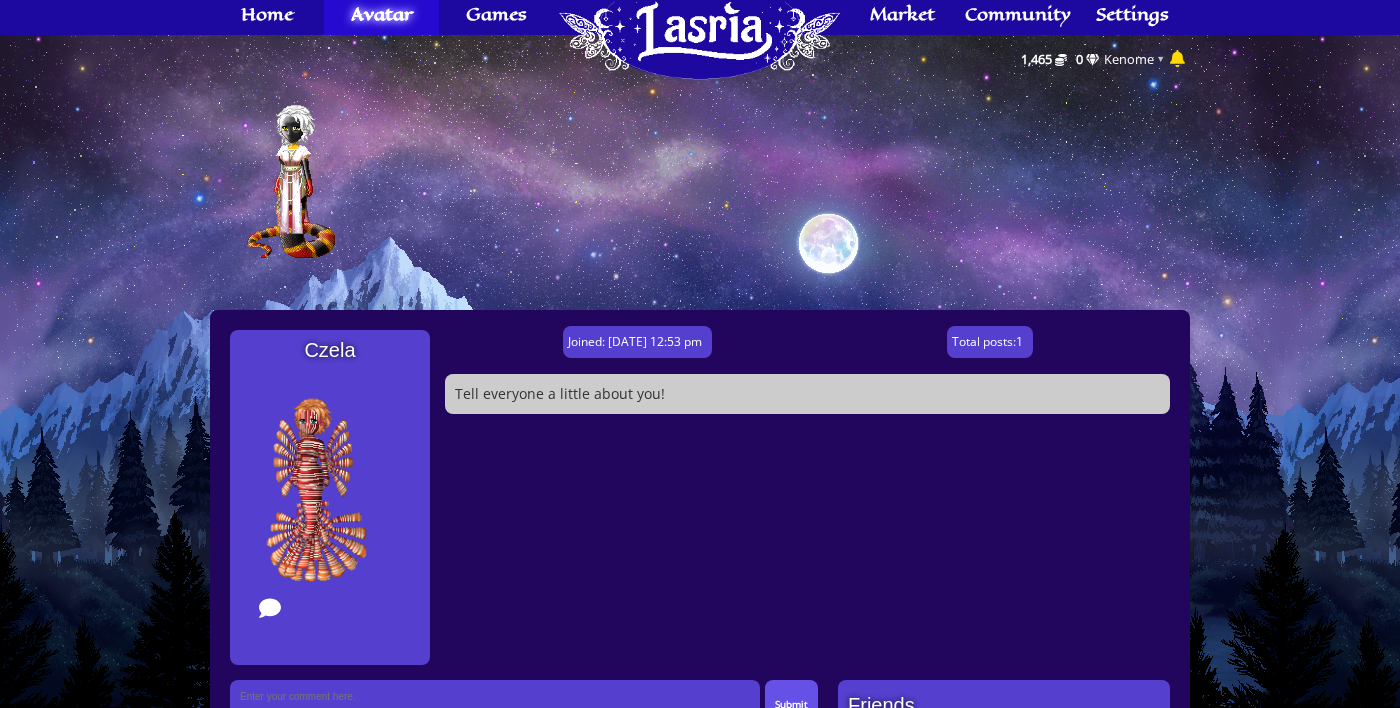 scroll, scrollTop: 0, scrollLeft: 0, axis: both 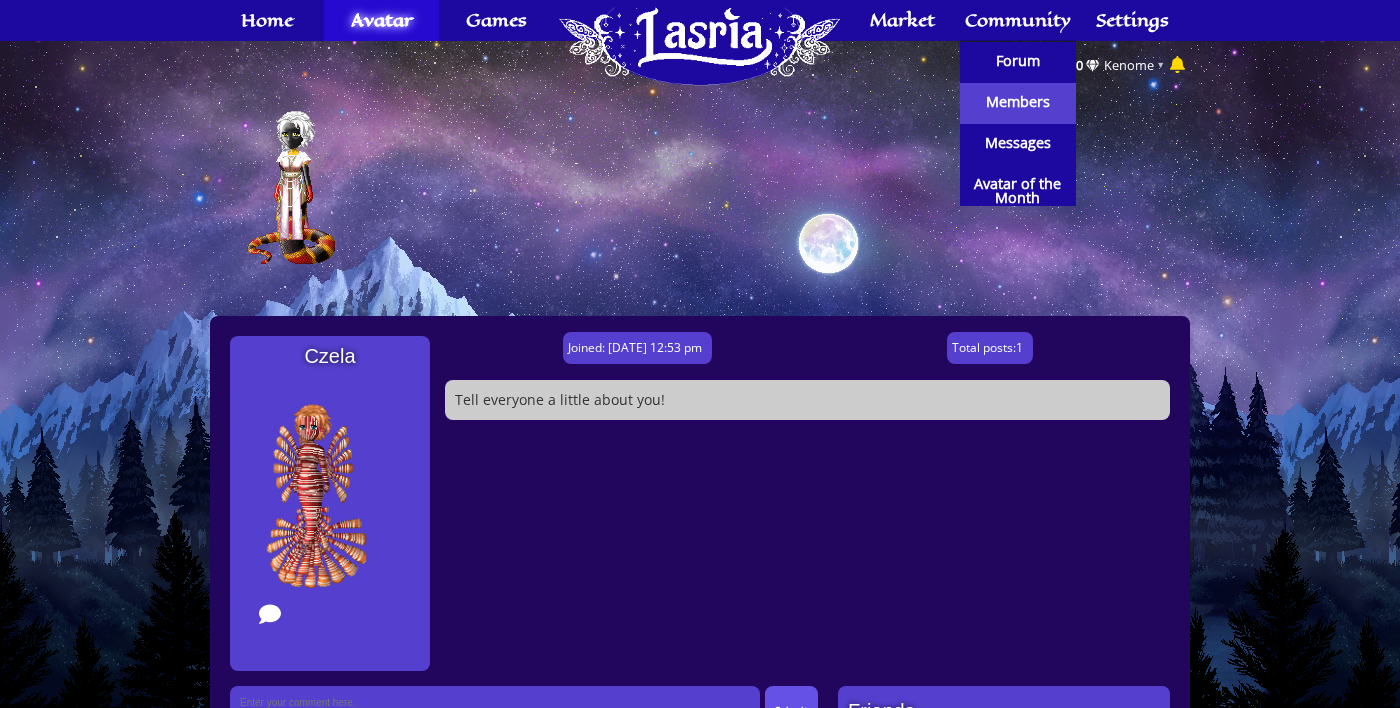 click on "Members" at bounding box center (1018, 102) 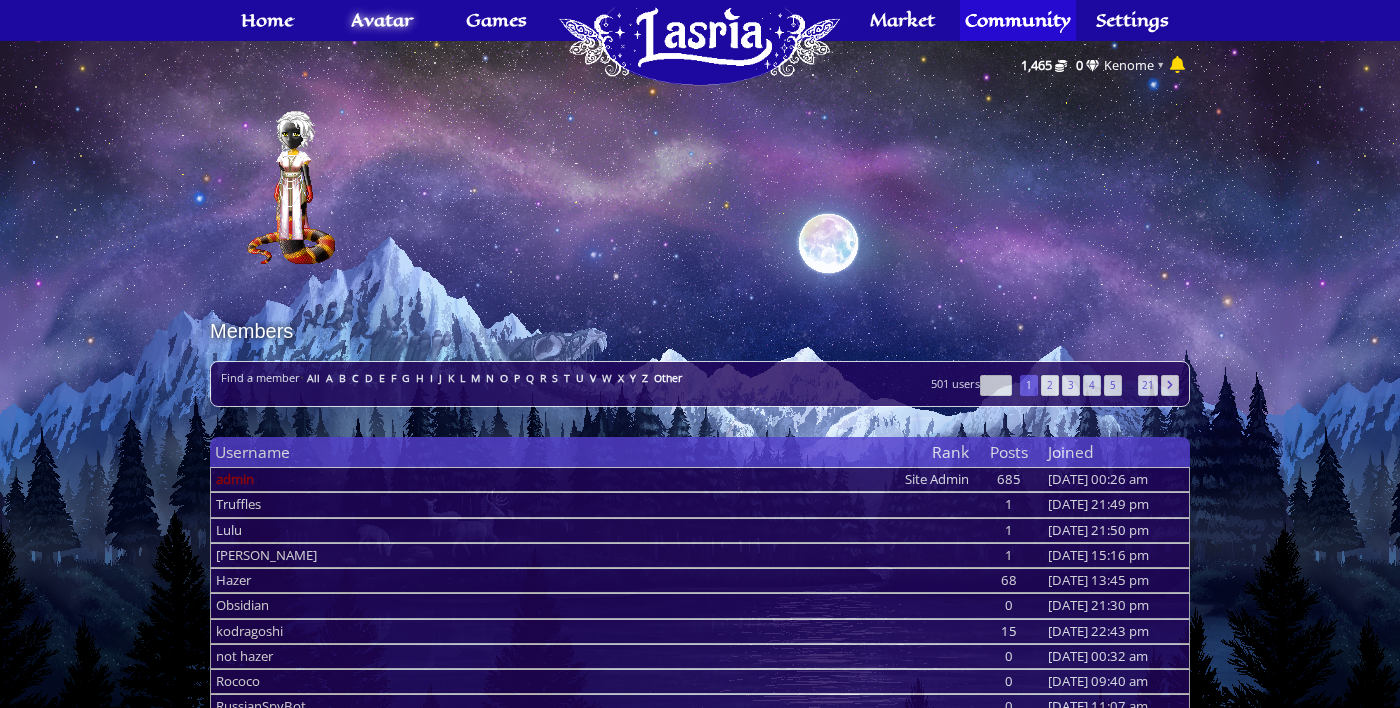 scroll, scrollTop: 0, scrollLeft: 0, axis: both 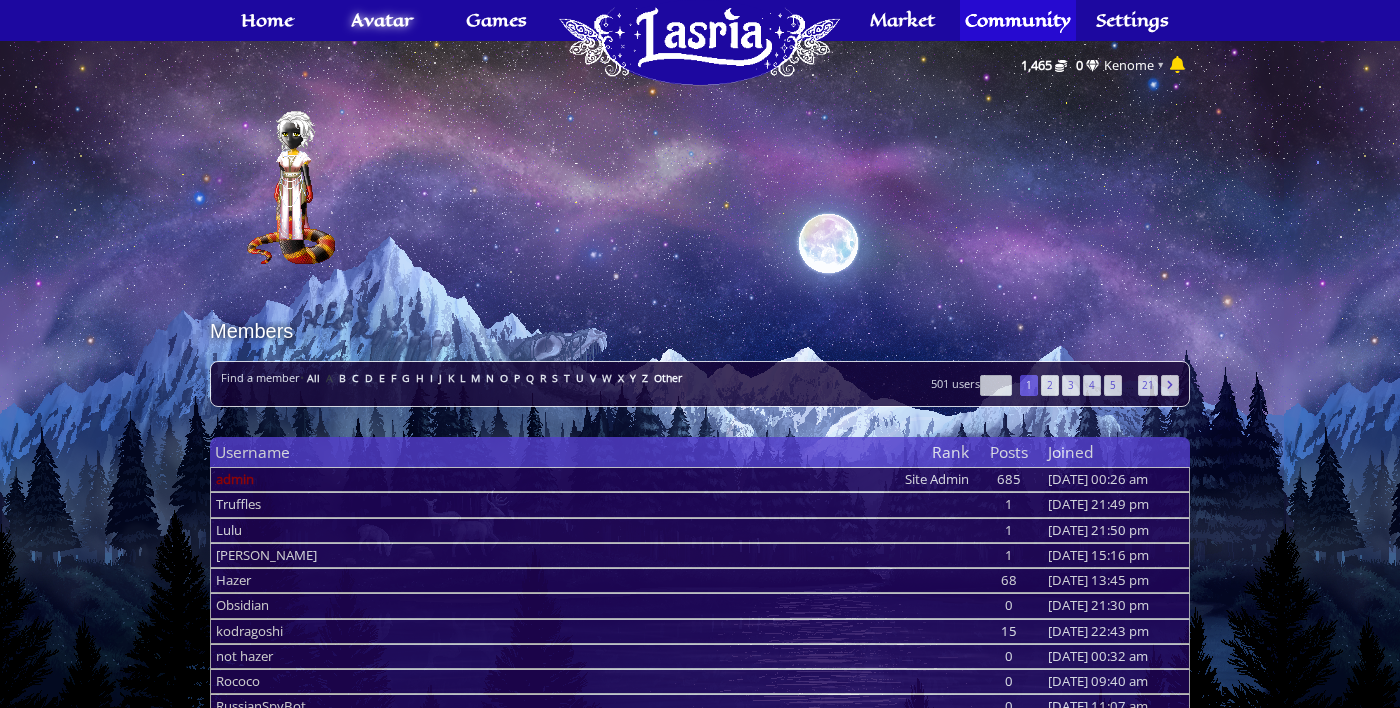 click on "A" at bounding box center (329, 378) 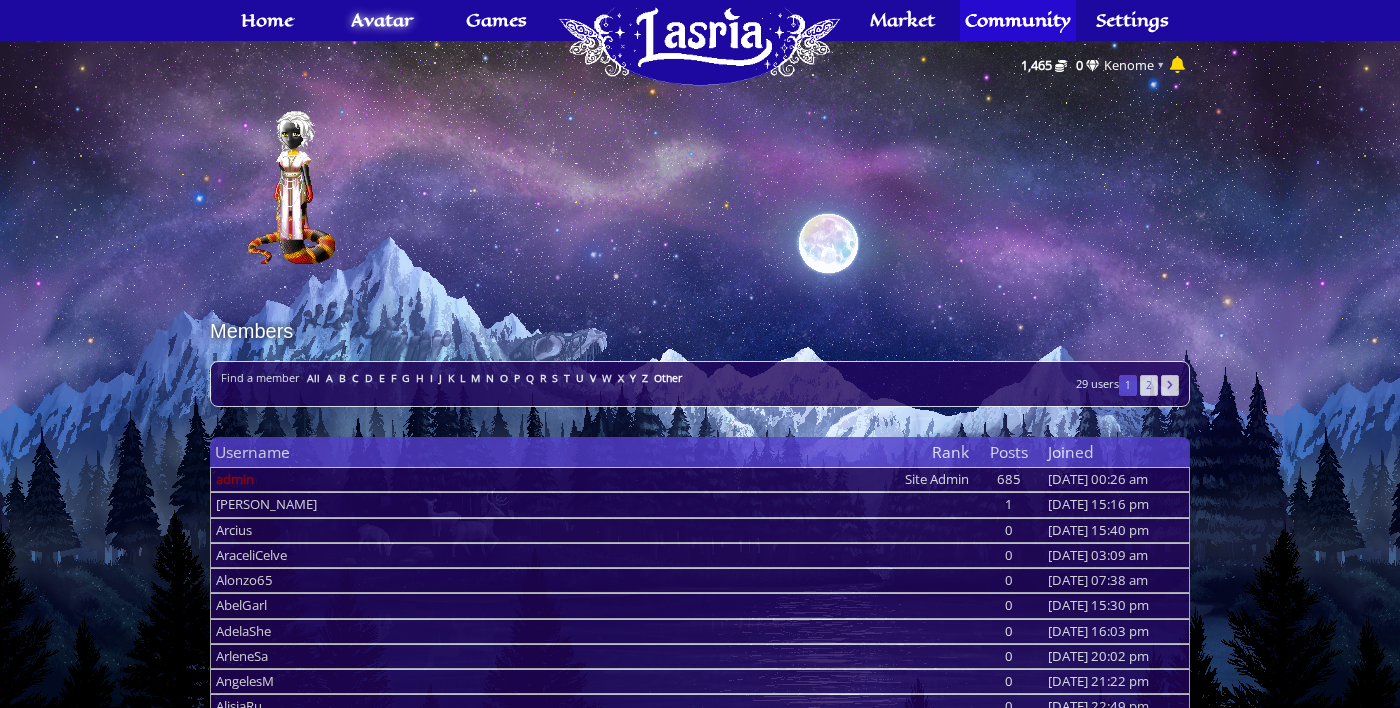 scroll, scrollTop: 437, scrollLeft: 0, axis: vertical 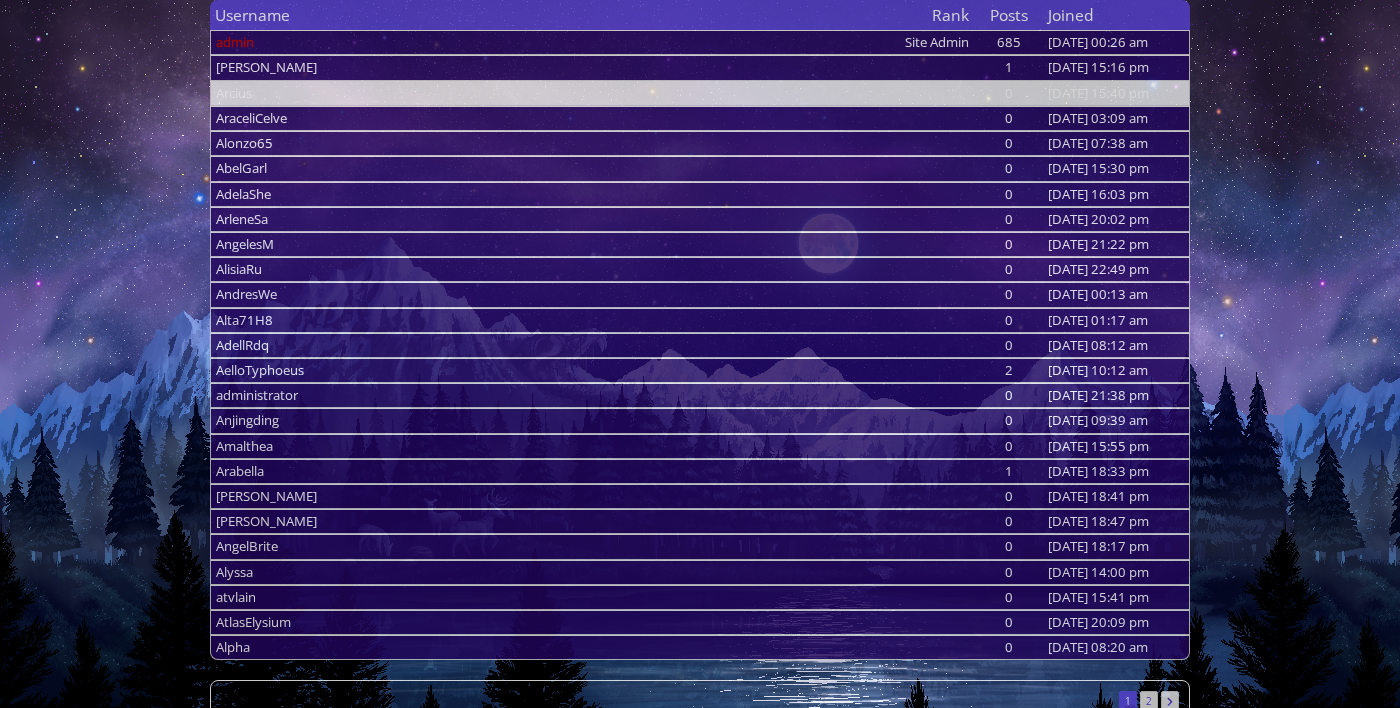 click on "Arcius" at bounding box center (234, 93) 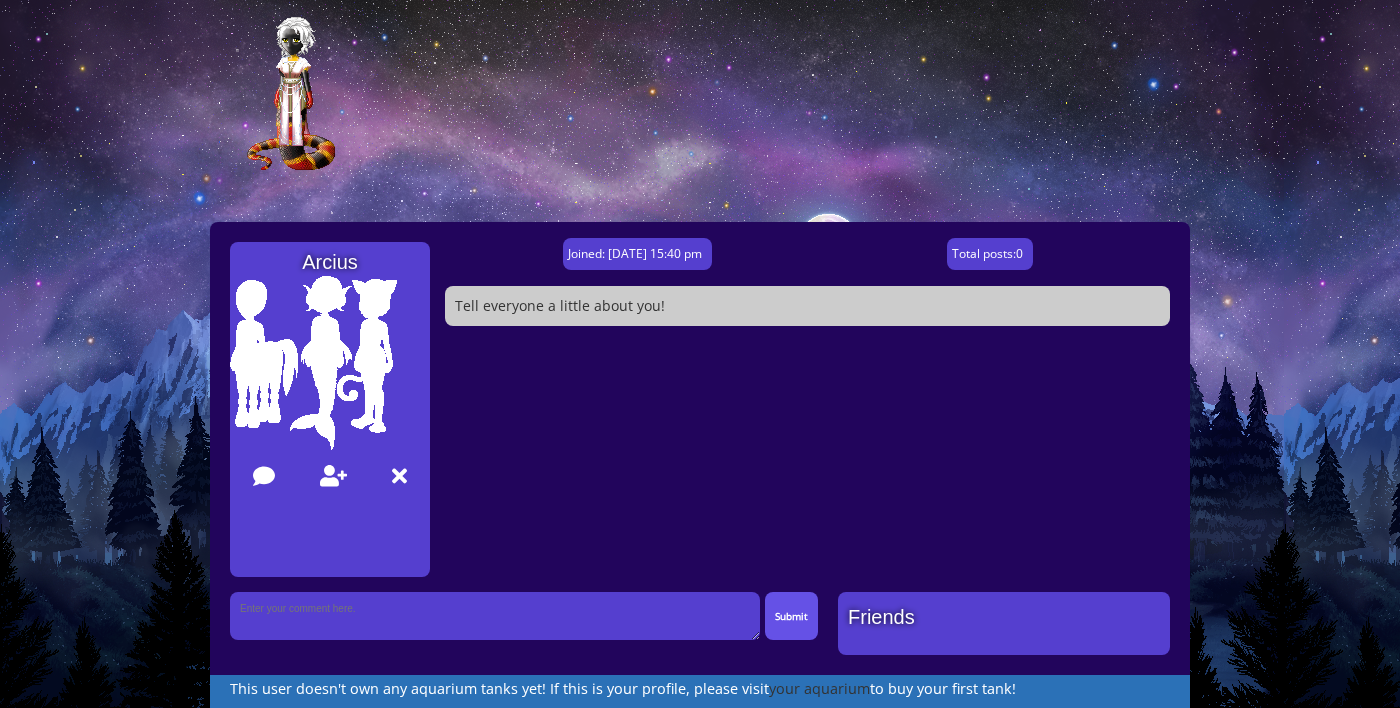 scroll, scrollTop: 0, scrollLeft: 0, axis: both 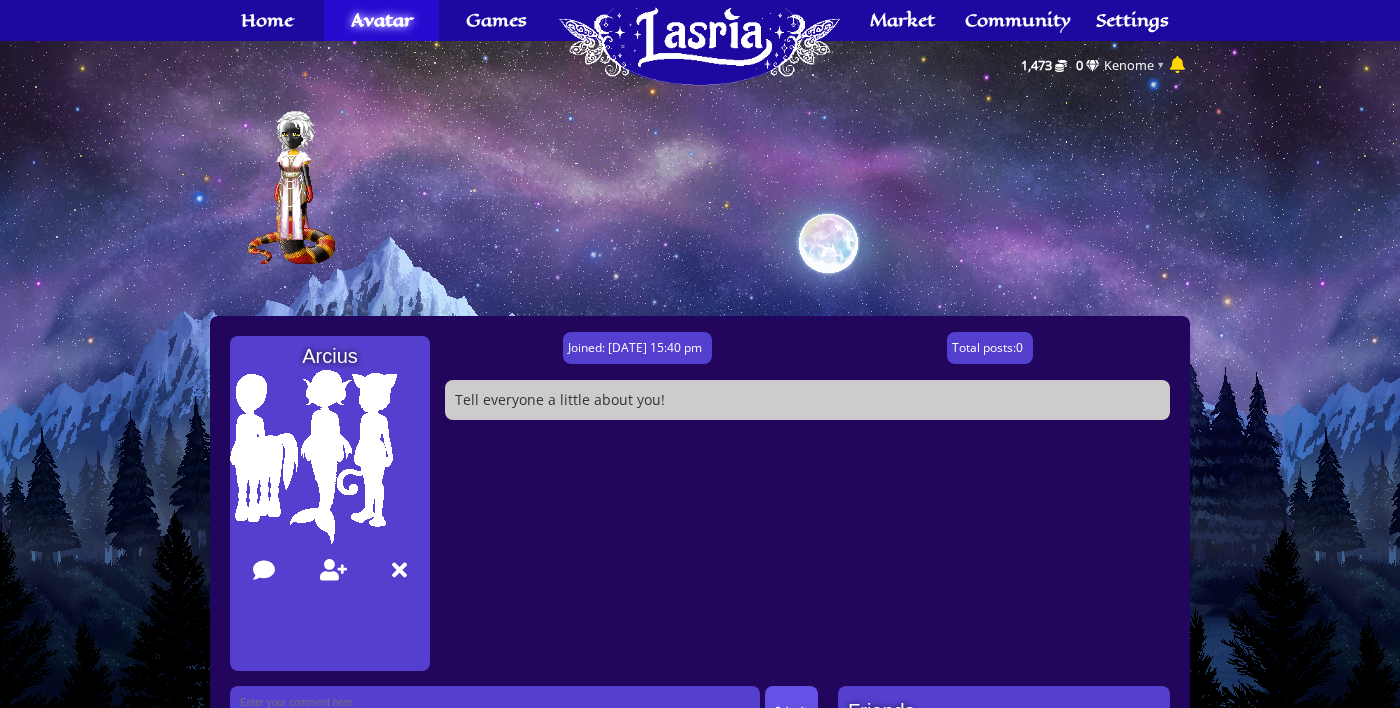 click at bounding box center [699, 43] 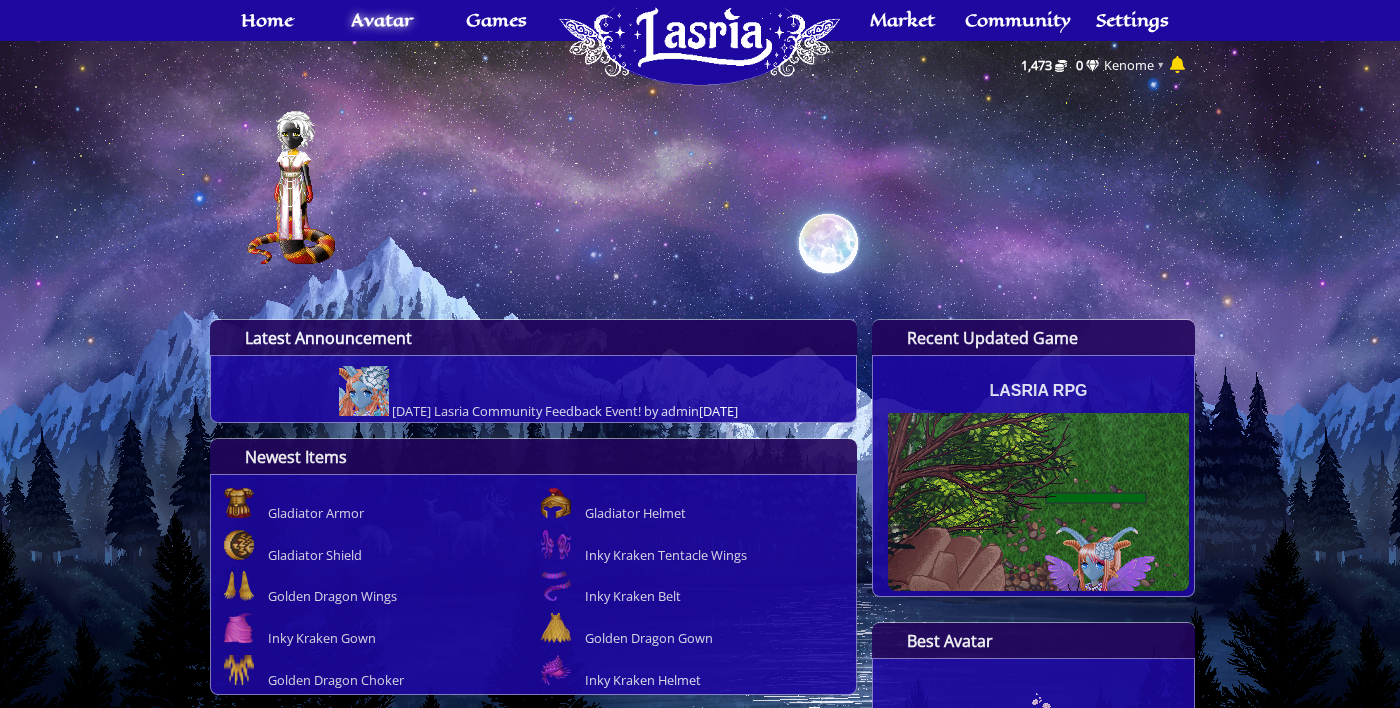 scroll, scrollTop: 0, scrollLeft: 0, axis: both 